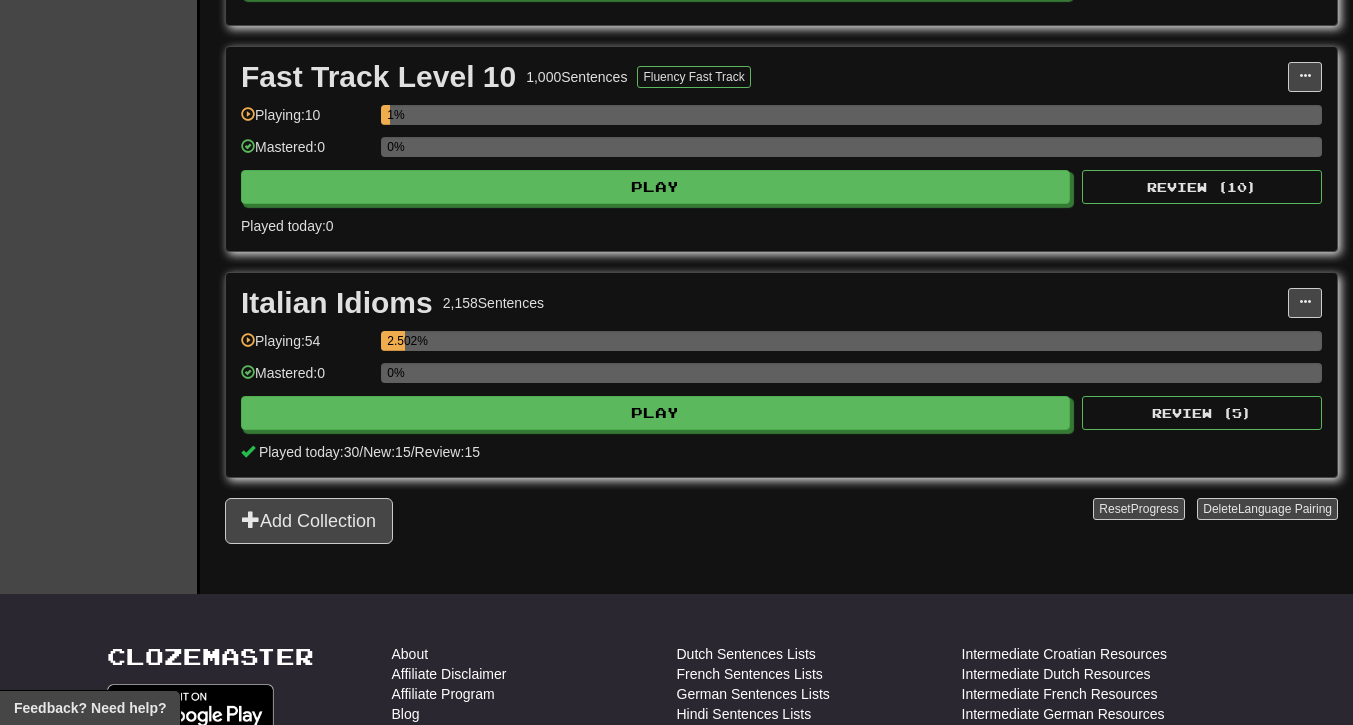 scroll, scrollTop: 1309, scrollLeft: 0, axis: vertical 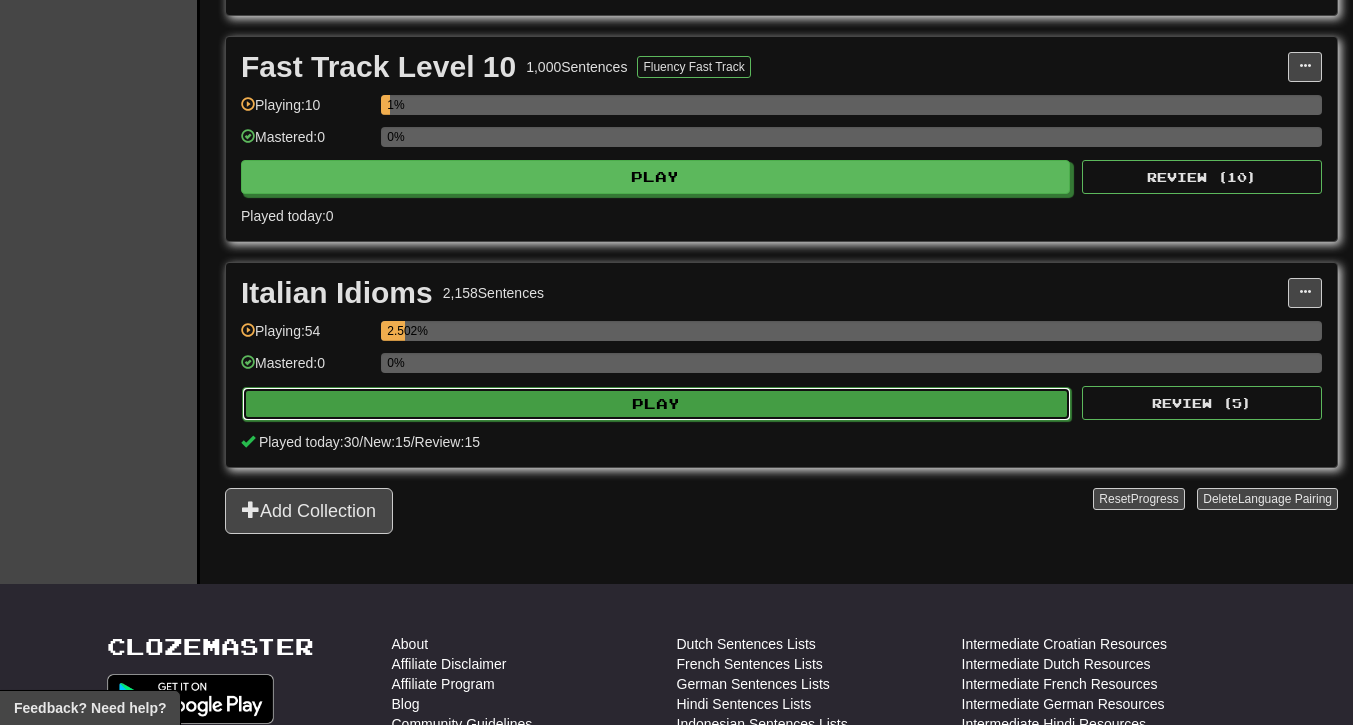 click on "Play" at bounding box center (656, 404) 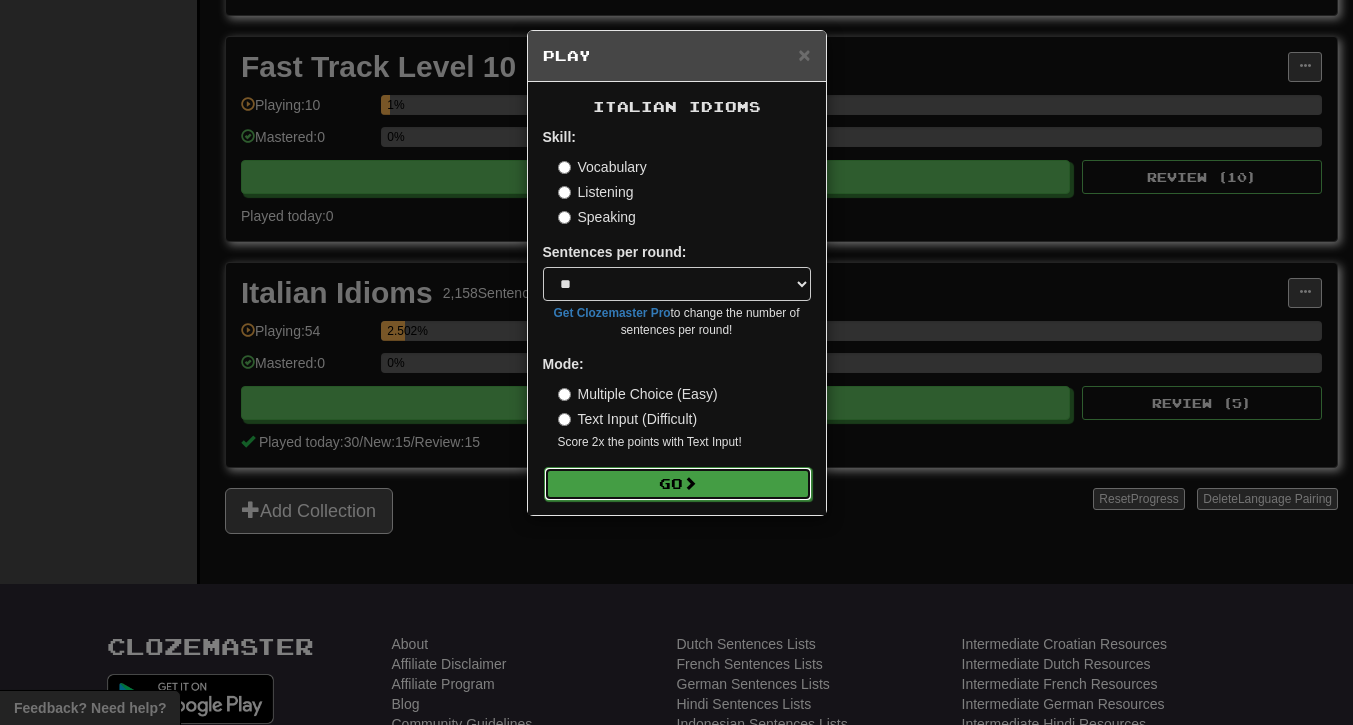click on "Go" at bounding box center (678, 484) 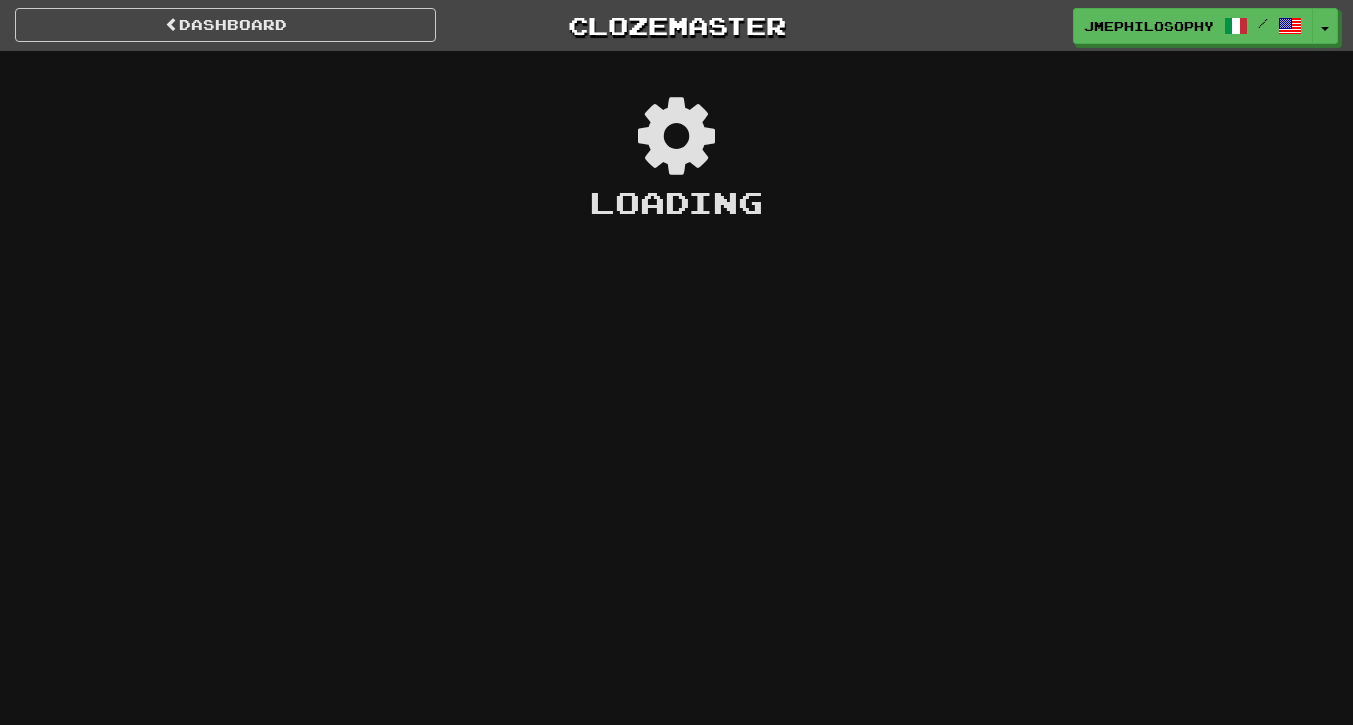 scroll, scrollTop: 0, scrollLeft: 0, axis: both 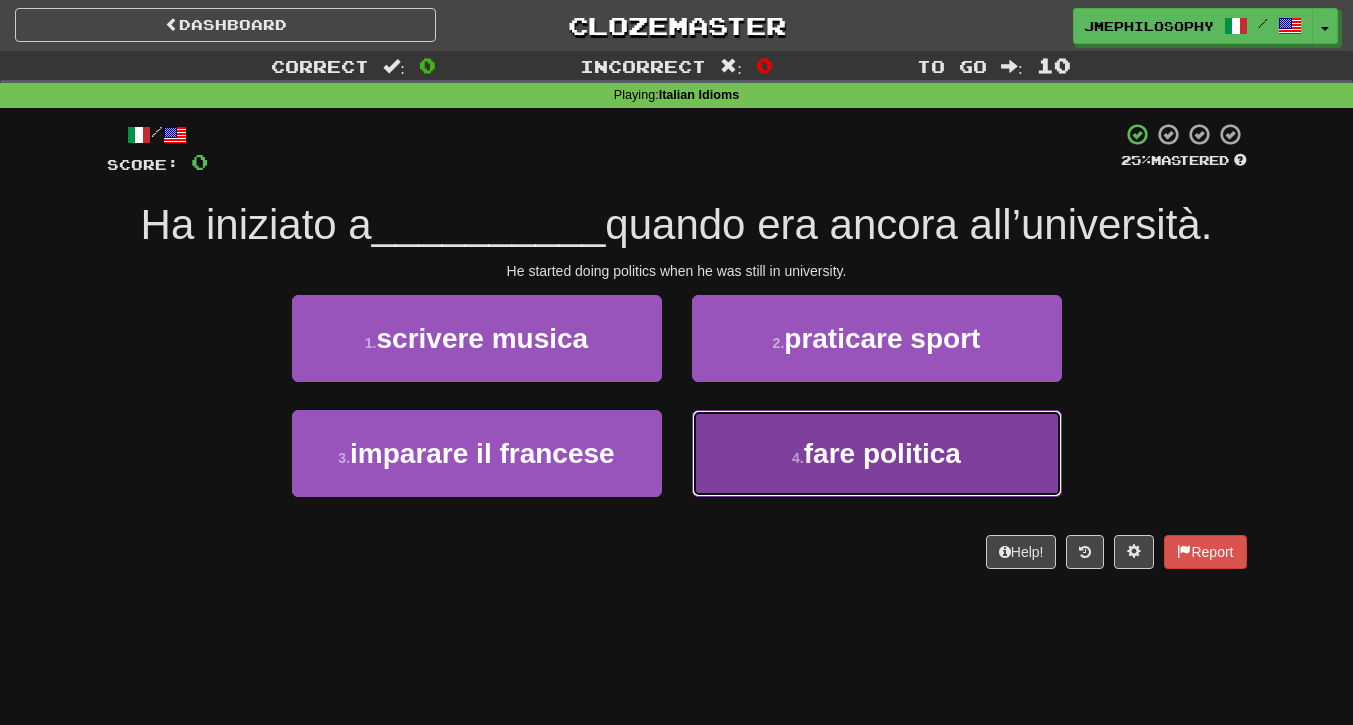 click on "4 .  fare politica" at bounding box center [877, 453] 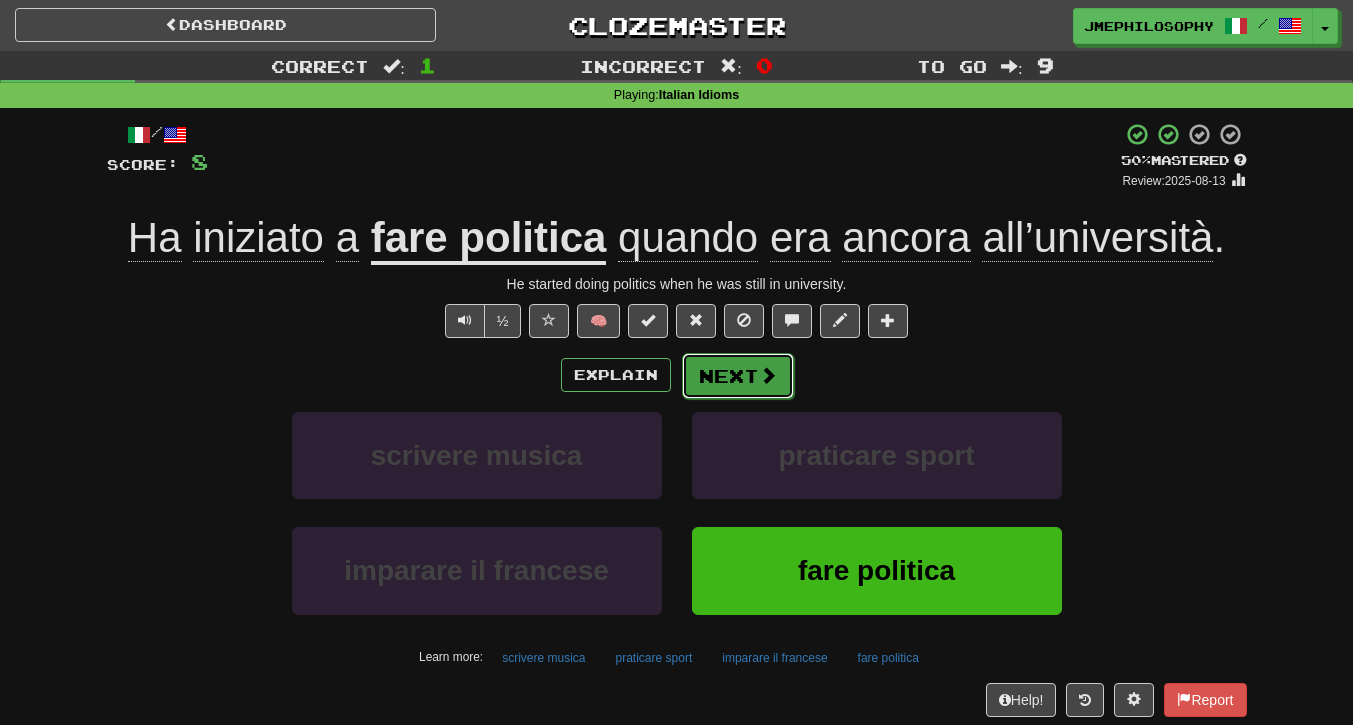 click on "Next" at bounding box center [738, 376] 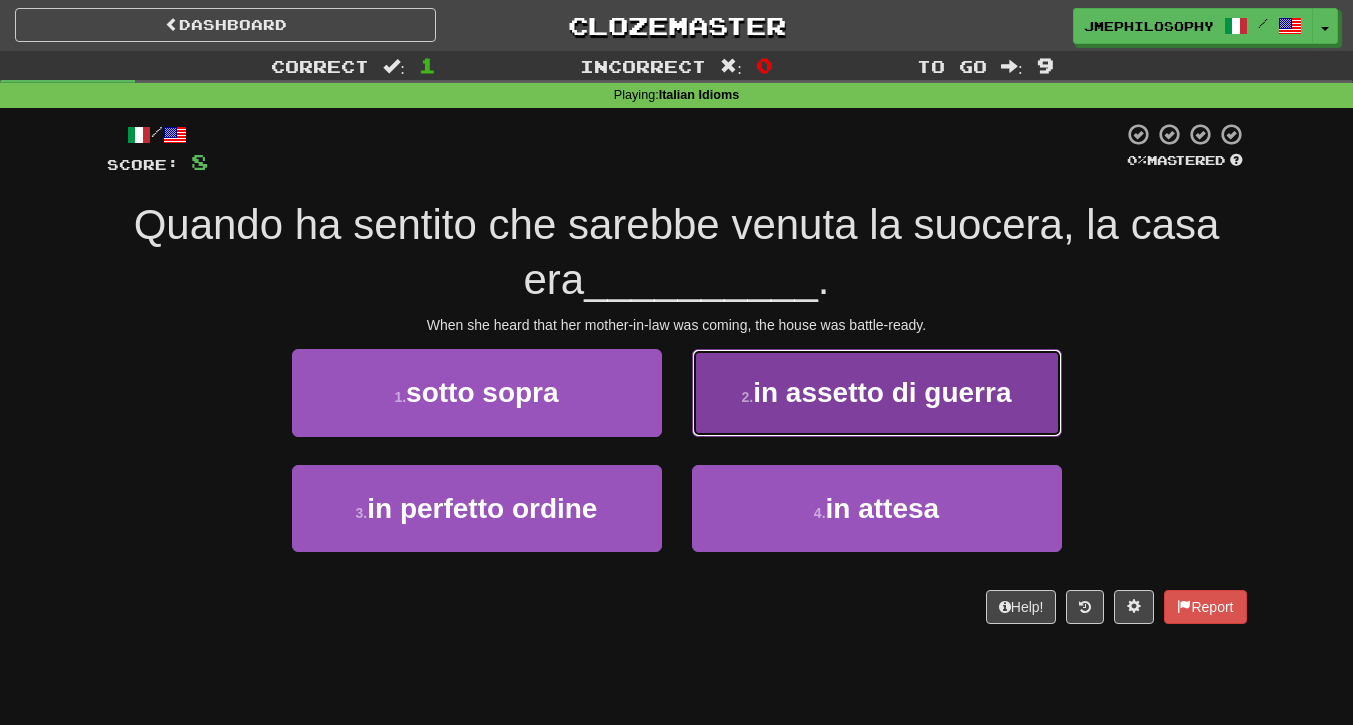 click on "2 .  in assetto di guerra" at bounding box center [877, 392] 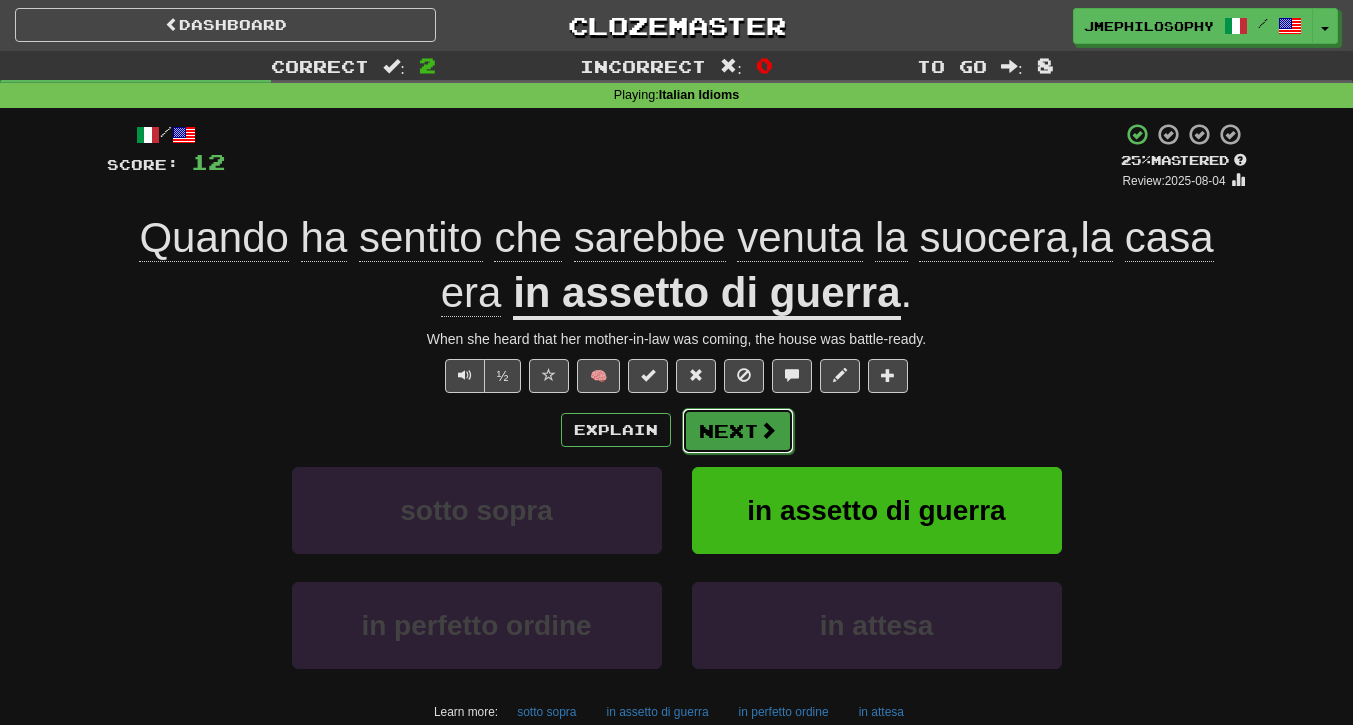 click at bounding box center (768, 430) 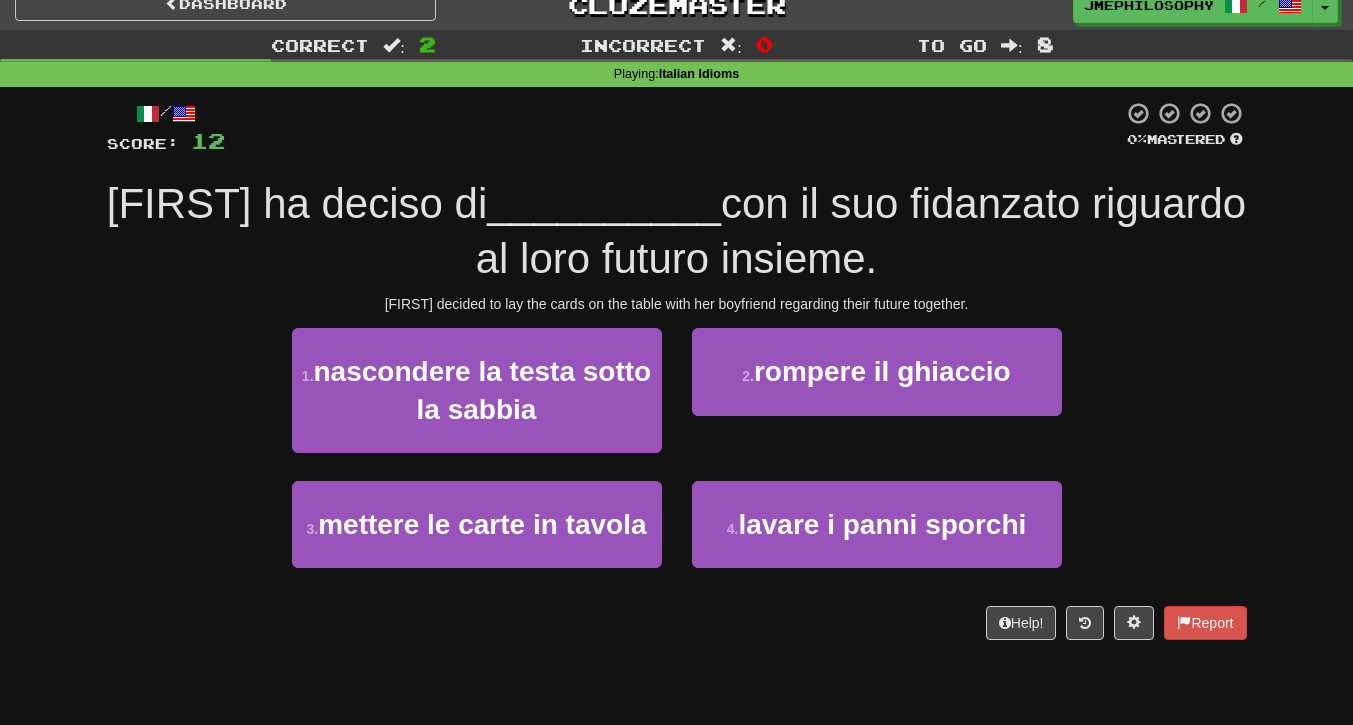 scroll, scrollTop: 45, scrollLeft: 0, axis: vertical 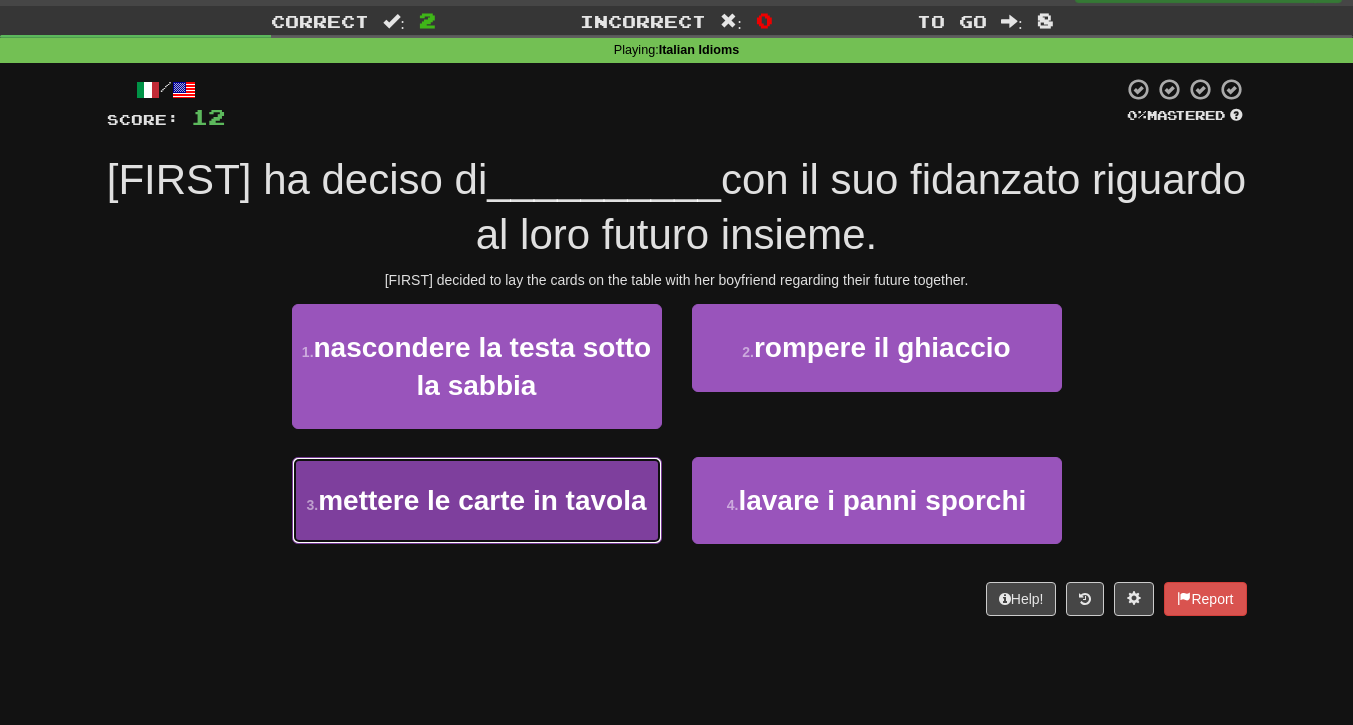 click on "mettere le carte in tavola" at bounding box center (482, 500) 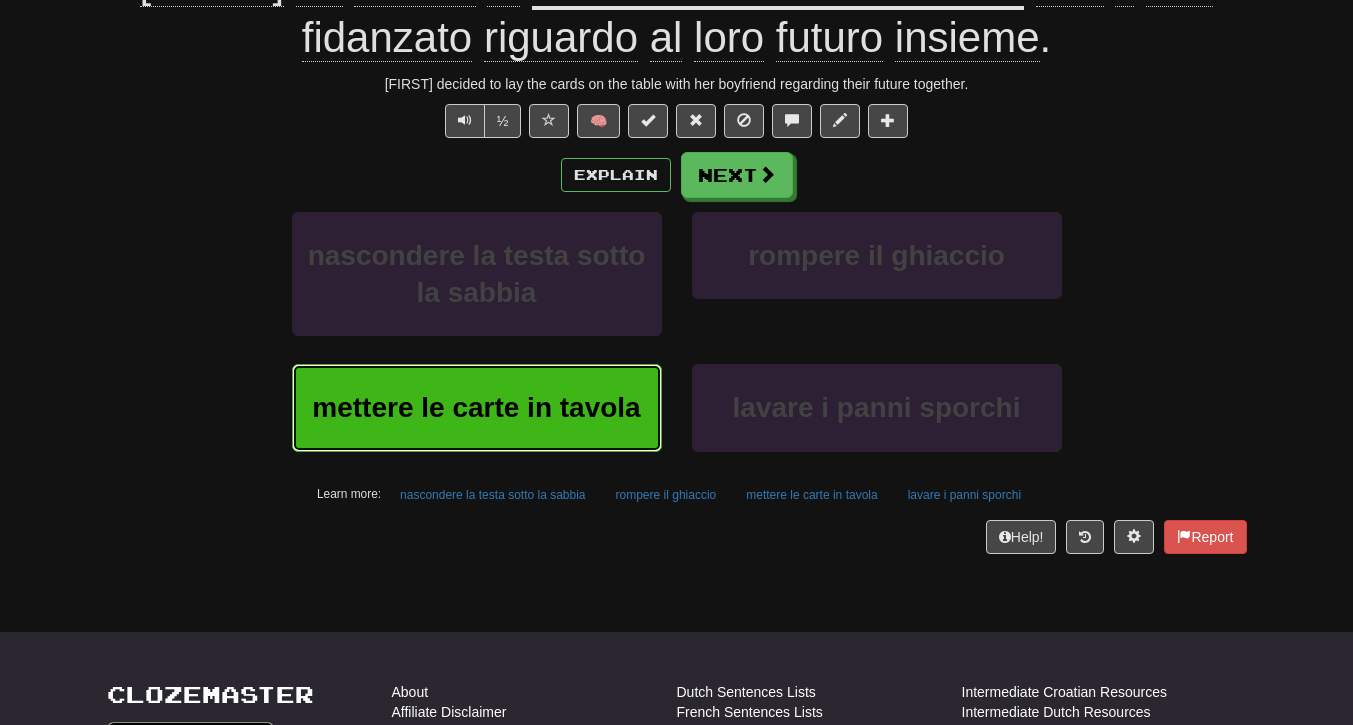 scroll, scrollTop: 257, scrollLeft: 0, axis: vertical 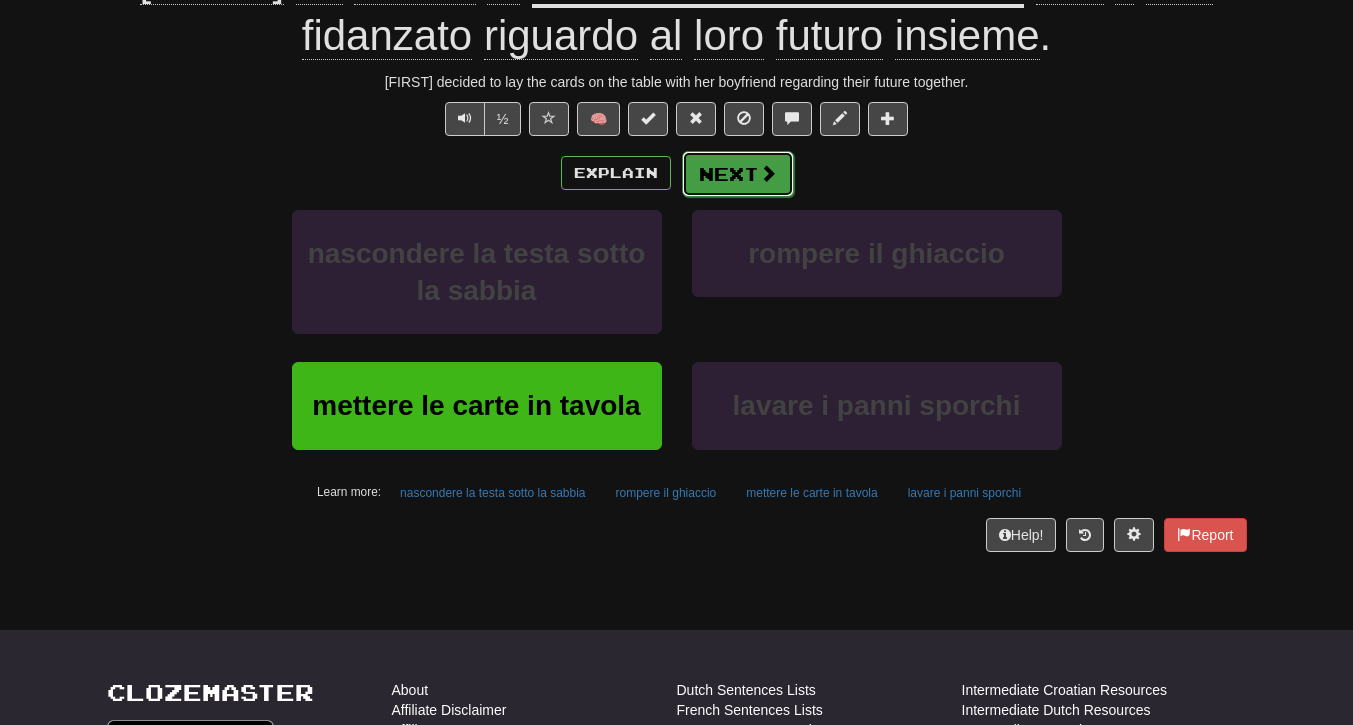click on "Next" at bounding box center (738, 174) 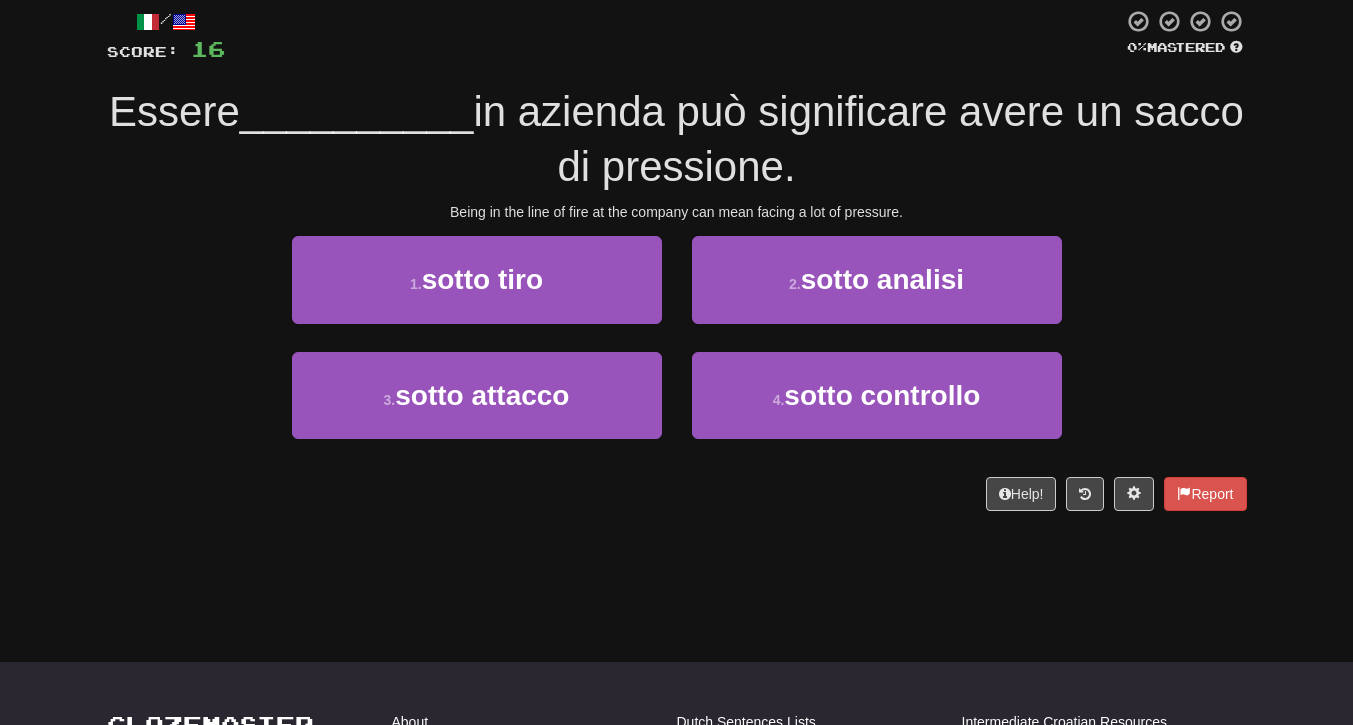 scroll, scrollTop: 0, scrollLeft: 0, axis: both 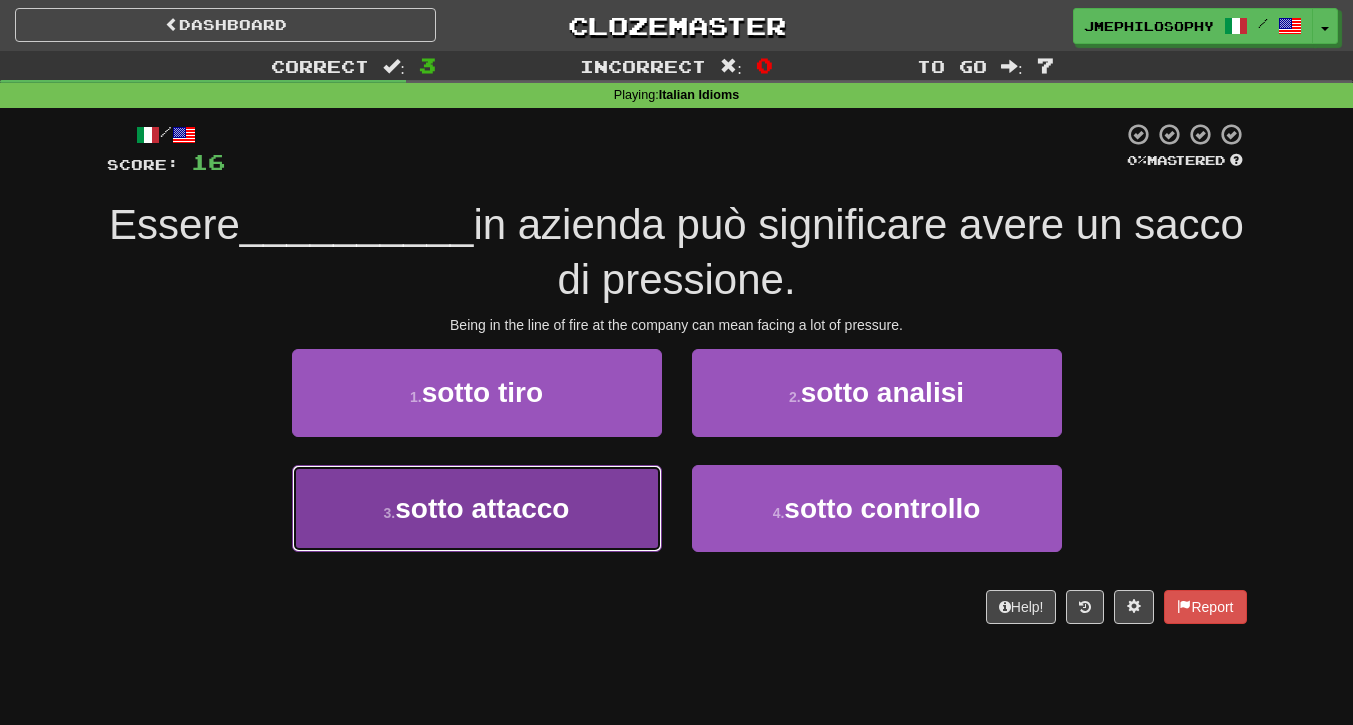 click on "sotto attacco" at bounding box center [482, 508] 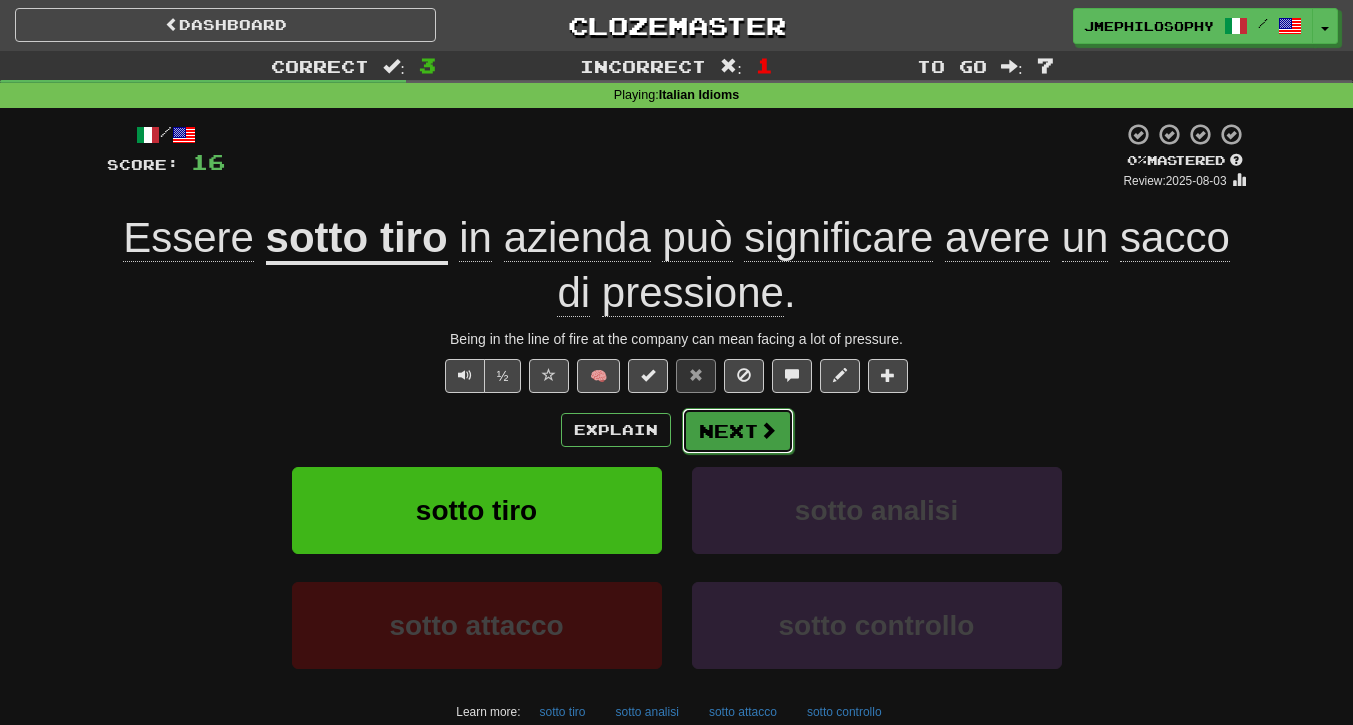 click on "Next" at bounding box center (738, 431) 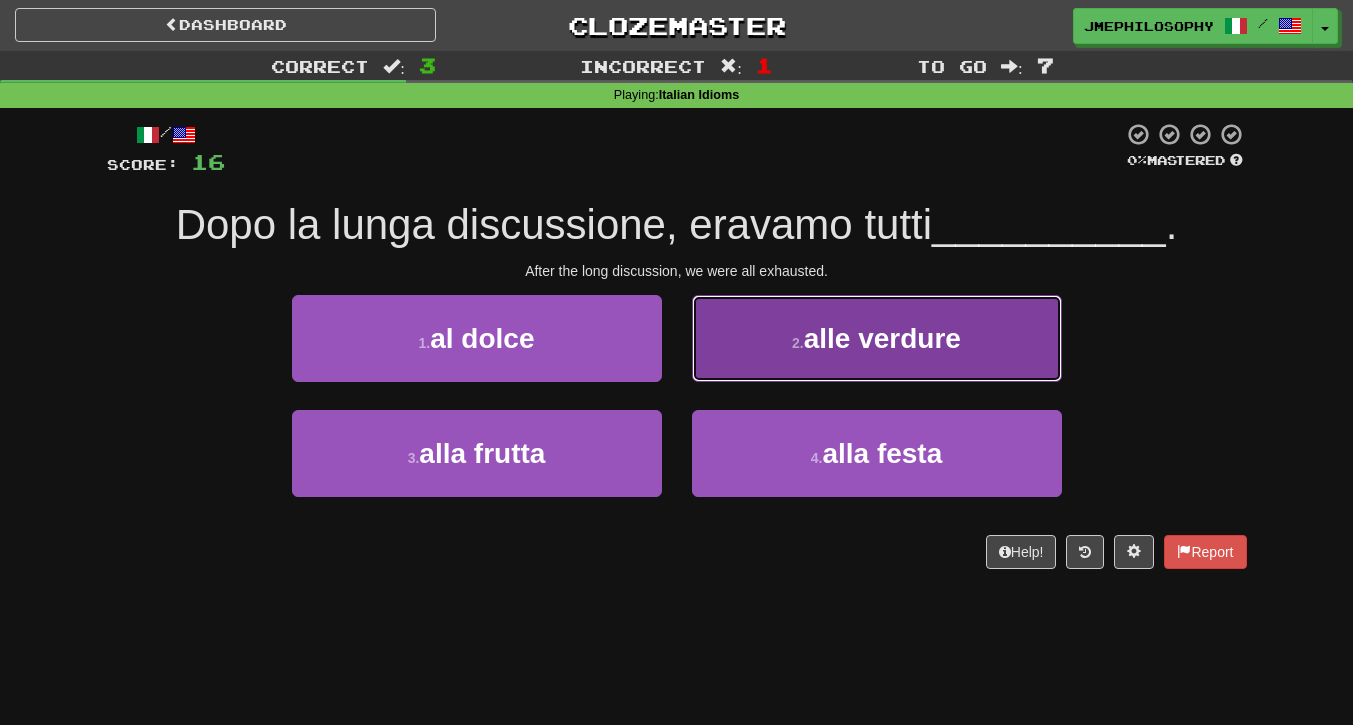 click on "alle verdure" at bounding box center (882, 338) 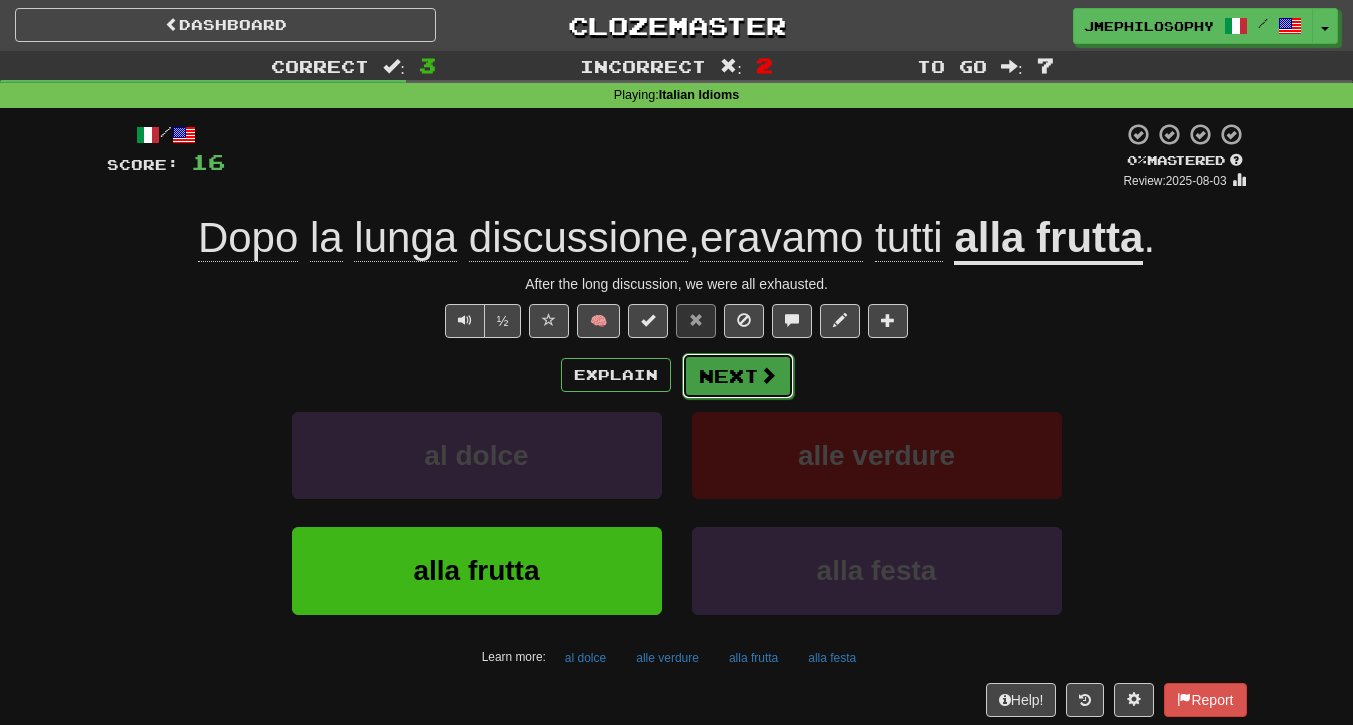 click on "Next" at bounding box center [738, 376] 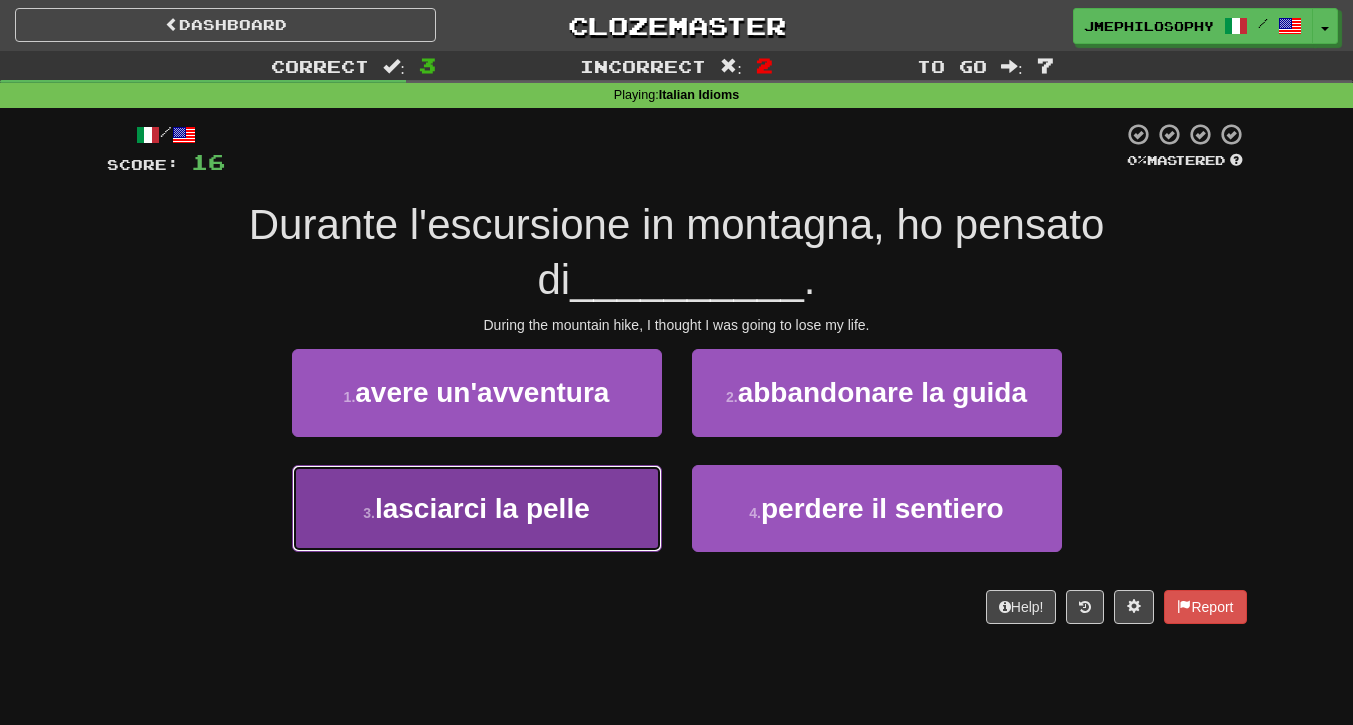 click on "lasciarci la pelle" at bounding box center (482, 508) 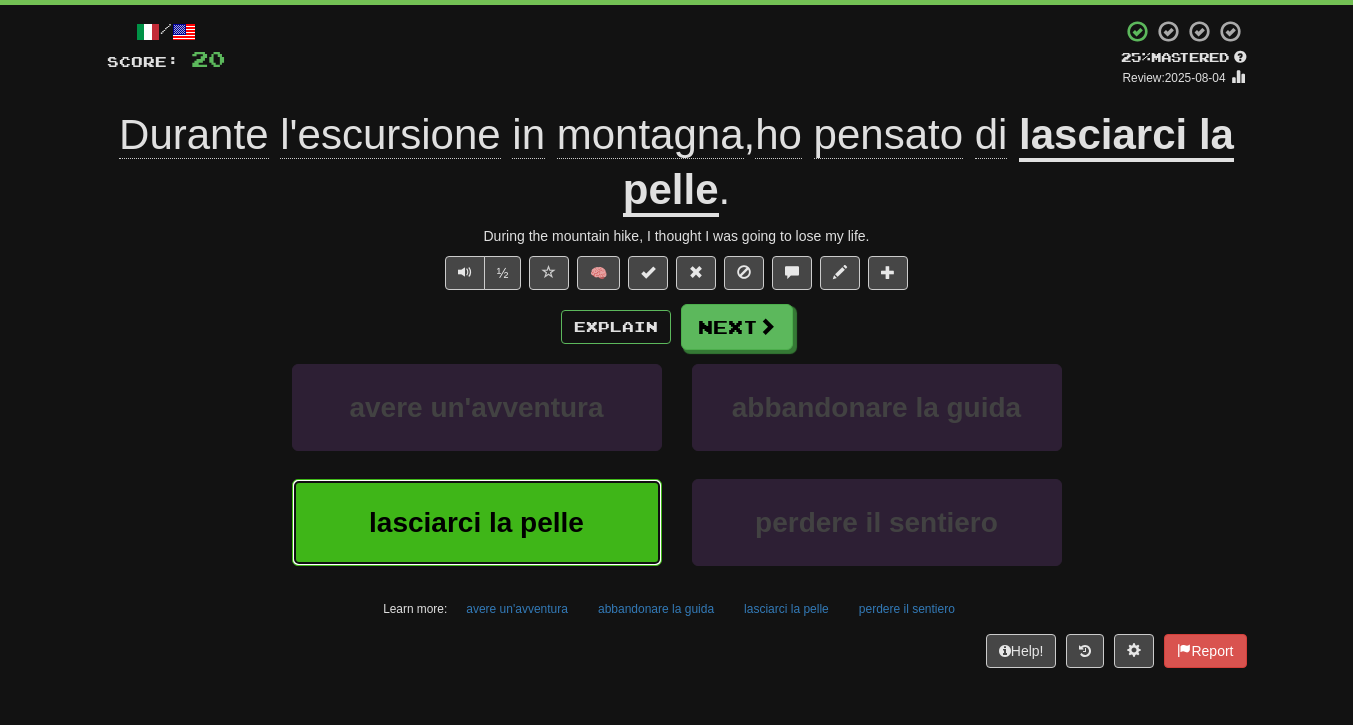 scroll, scrollTop: 117, scrollLeft: 0, axis: vertical 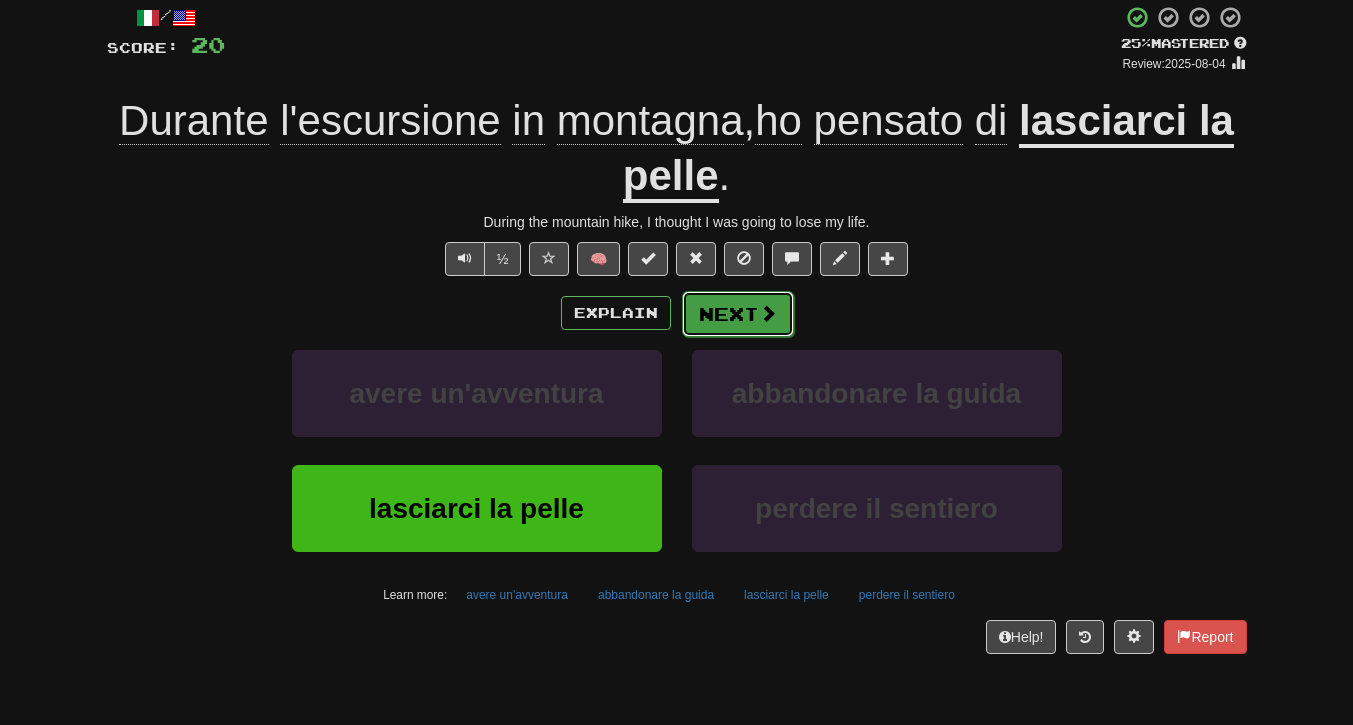 click on "Next" at bounding box center [738, 314] 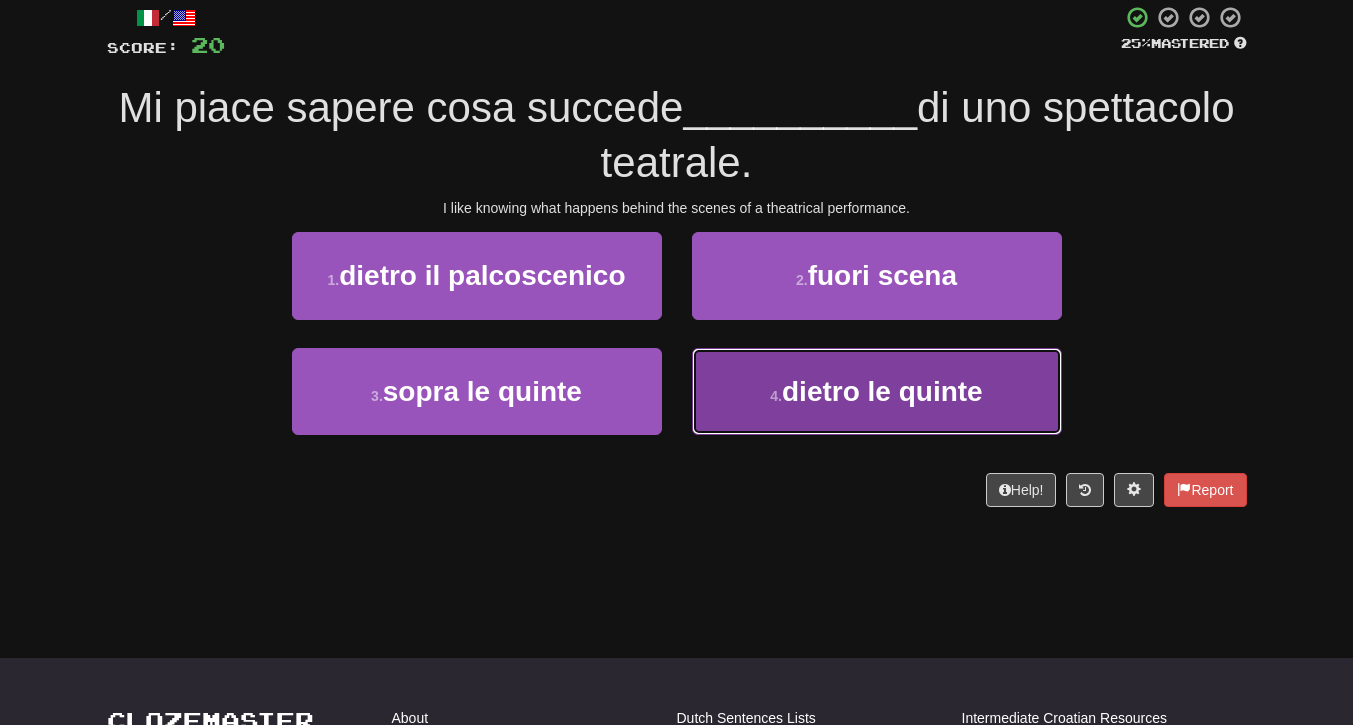 click on "dietro le quinte" at bounding box center (882, 391) 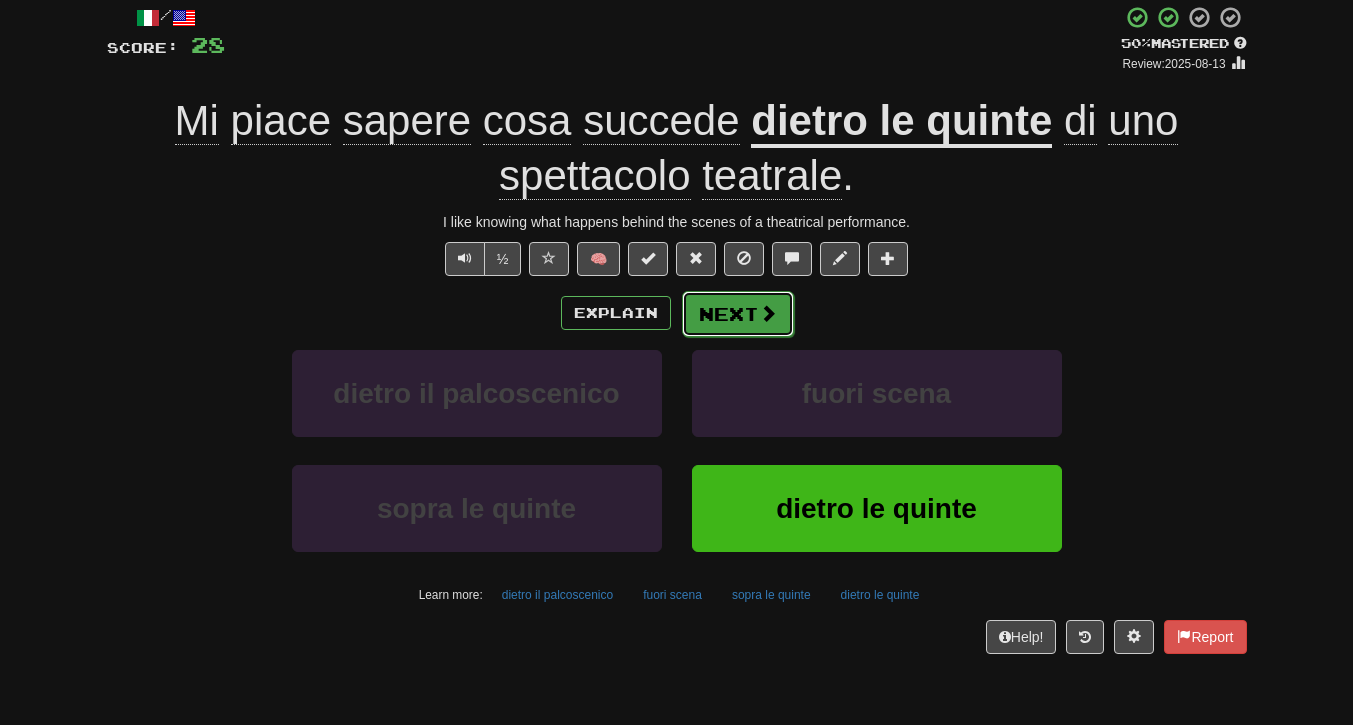 click on "Next" at bounding box center (738, 314) 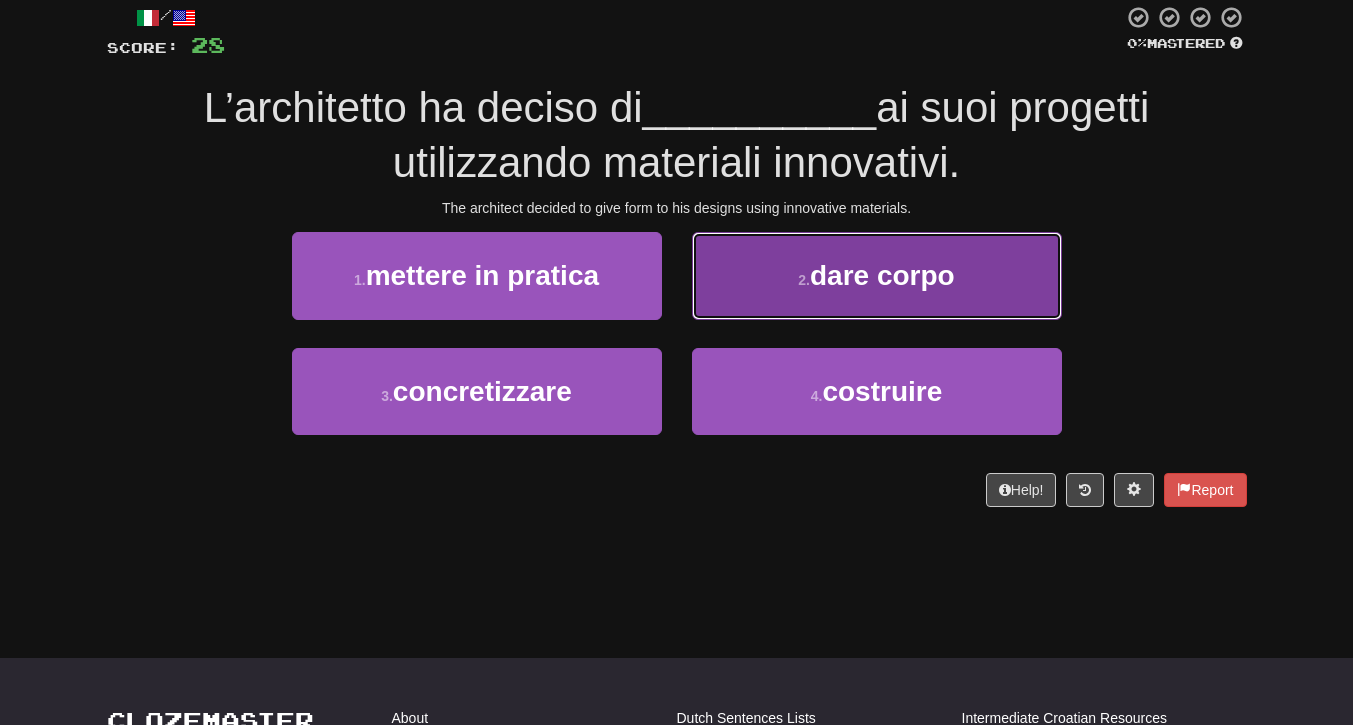 click on "2 .  dare corpo" at bounding box center (877, 275) 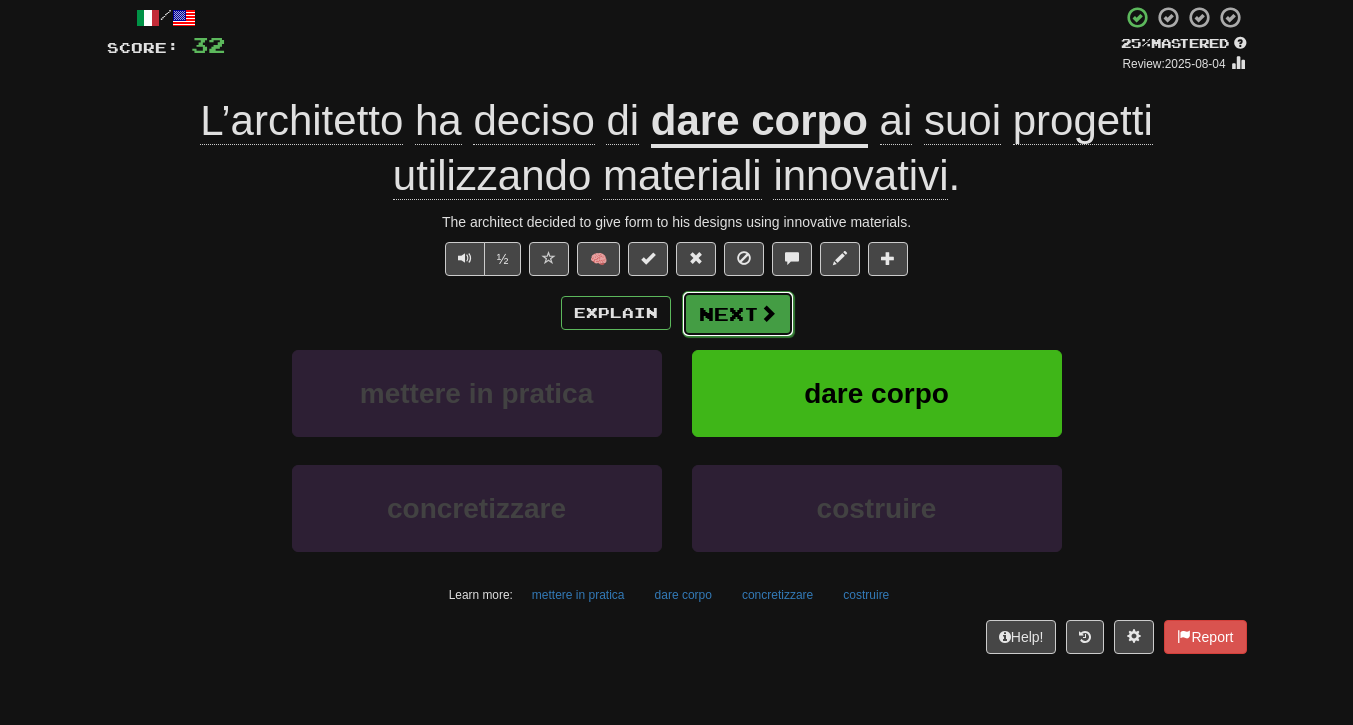 click on "Next" at bounding box center (738, 314) 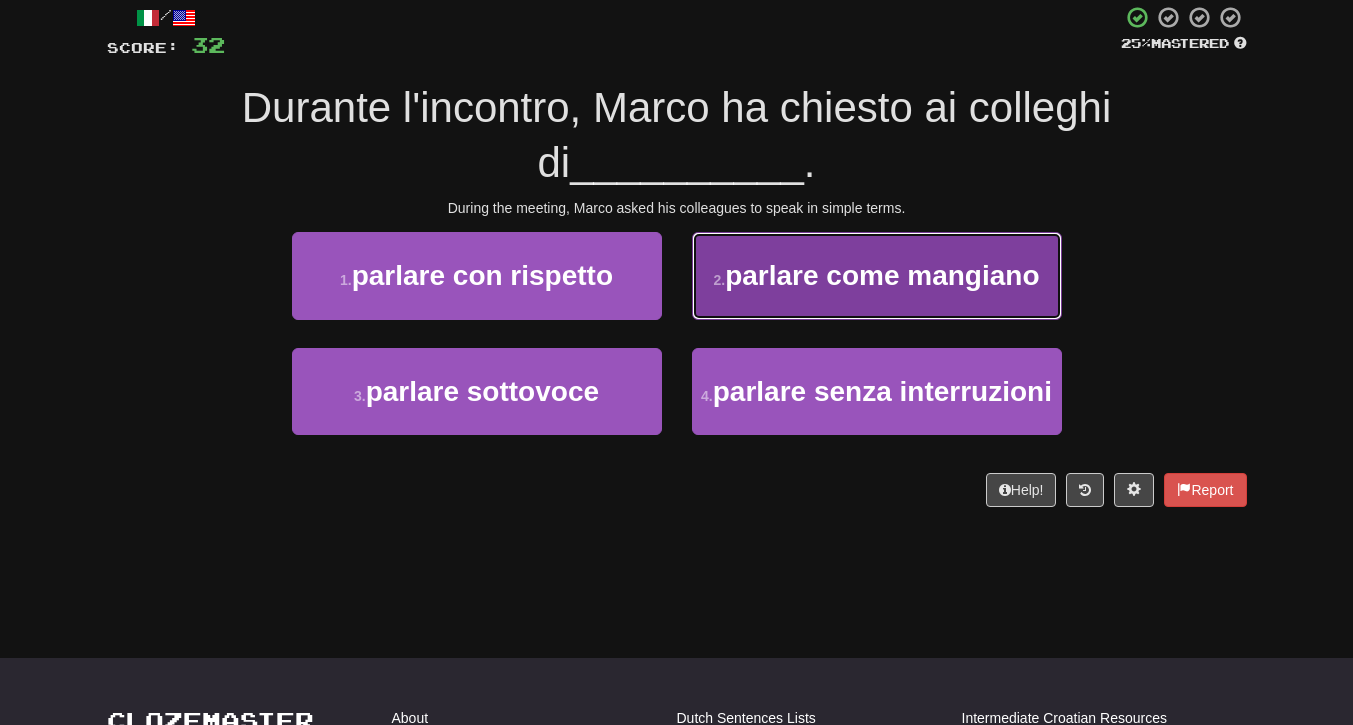 click on "parlare come mangiano" at bounding box center [882, 275] 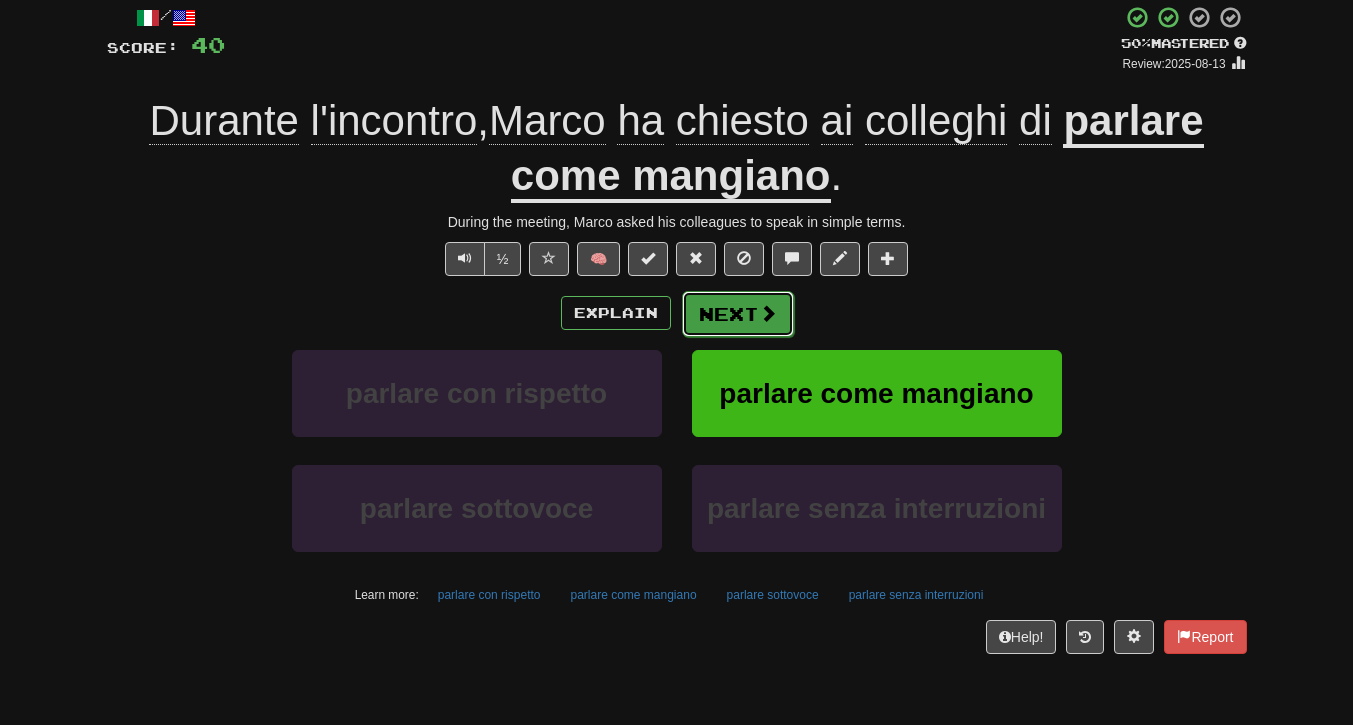 click on "Next" at bounding box center (738, 314) 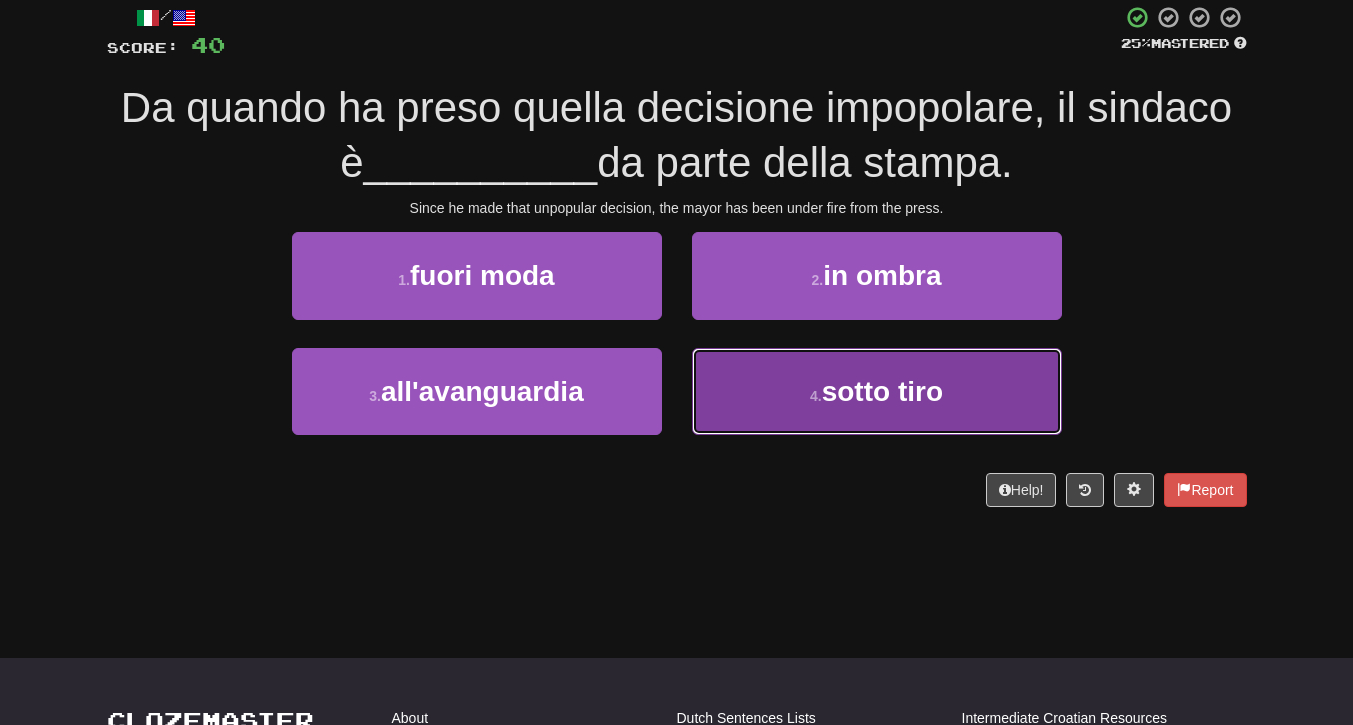 click on "sotto tiro" at bounding box center (882, 391) 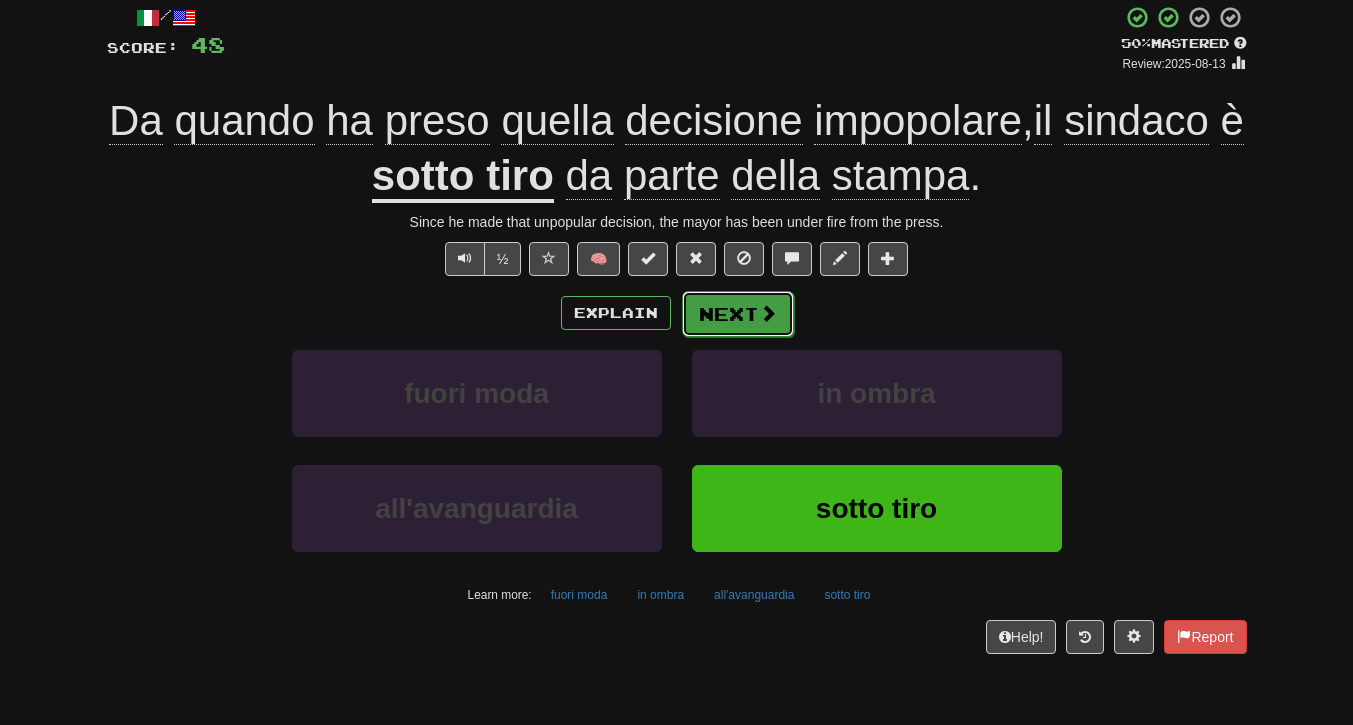 click on "Next" at bounding box center (738, 314) 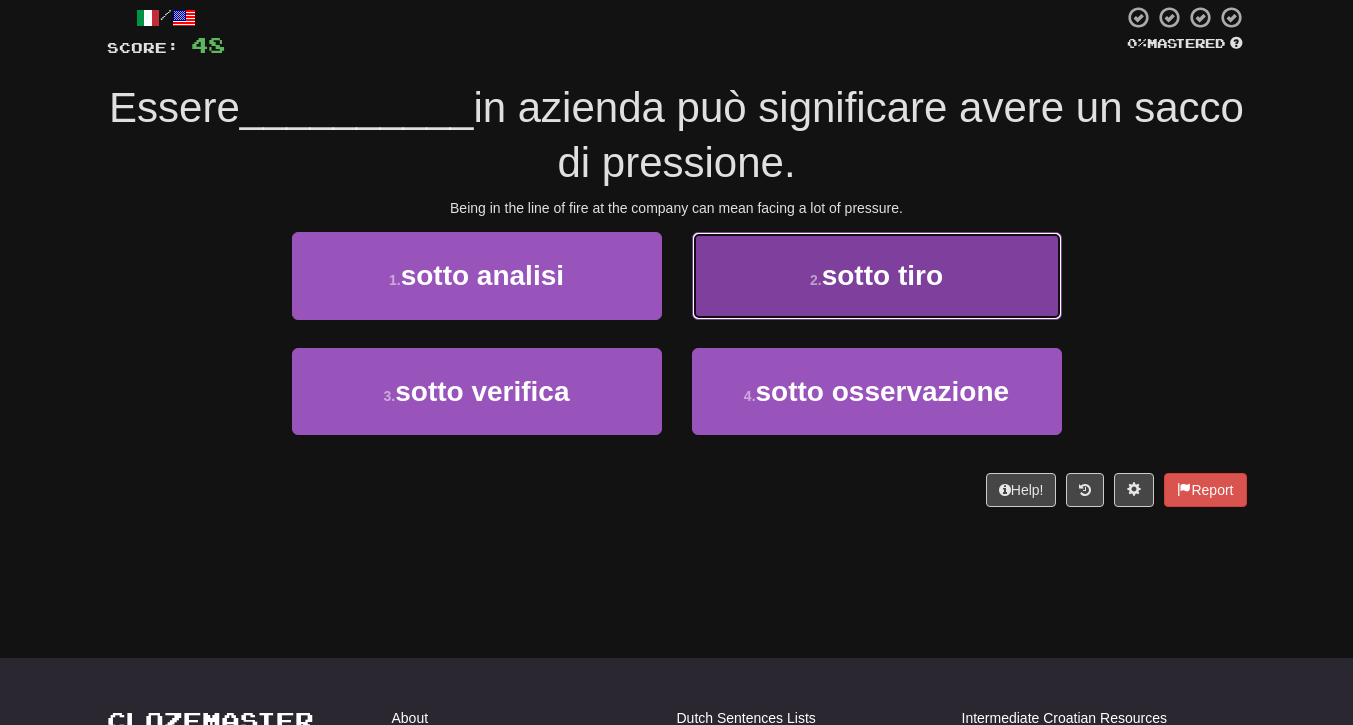 click on "2 .  sotto tiro" at bounding box center (877, 275) 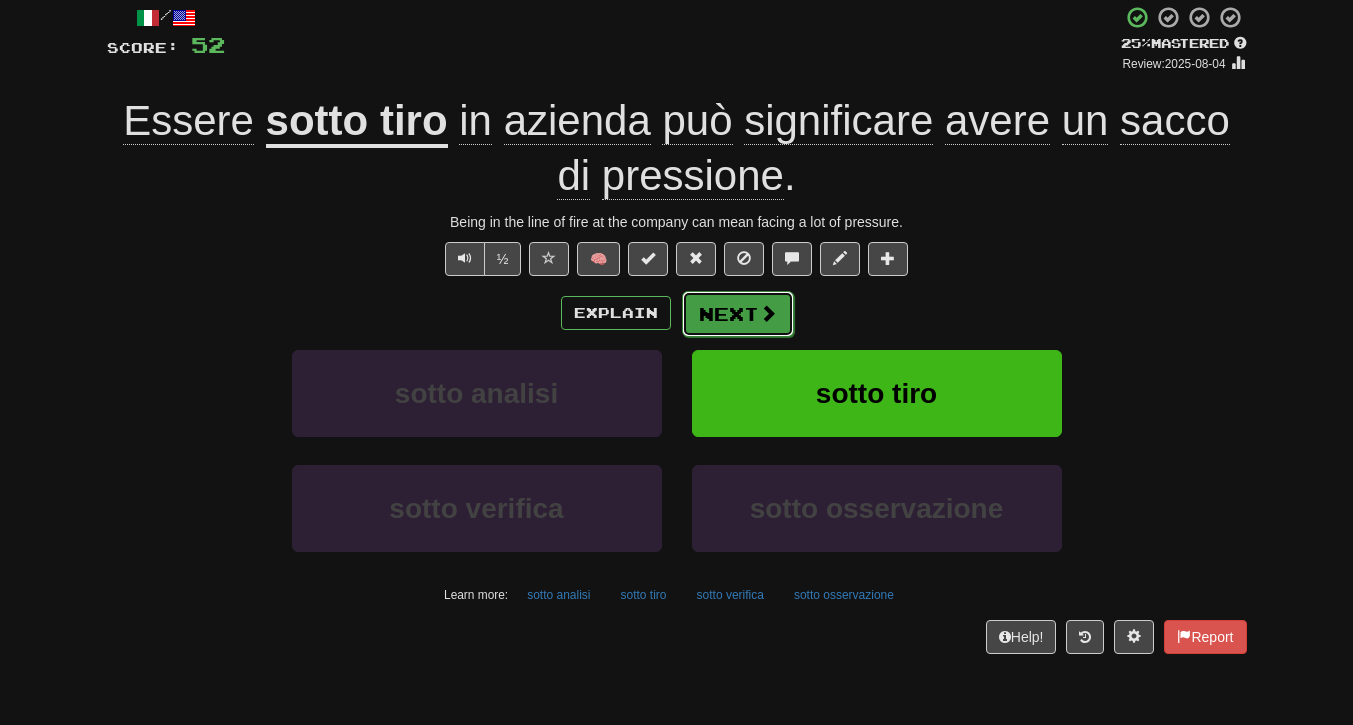 click on "Next" at bounding box center [738, 314] 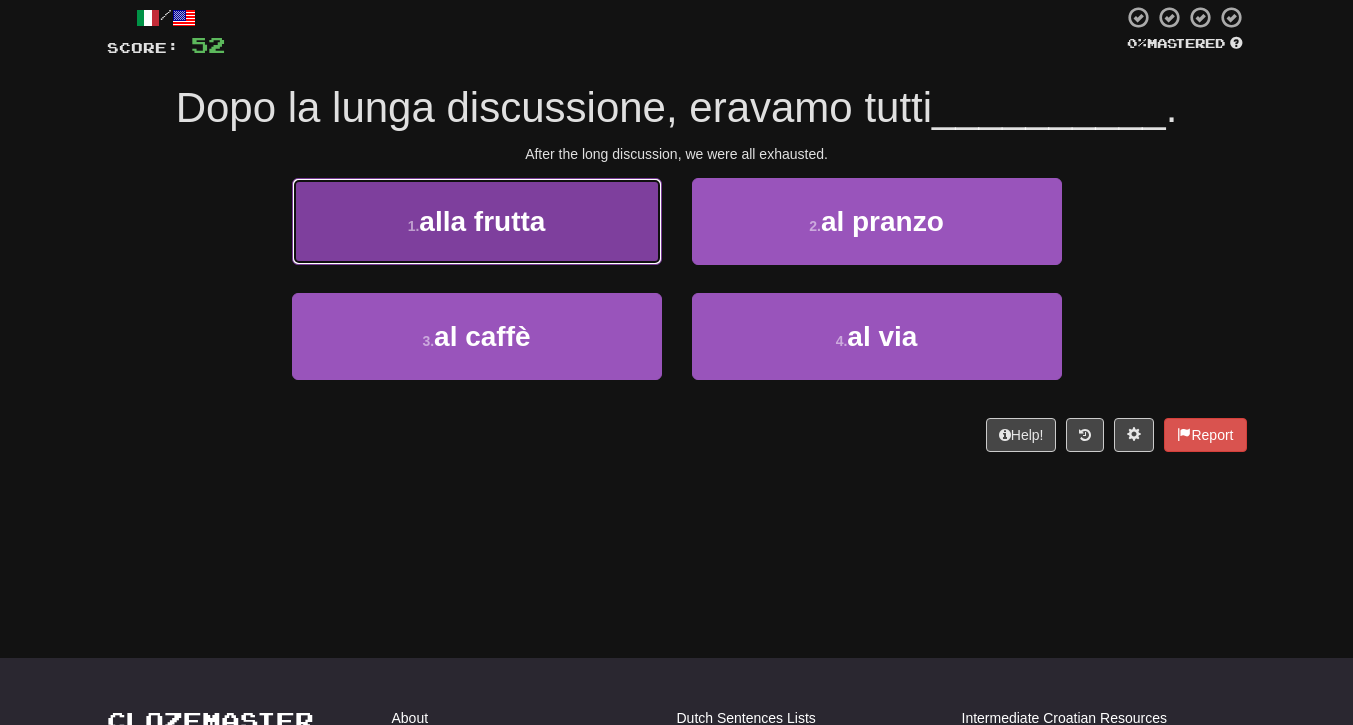 click on "1 .  alla frutta" at bounding box center (477, 221) 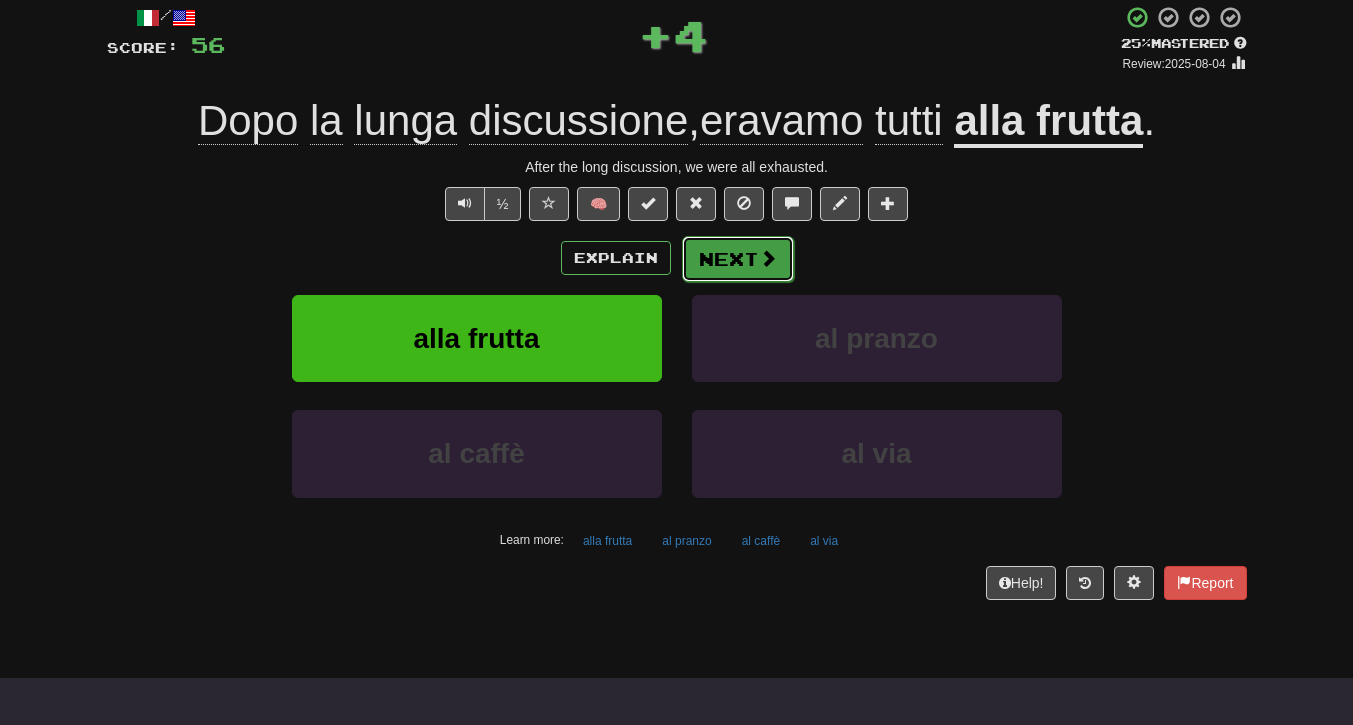 click on "Next" at bounding box center (738, 259) 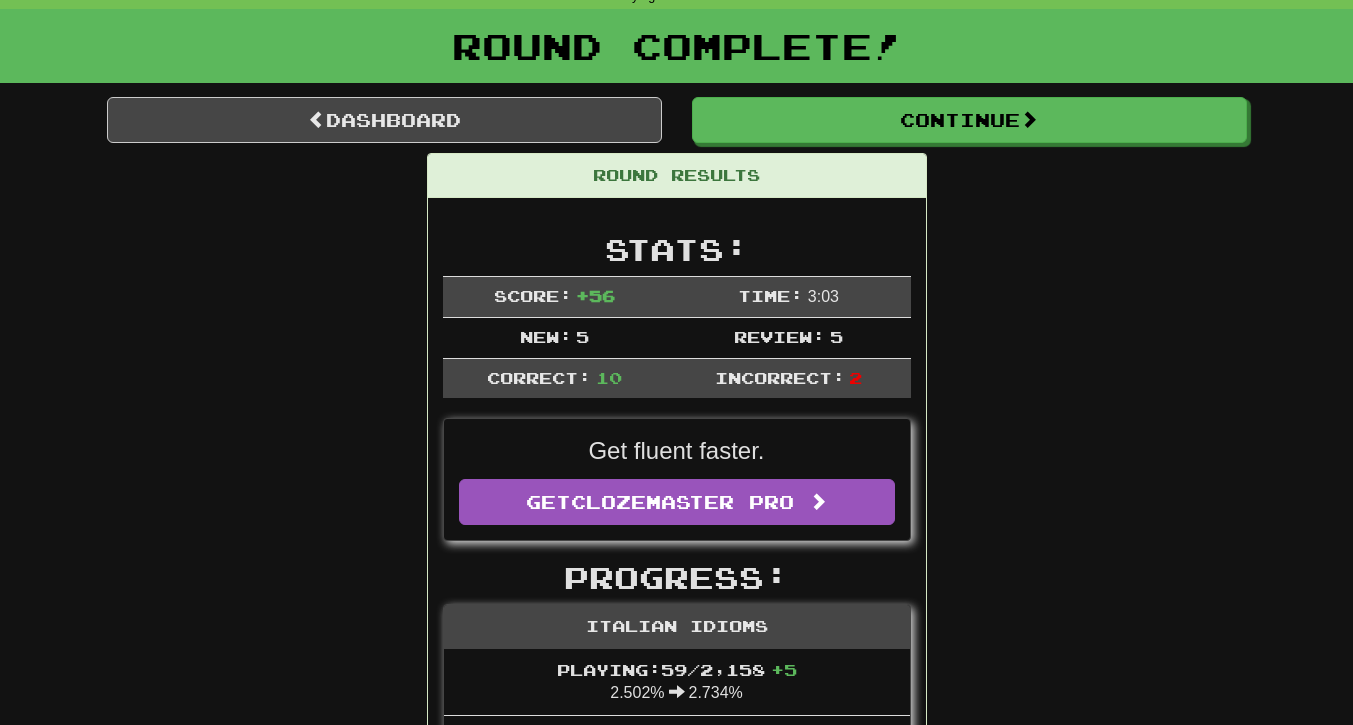 scroll, scrollTop: 96, scrollLeft: 0, axis: vertical 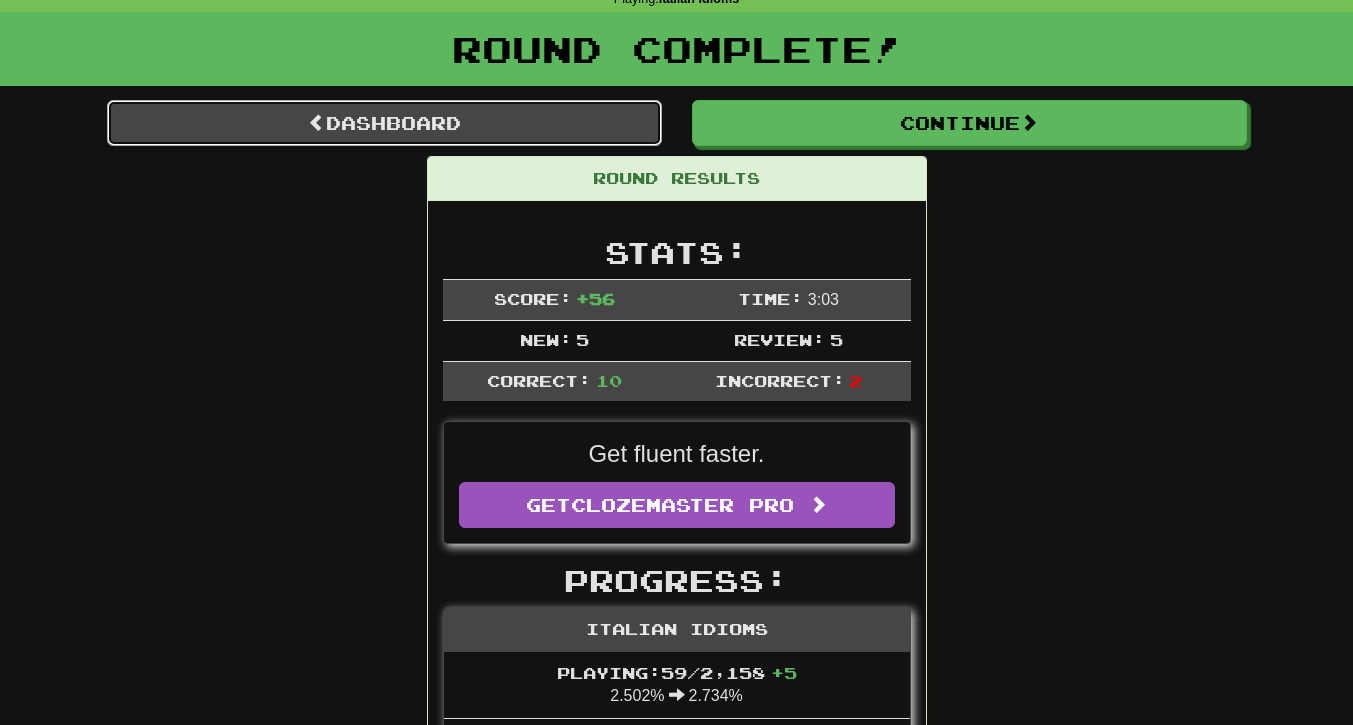 click on "Dashboard" at bounding box center [384, 123] 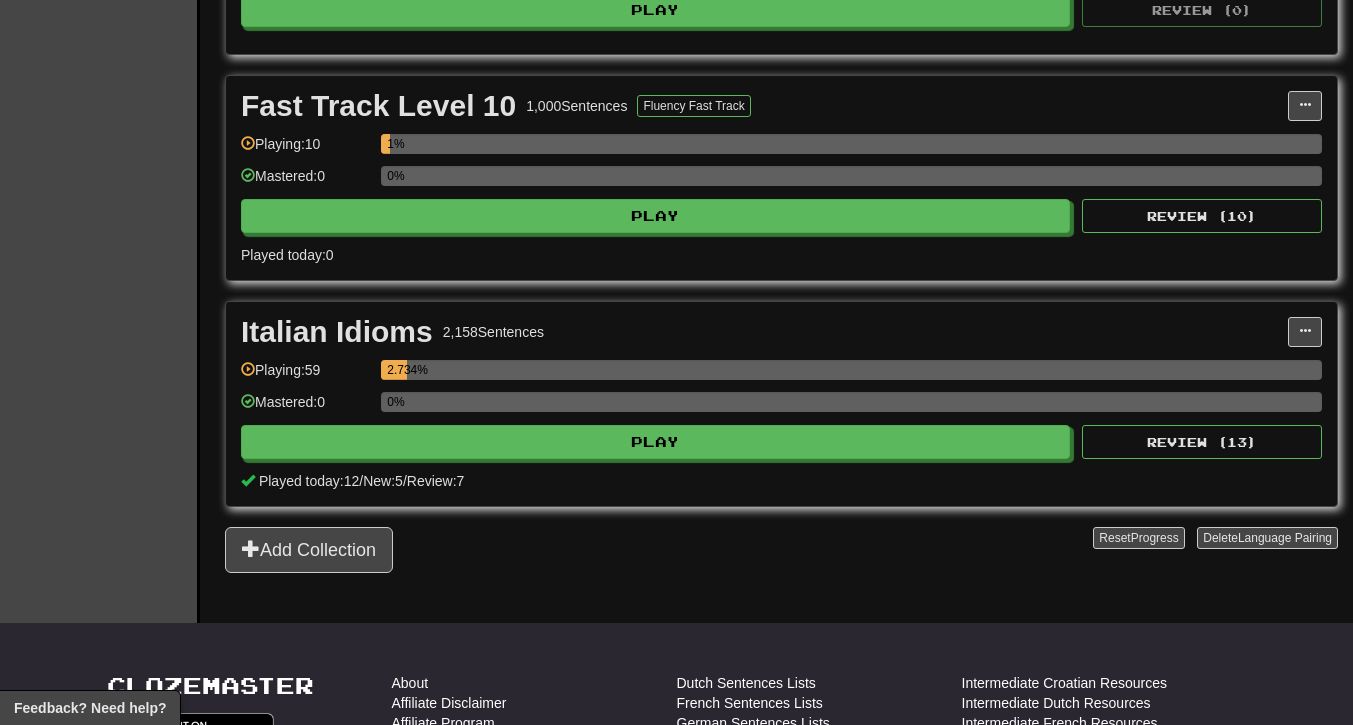 scroll, scrollTop: 1281, scrollLeft: 0, axis: vertical 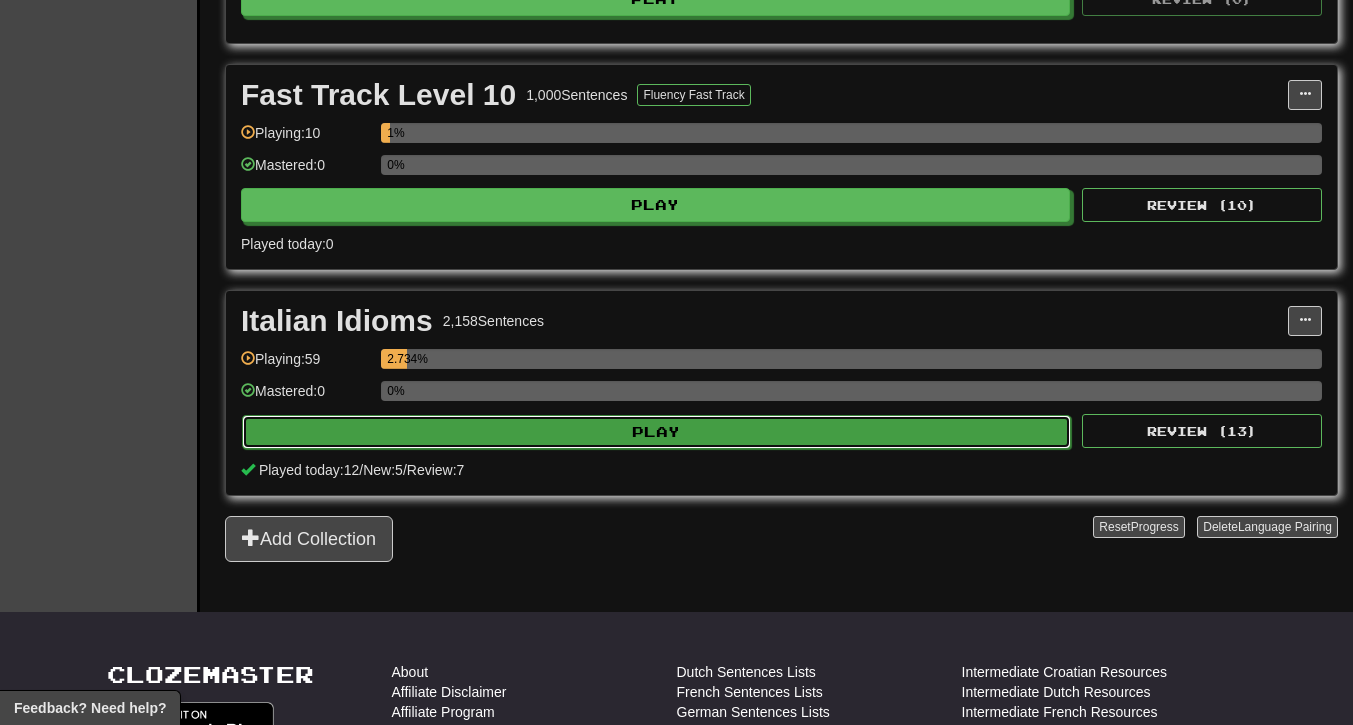 click on "Play" at bounding box center (656, 432) 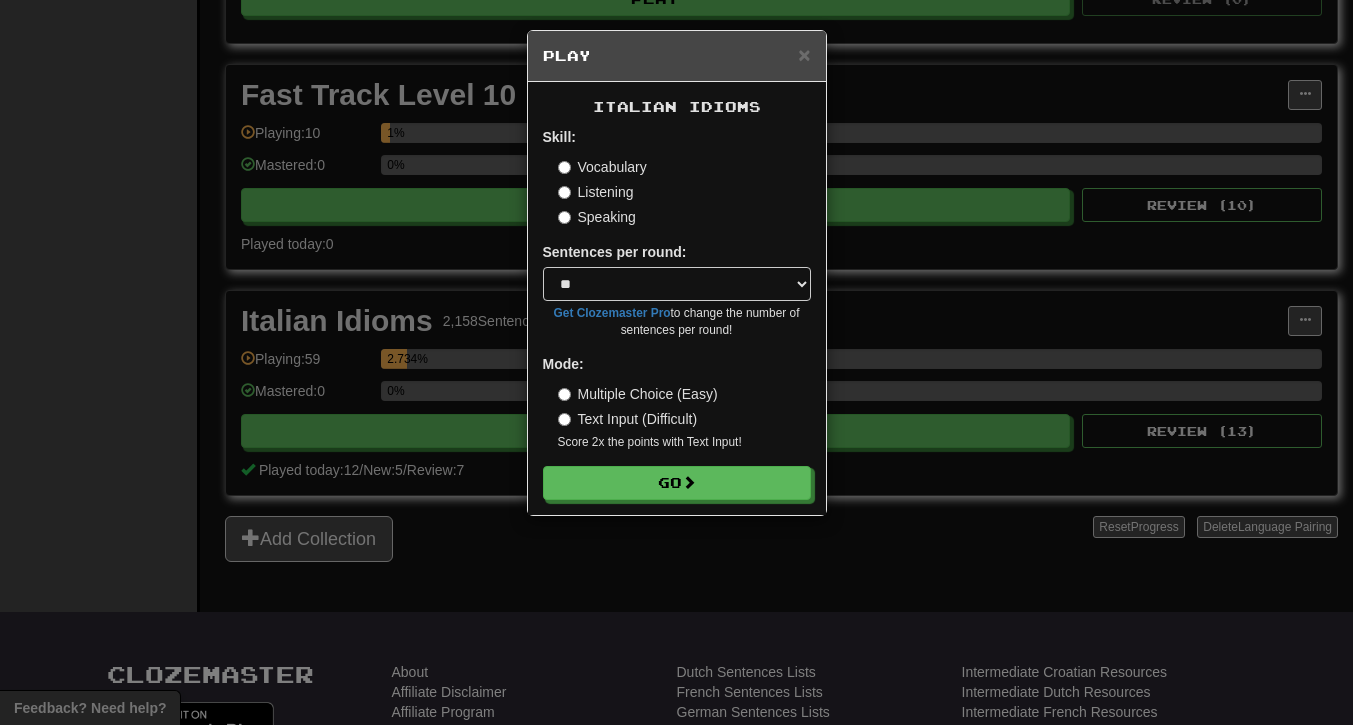 click on "Listening" at bounding box center (596, 192) 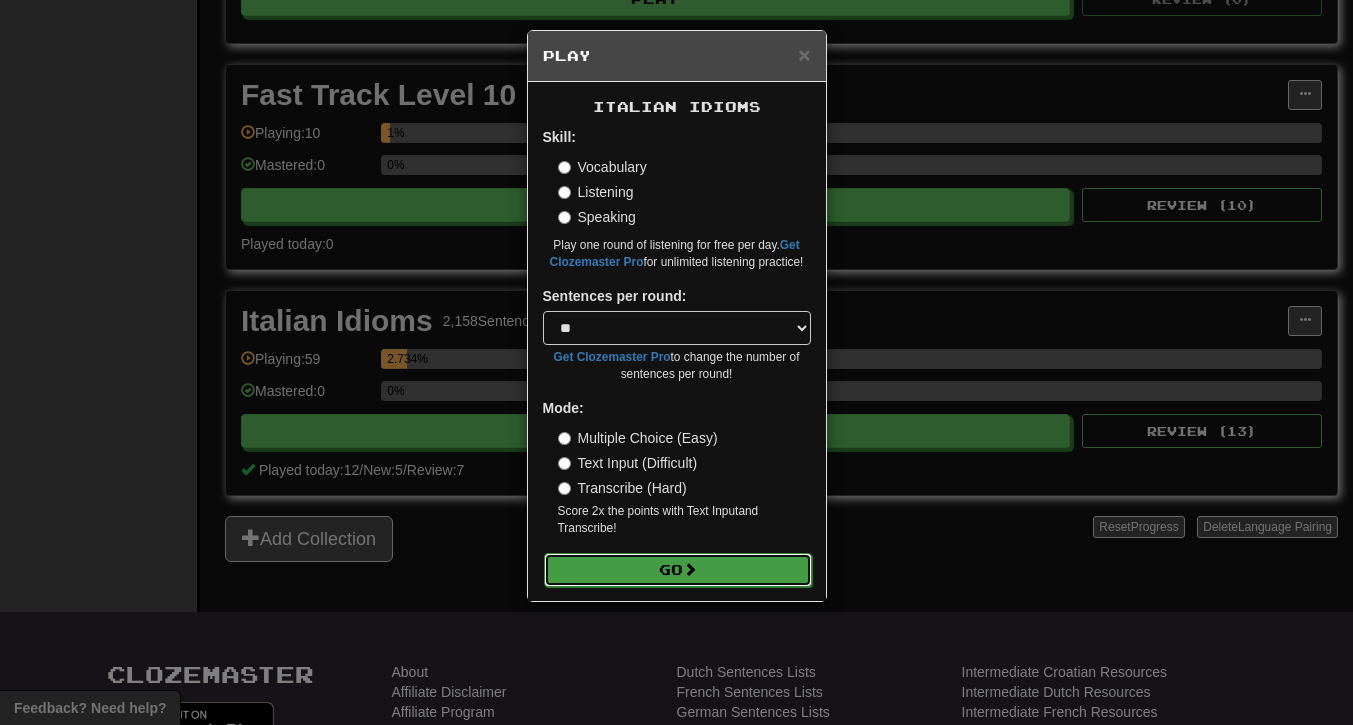 click on "Go" at bounding box center (678, 570) 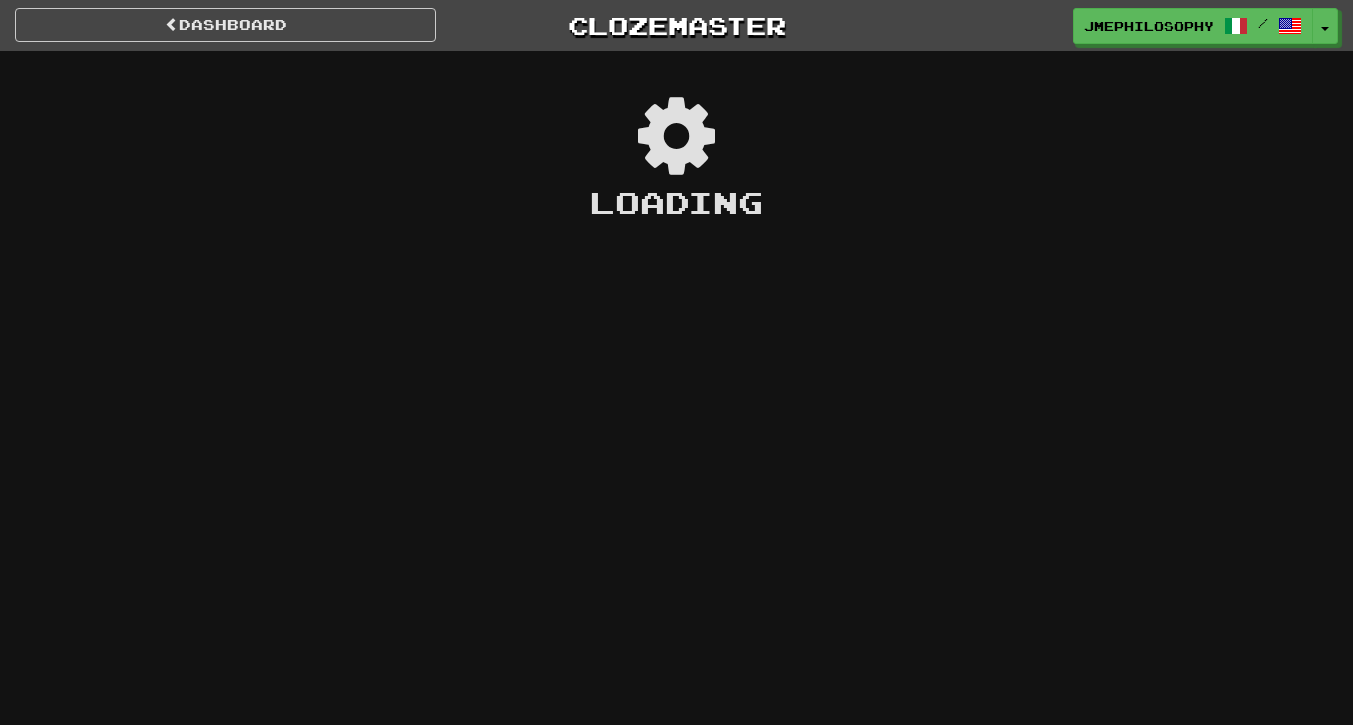 scroll, scrollTop: 0, scrollLeft: 0, axis: both 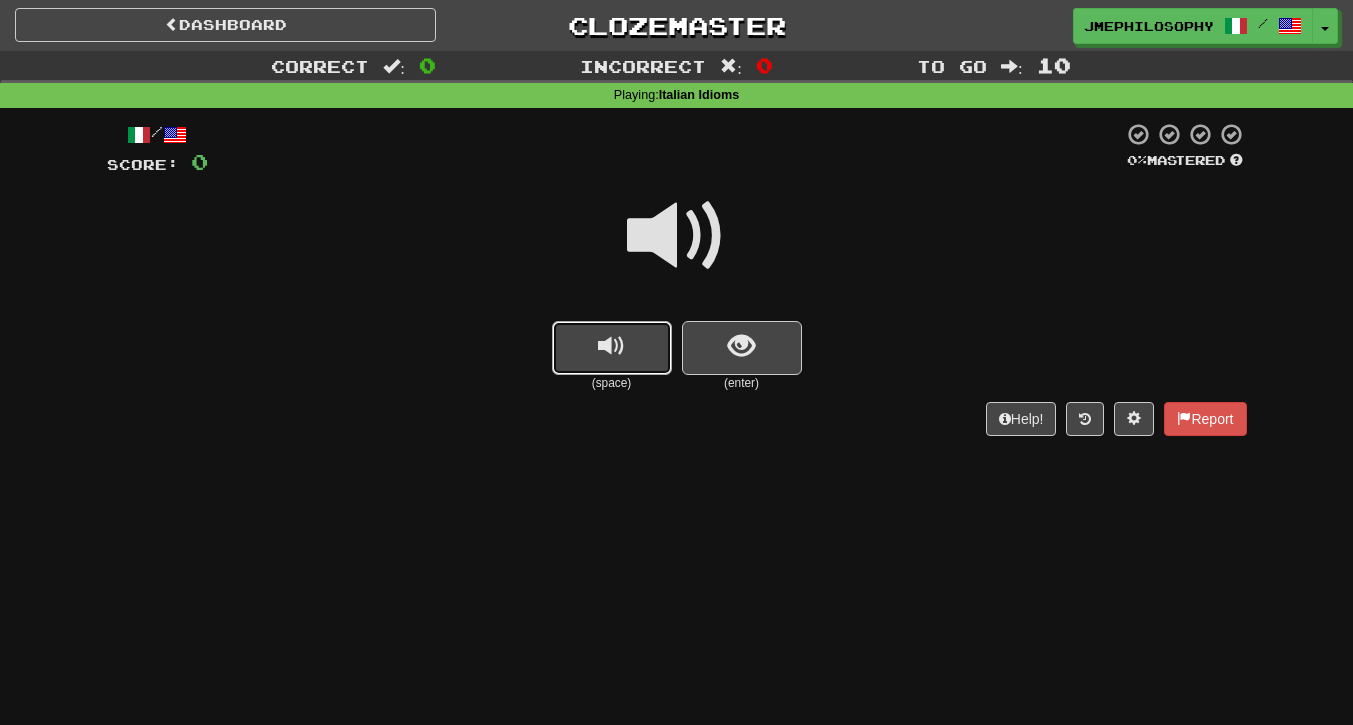 click at bounding box center [611, 346] 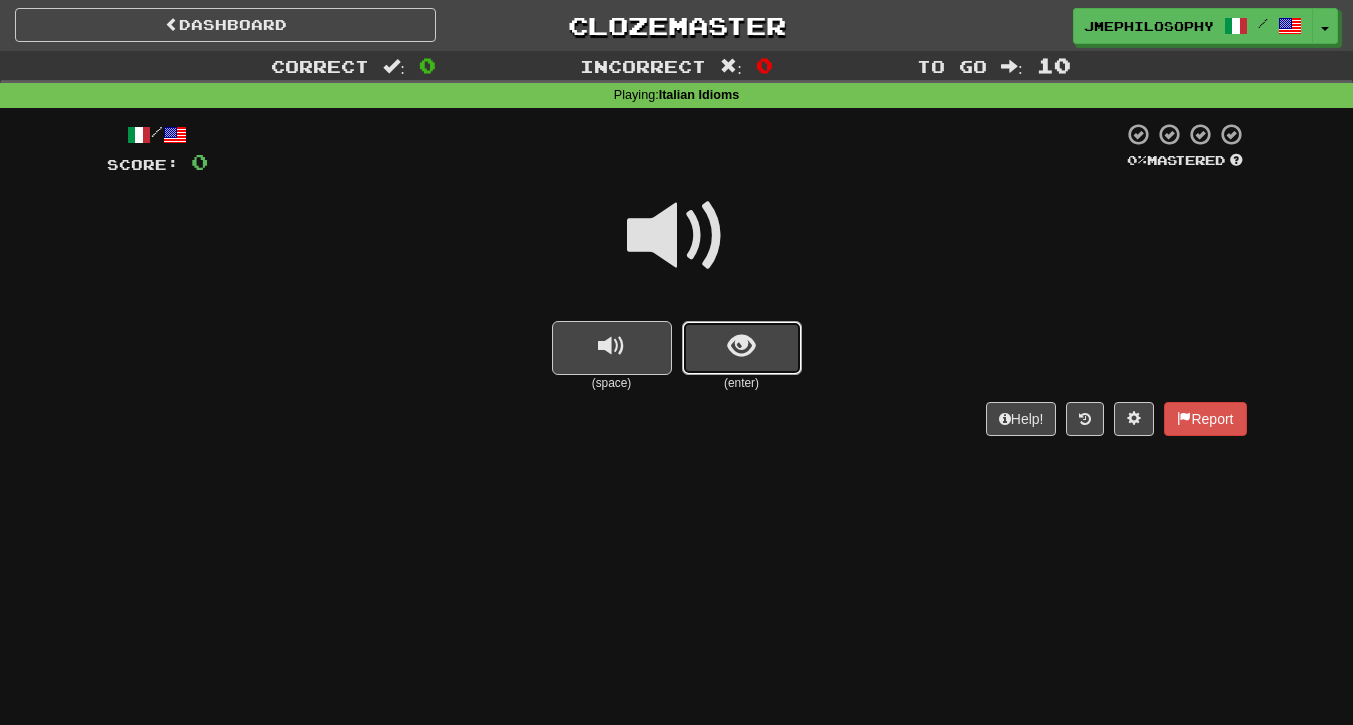 click at bounding box center [741, 346] 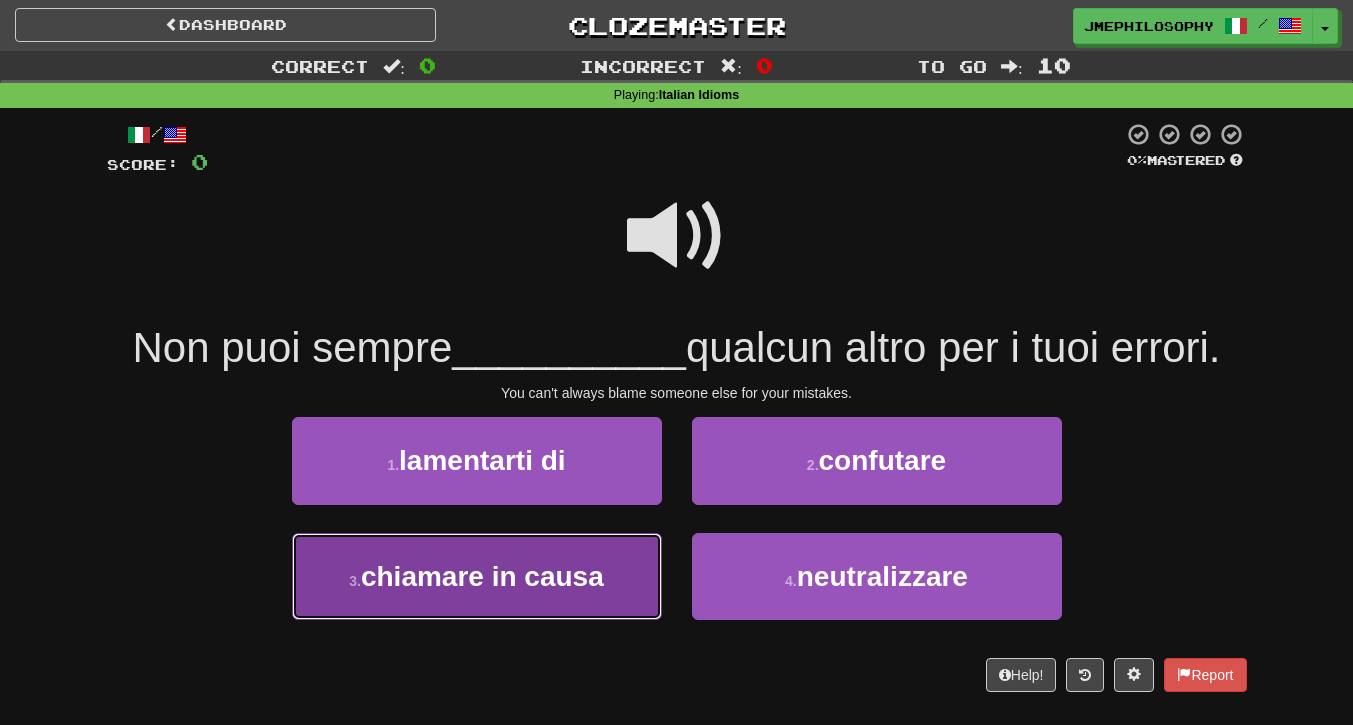 click on "chiamare in causa" at bounding box center [482, 576] 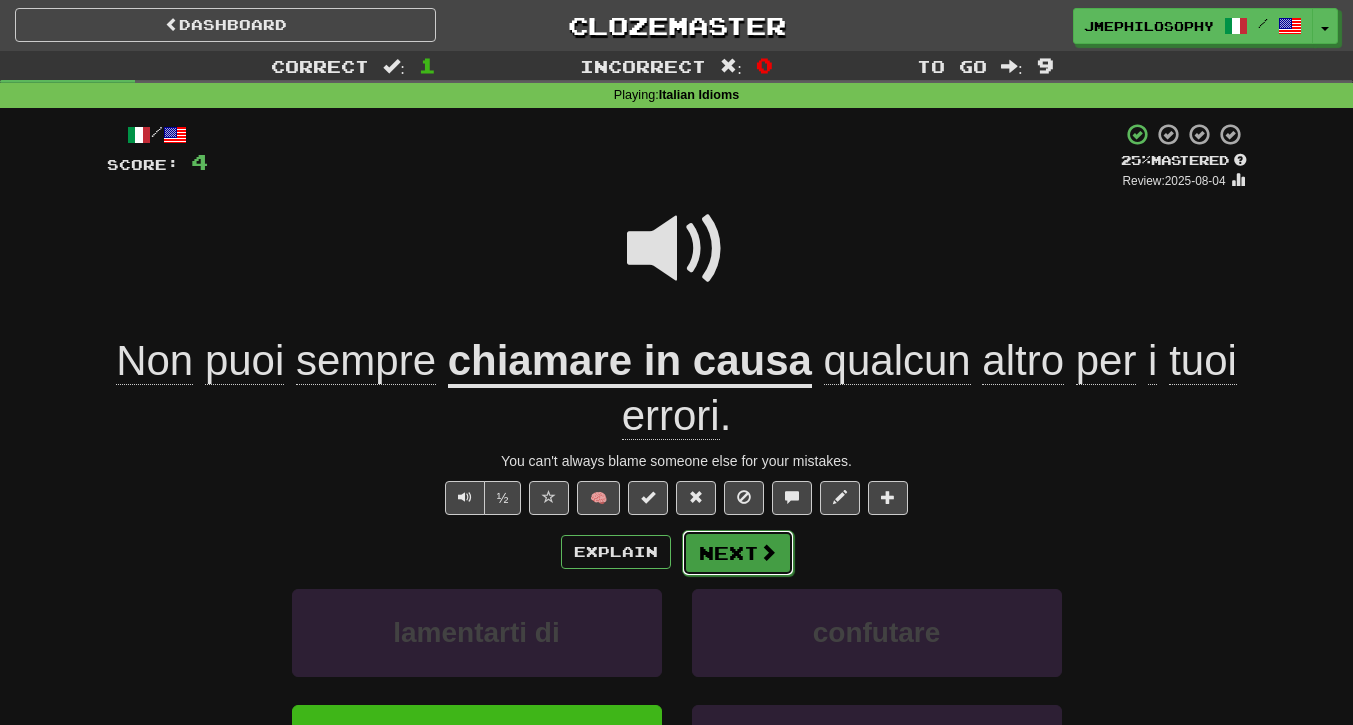 click on "Next" at bounding box center [738, 553] 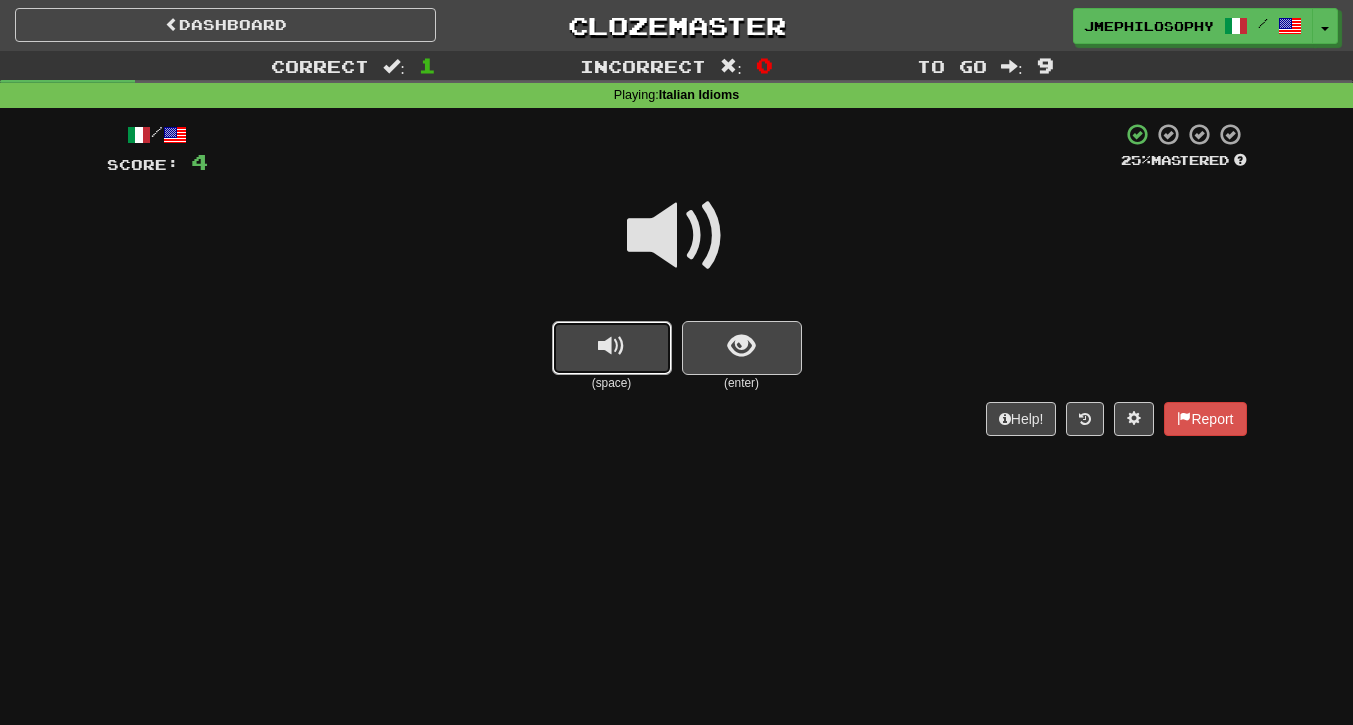 click at bounding box center (611, 346) 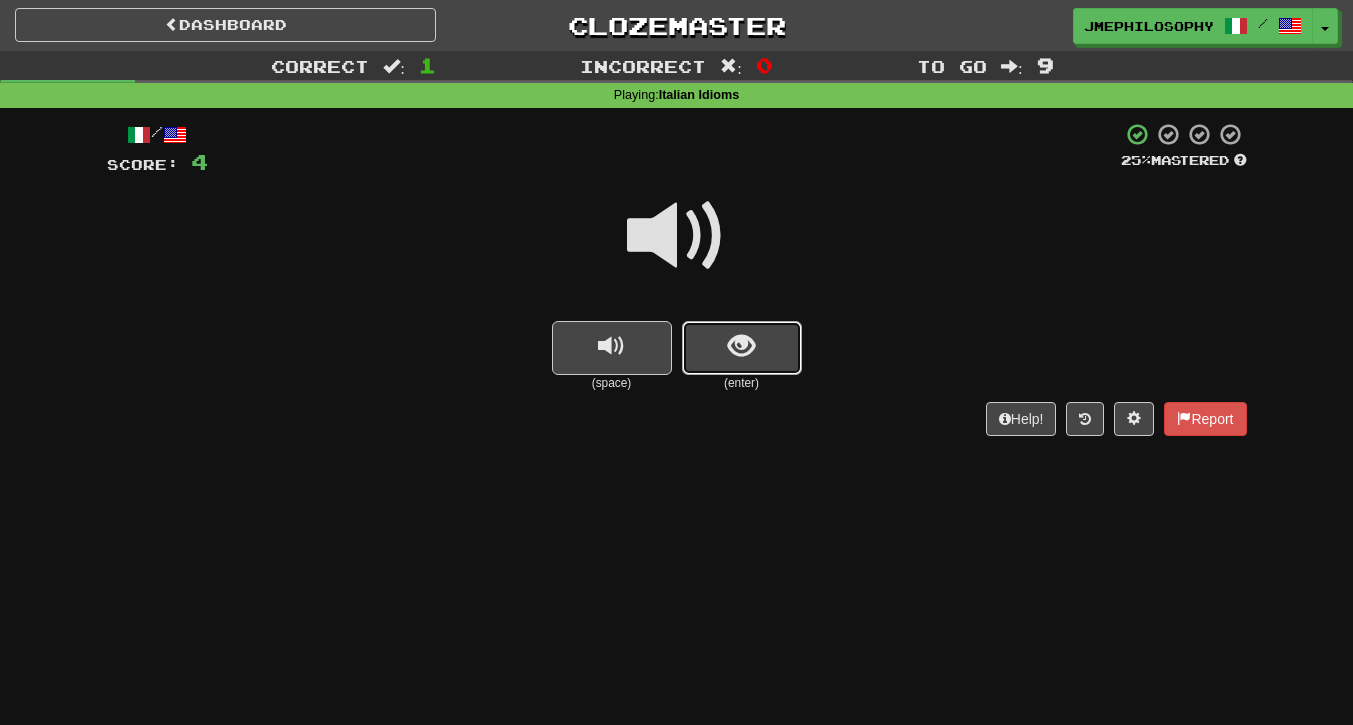 click at bounding box center (742, 348) 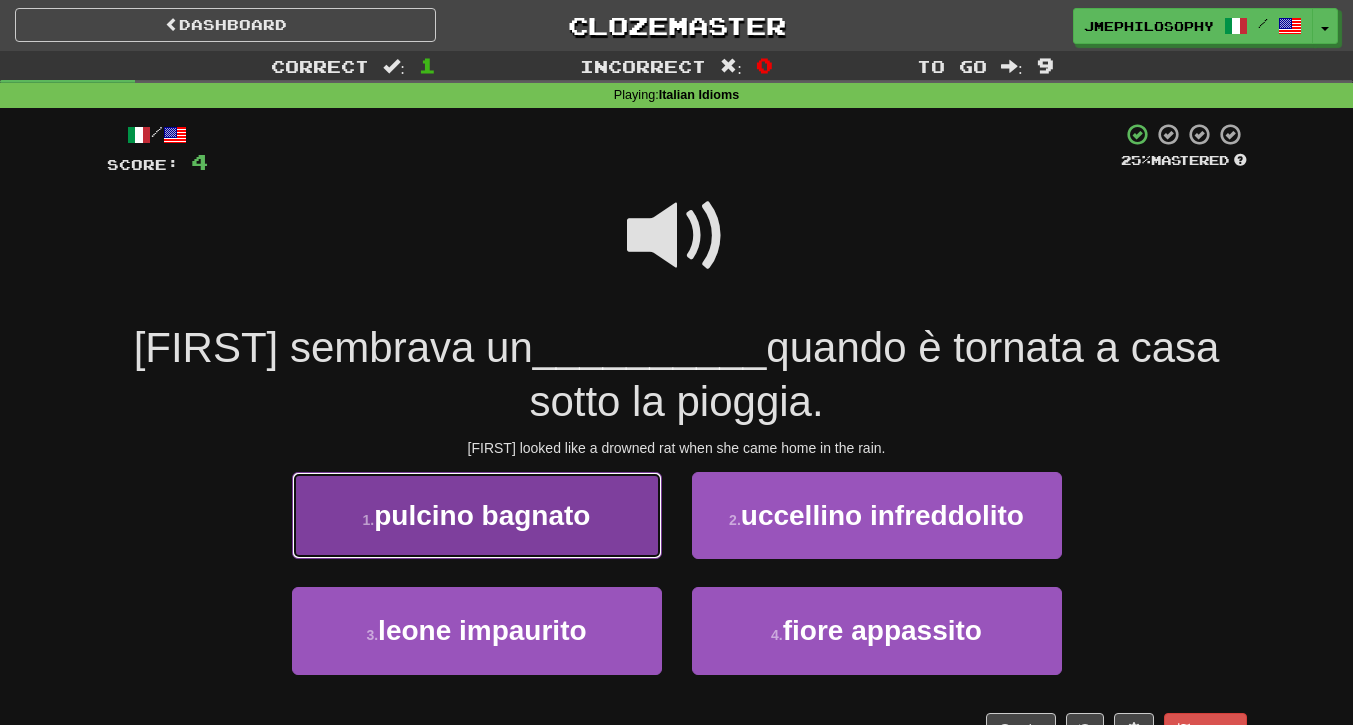 click on "pulcino bagnato" at bounding box center [482, 515] 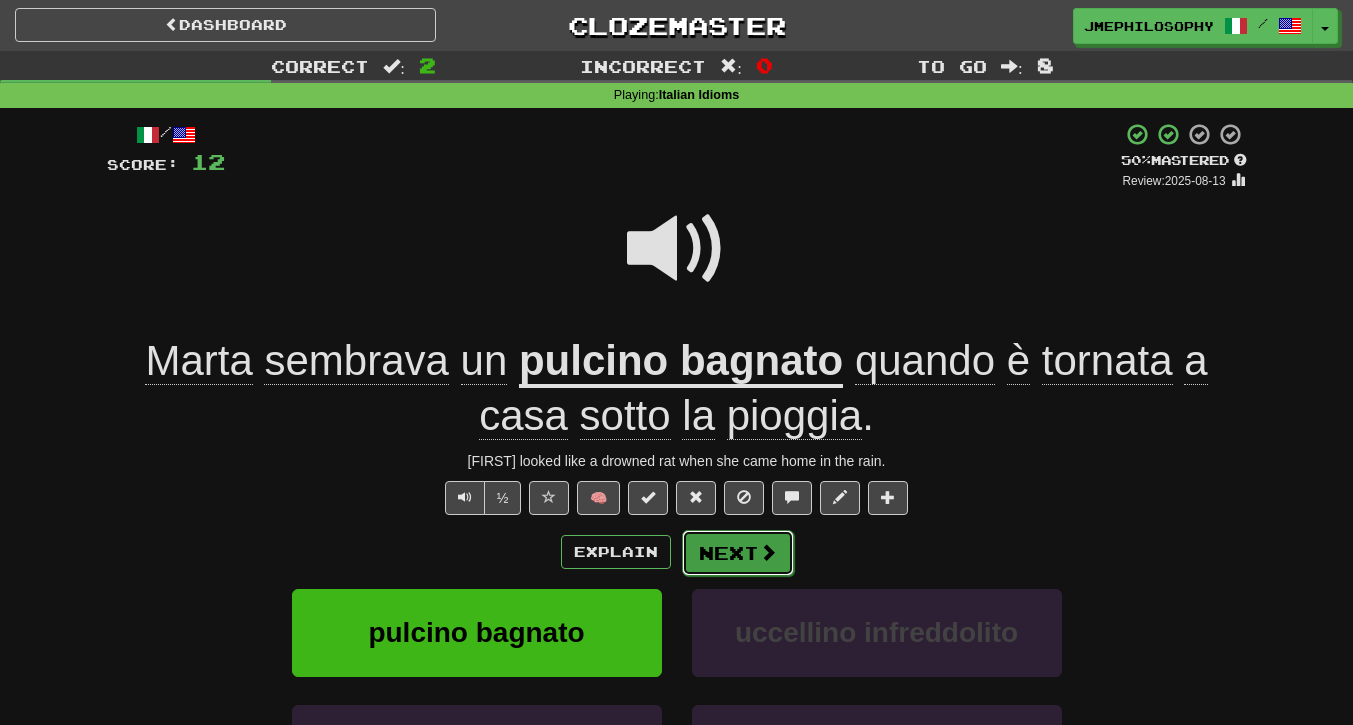 click on "Next" at bounding box center [738, 553] 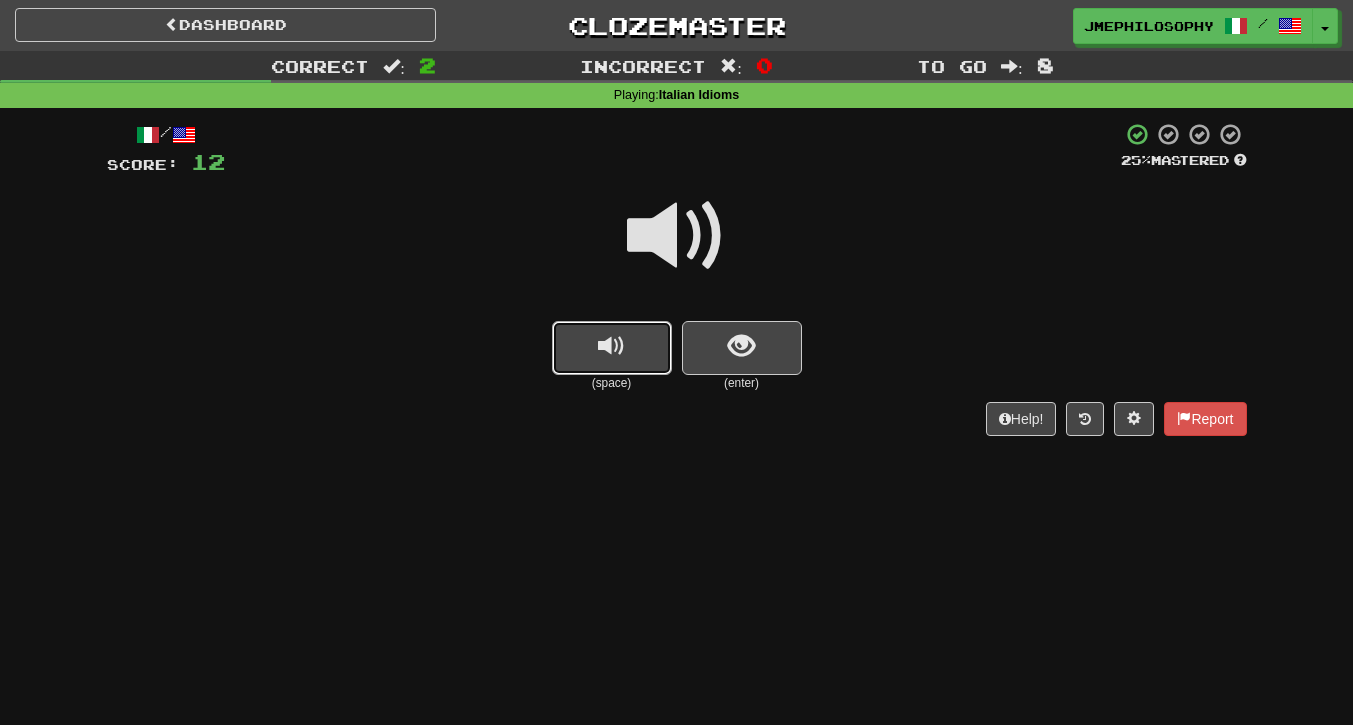 click at bounding box center (612, 348) 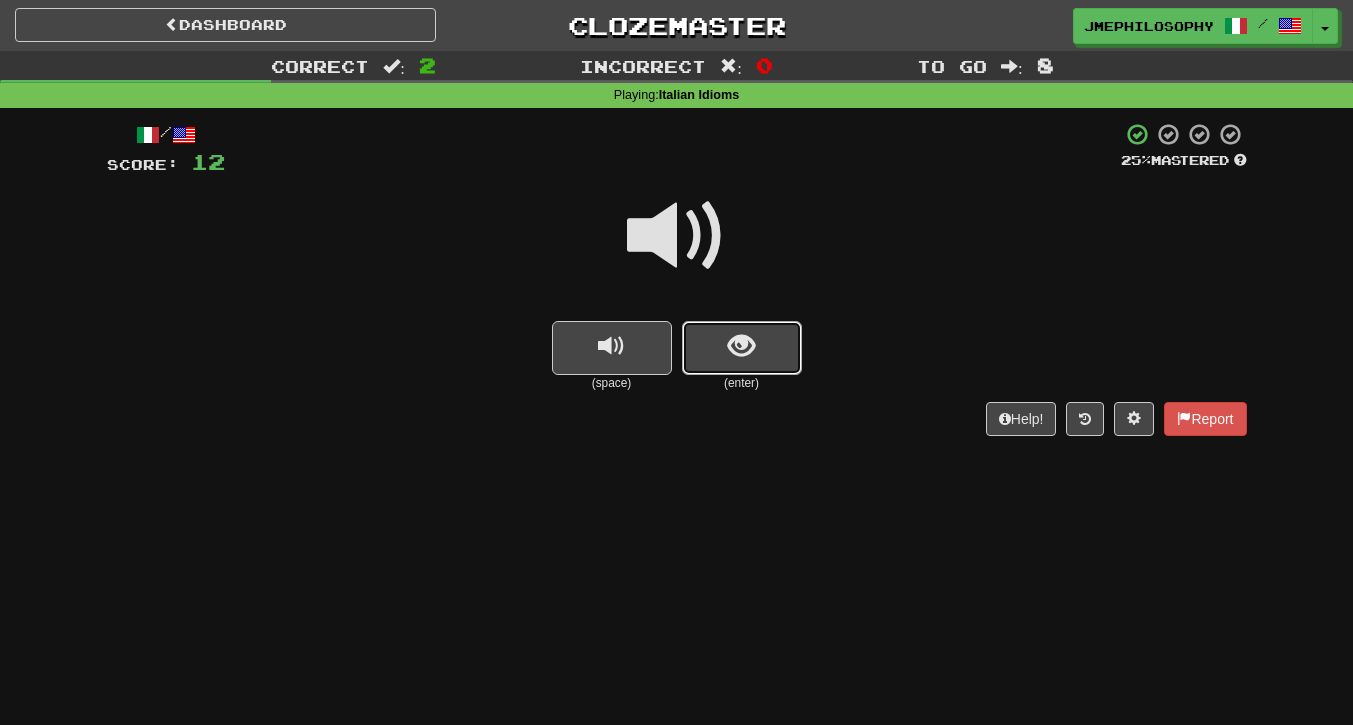 click at bounding box center [742, 348] 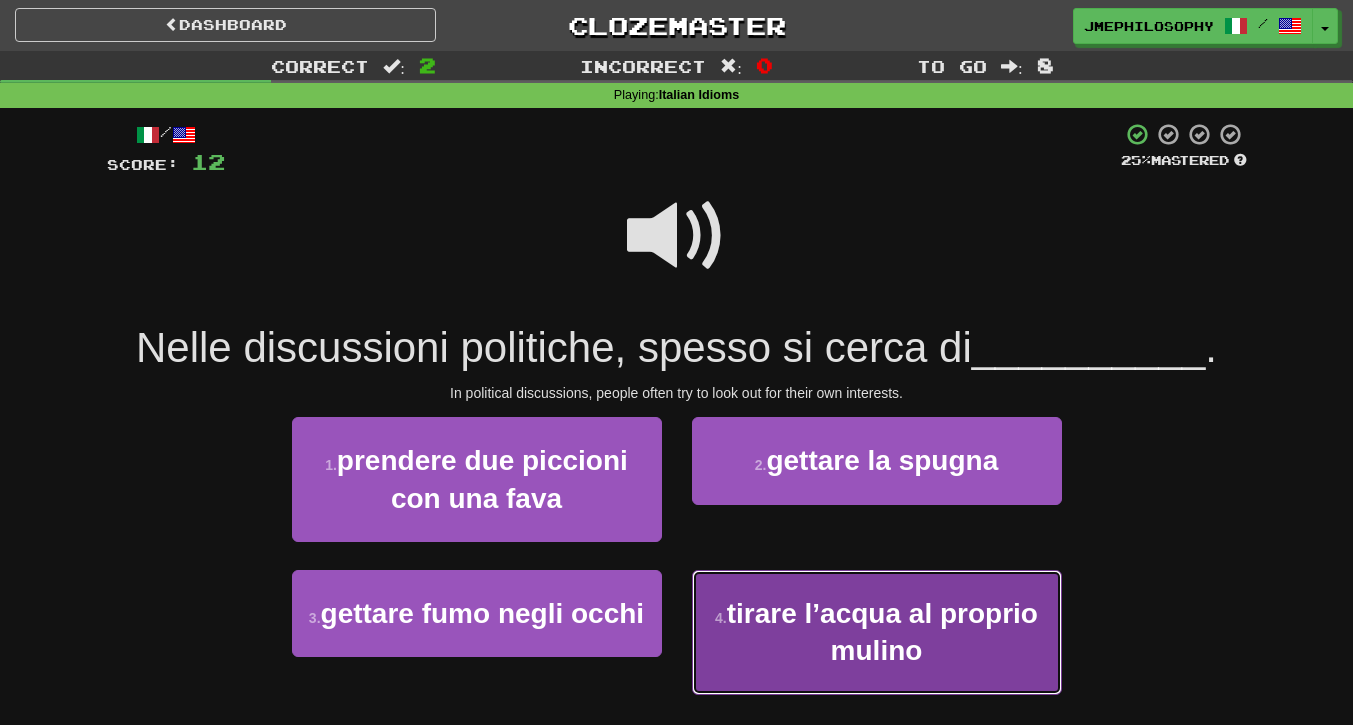 click on "4 .  tirare l’acqua al proprio mulino" at bounding box center (877, 632) 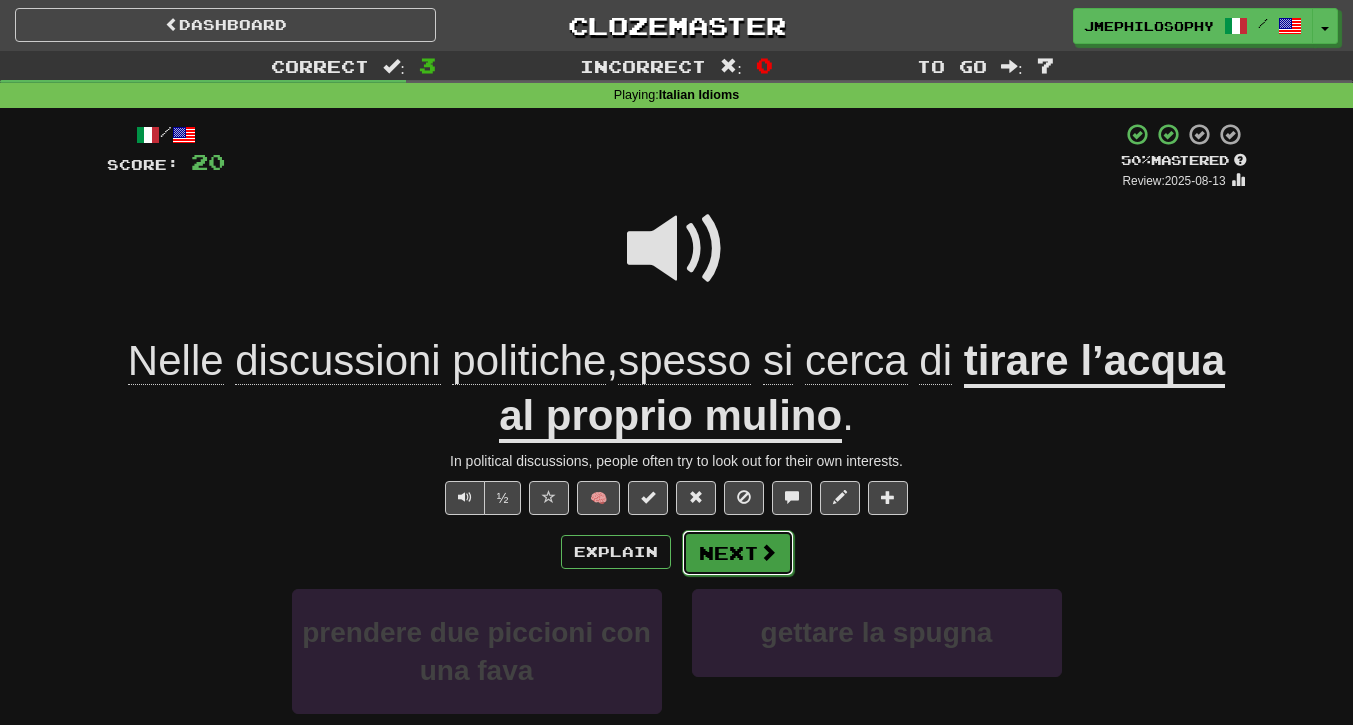 click on "Next" at bounding box center (738, 553) 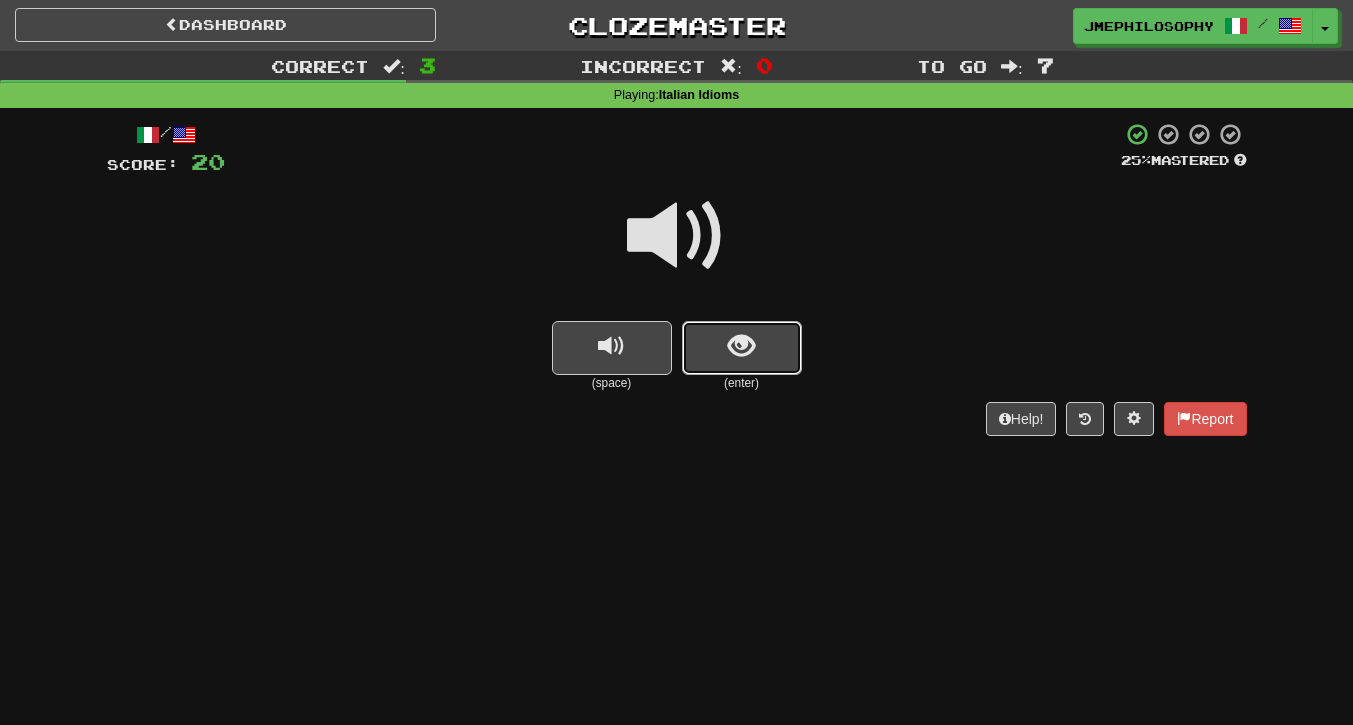 click at bounding box center (741, 346) 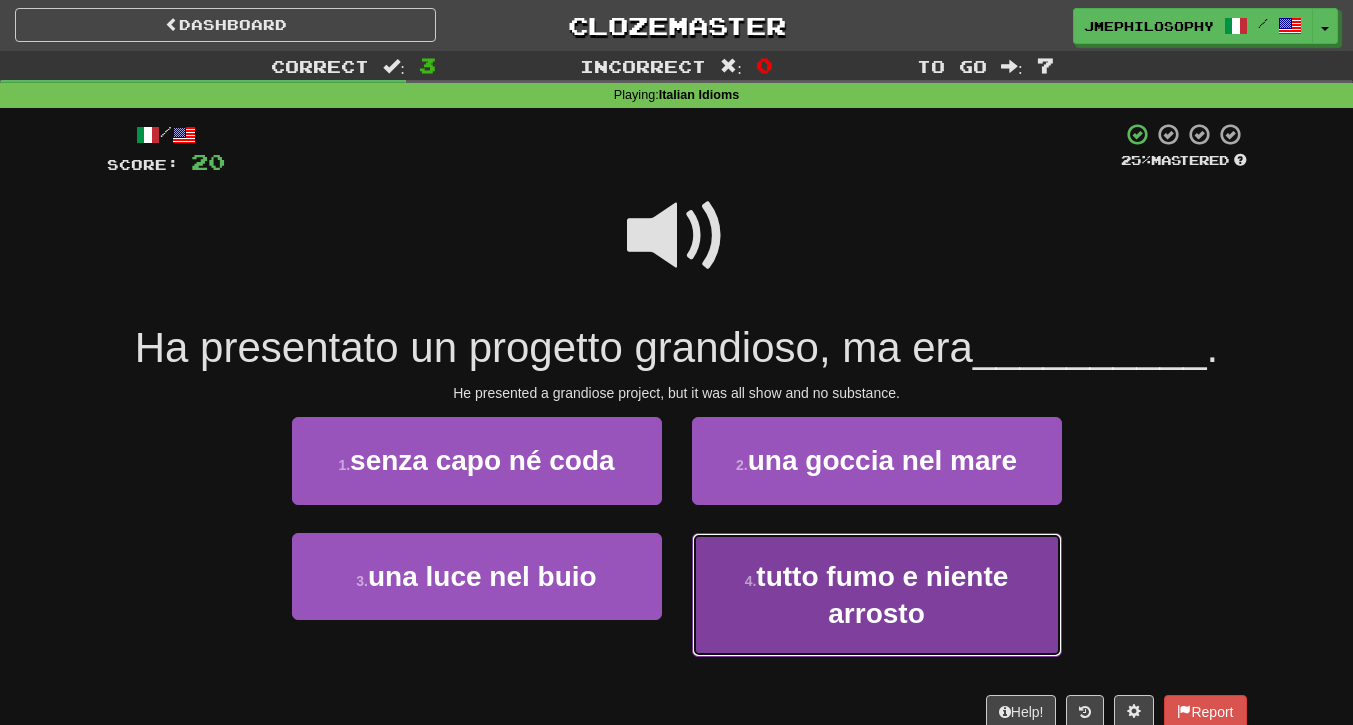 click on "tutto fumo e niente arrosto" at bounding box center [882, 595] 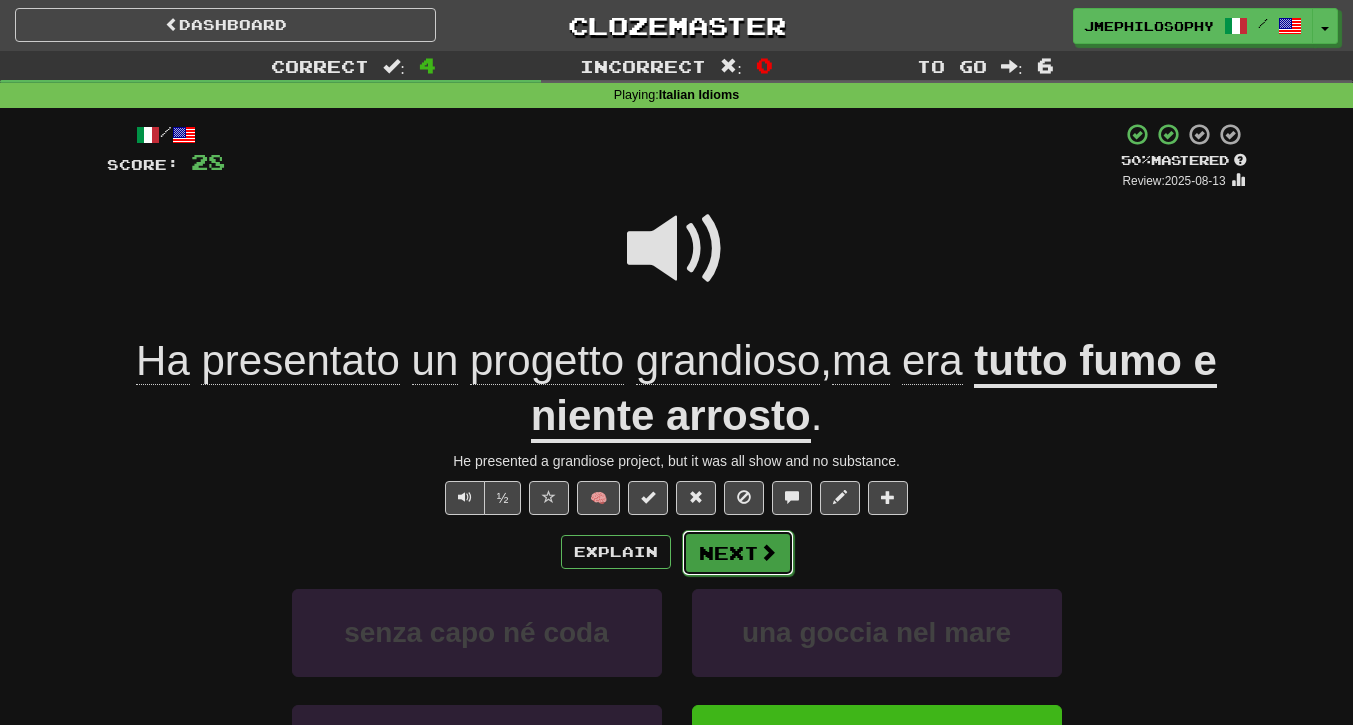 click on "Next" at bounding box center [738, 553] 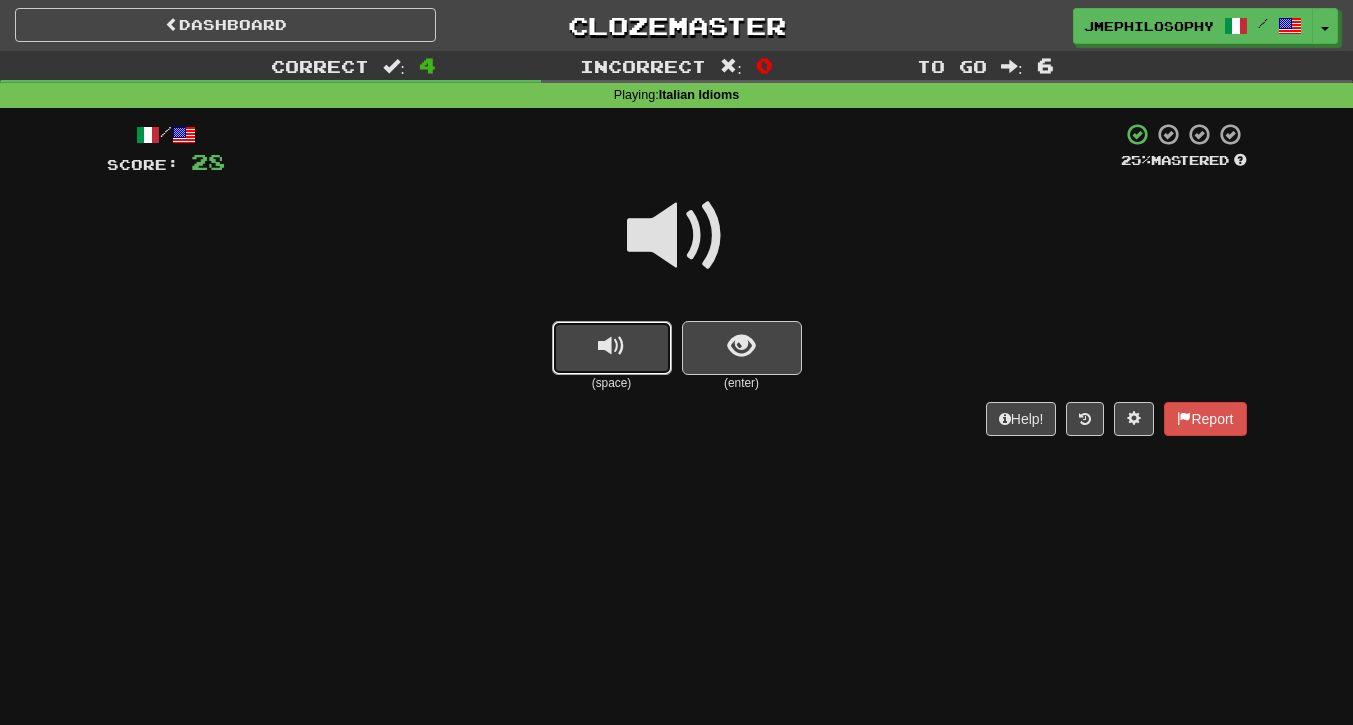 click at bounding box center (611, 346) 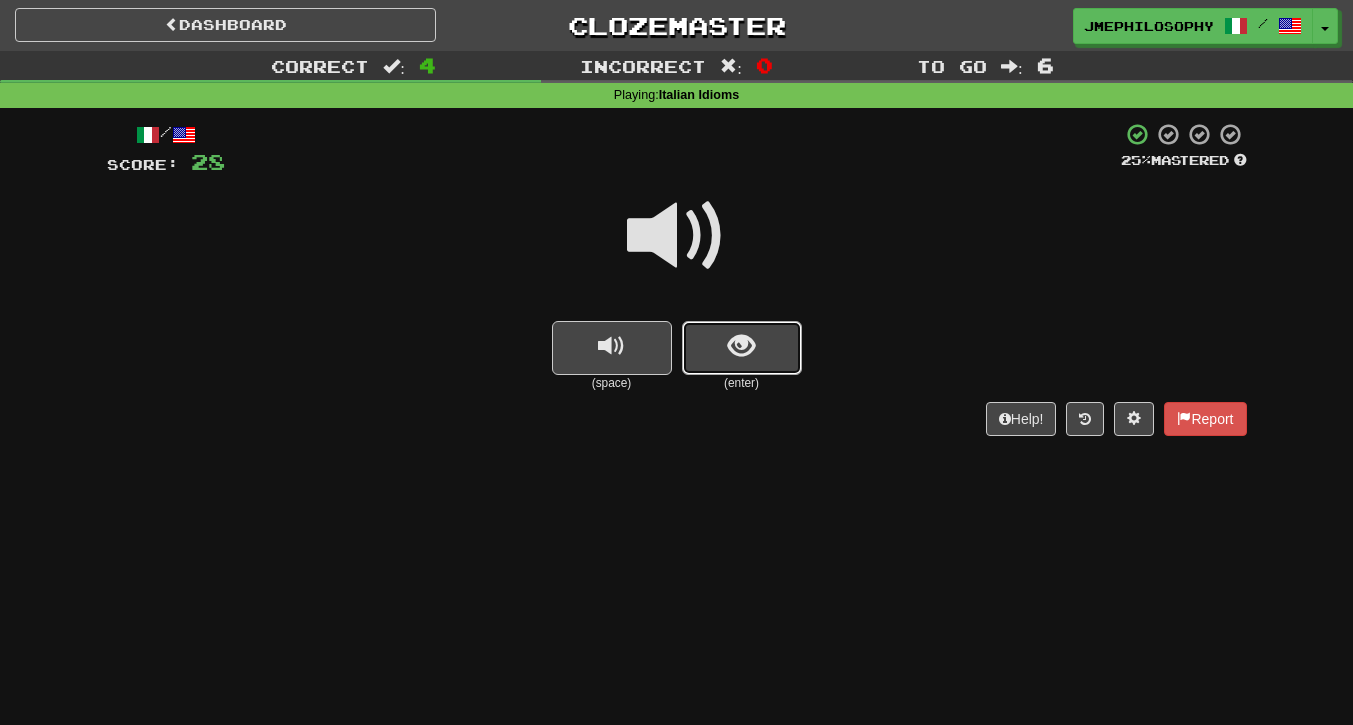 click at bounding box center [741, 346] 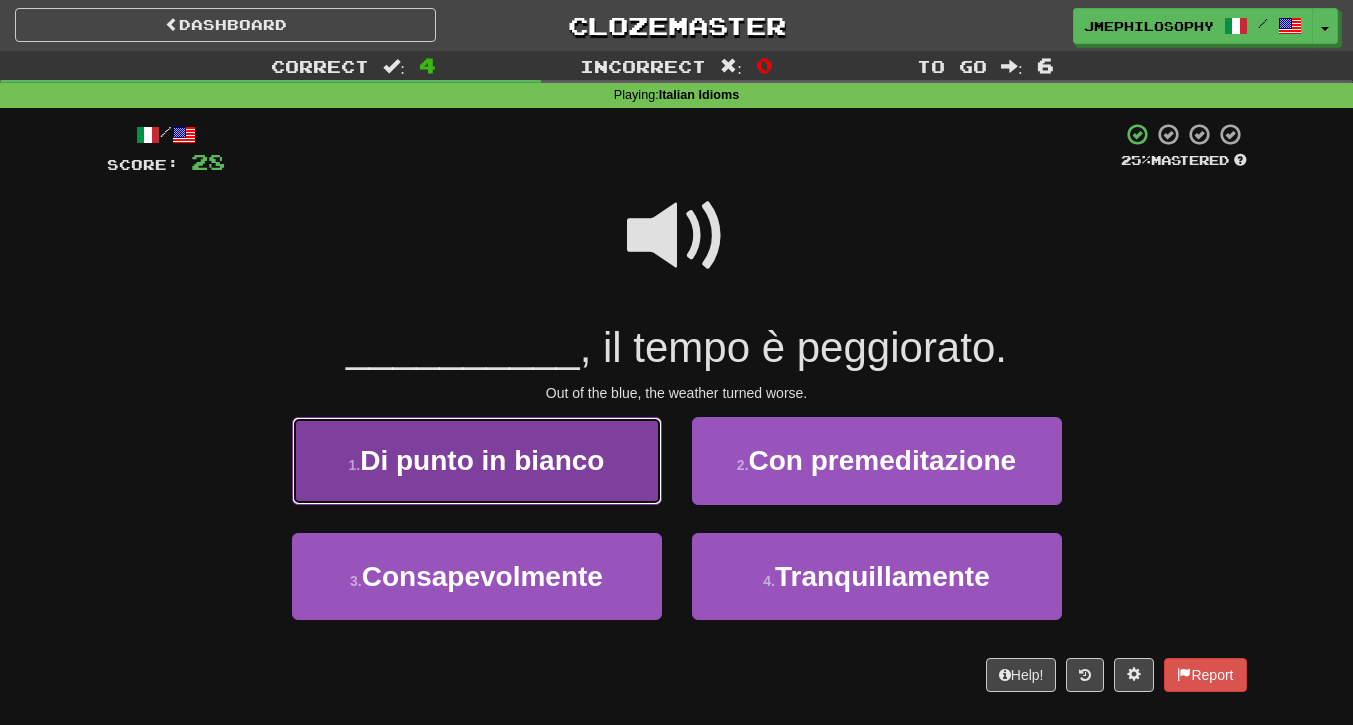 click on "Di punto in bianco" at bounding box center (482, 460) 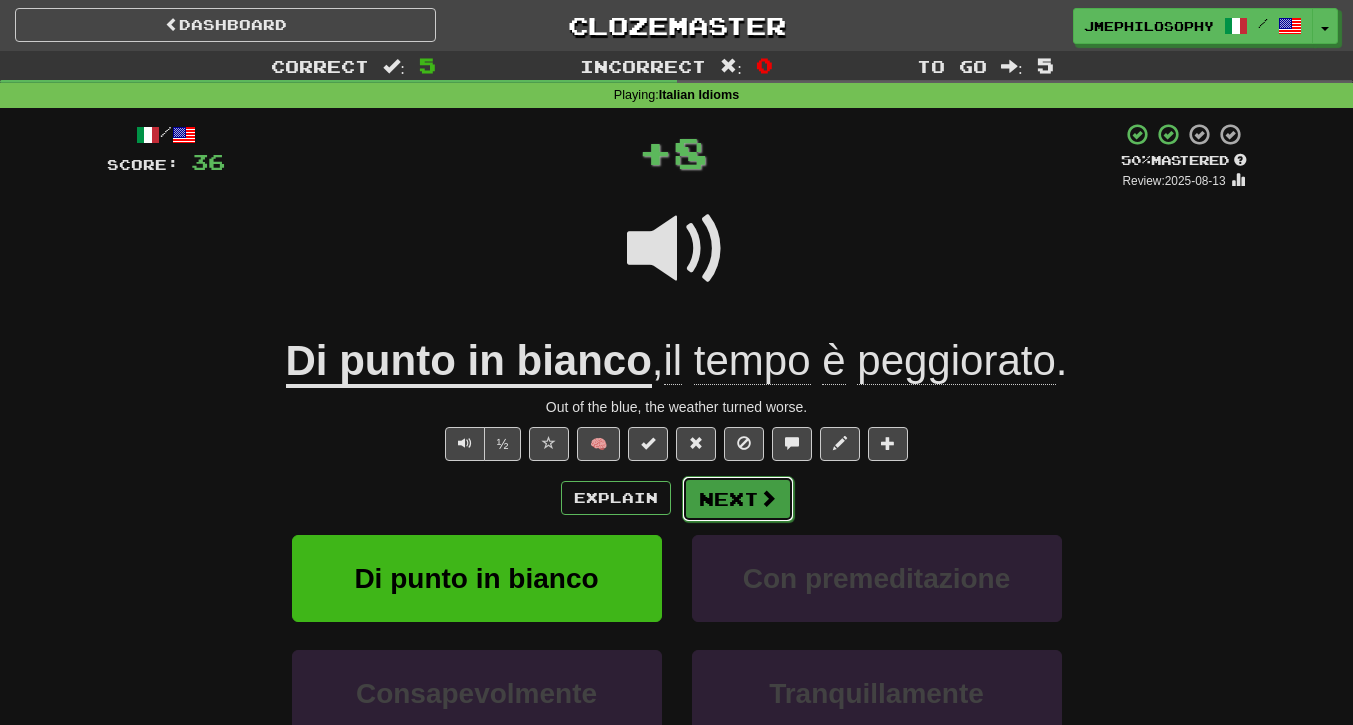 click on "Next" at bounding box center [738, 499] 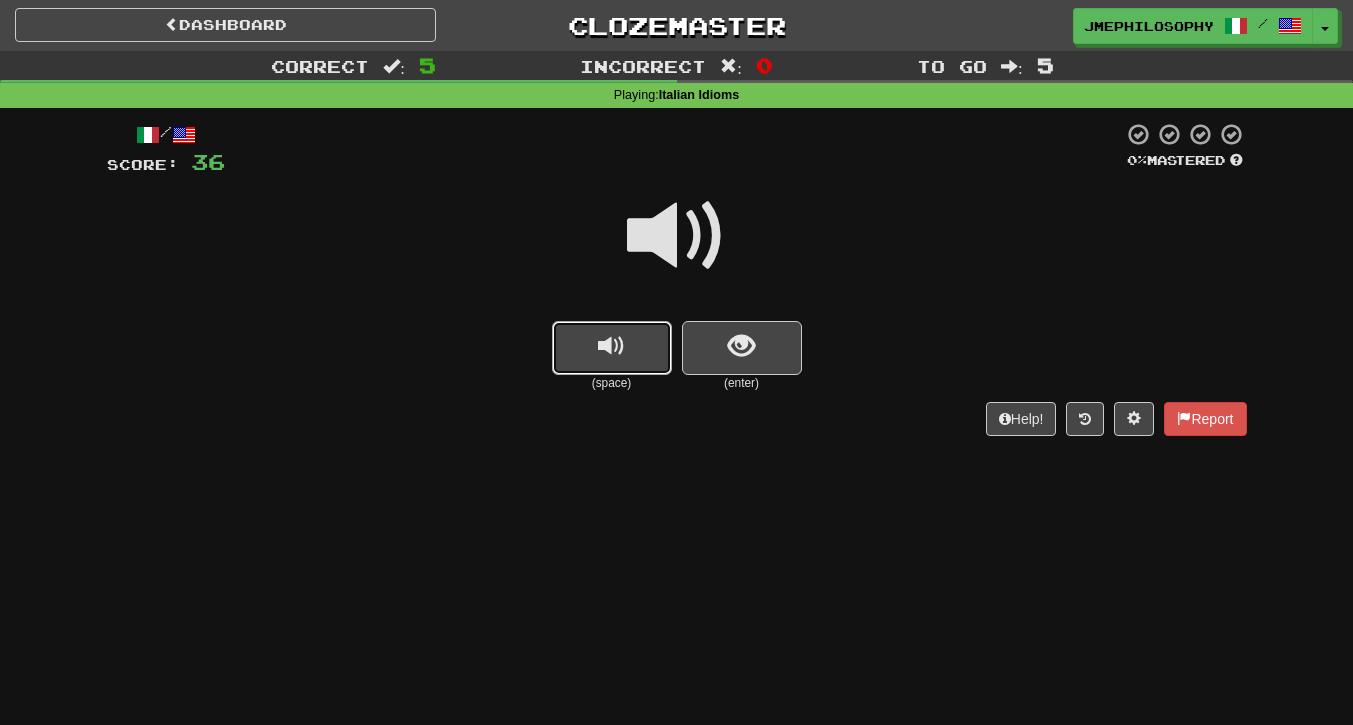 click at bounding box center (611, 346) 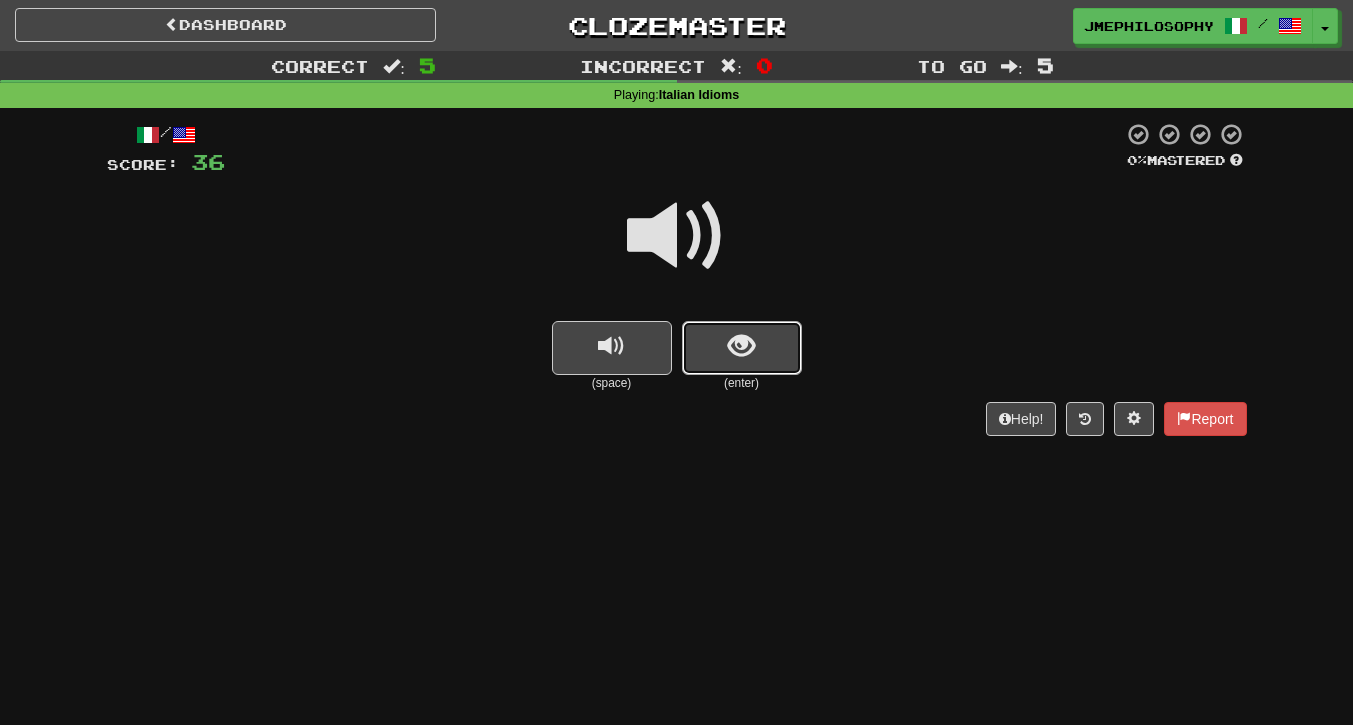 click at bounding box center [742, 348] 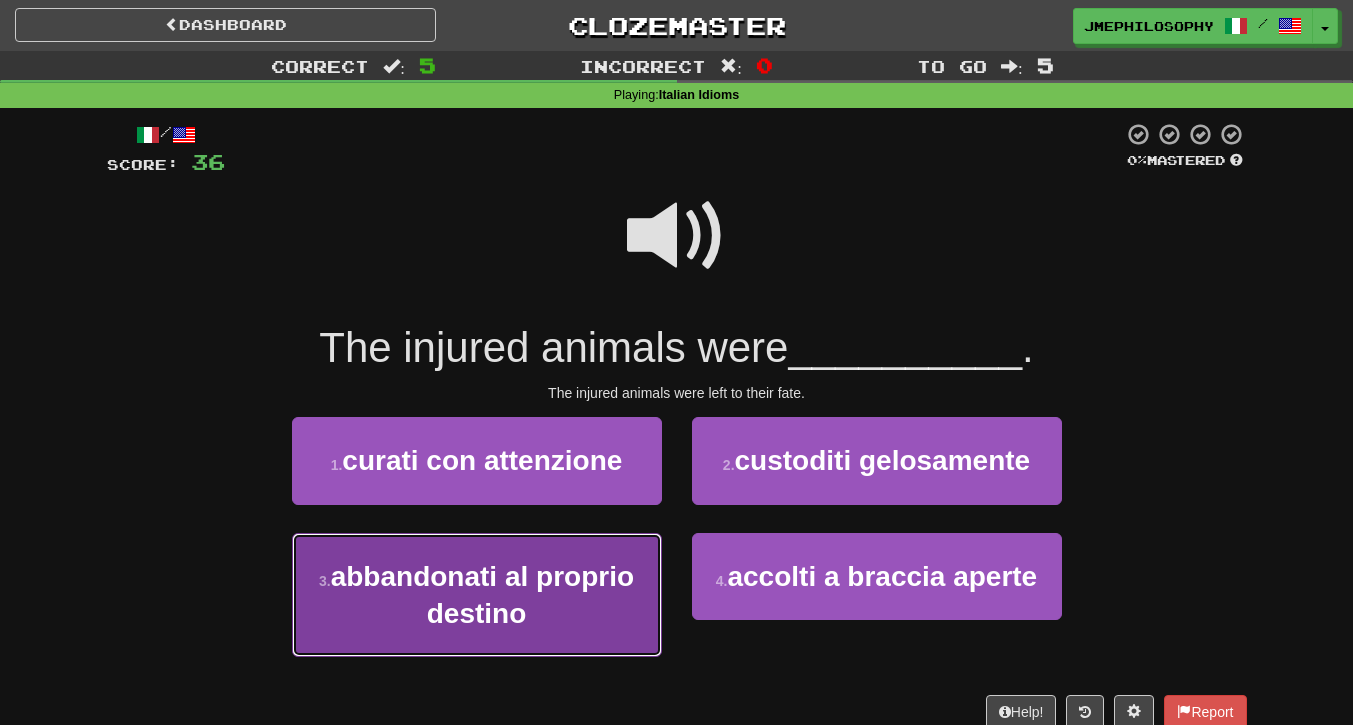 click on "abbandonati al proprio destino" at bounding box center [482, 595] 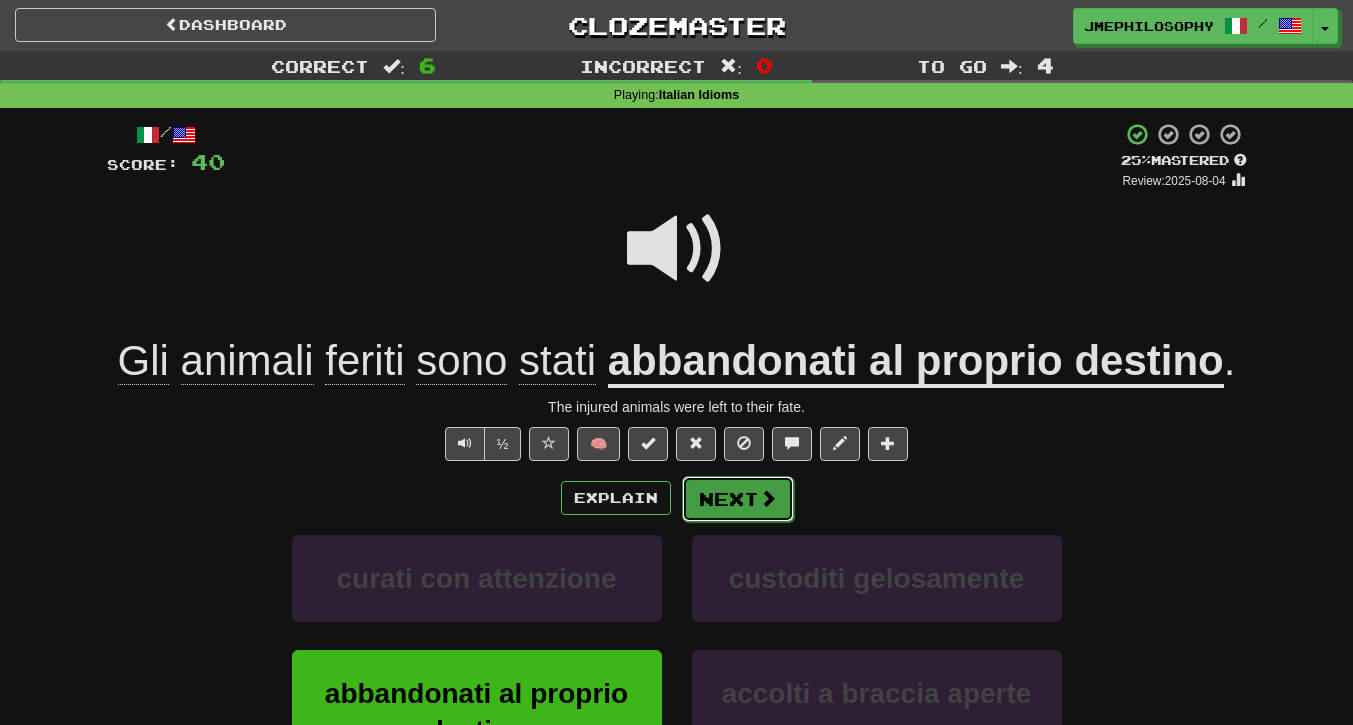 click on "Next" at bounding box center [738, 499] 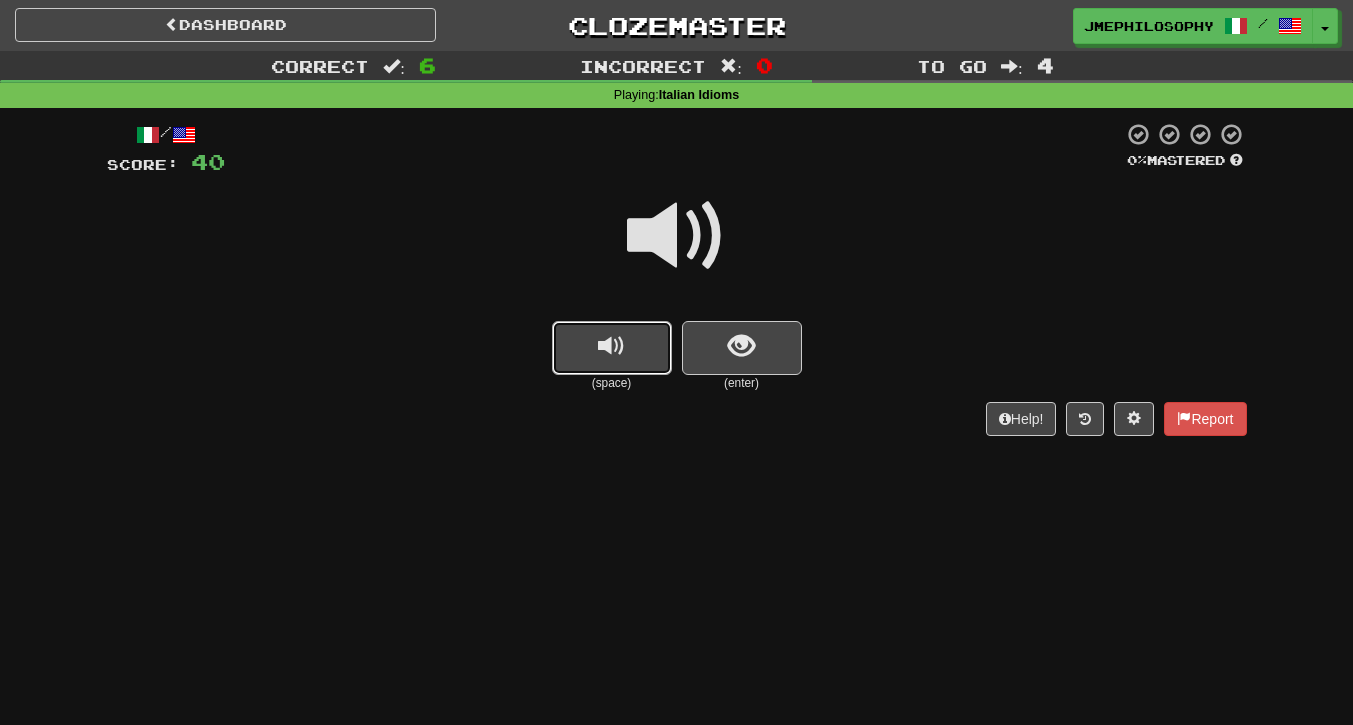 click at bounding box center [612, 348] 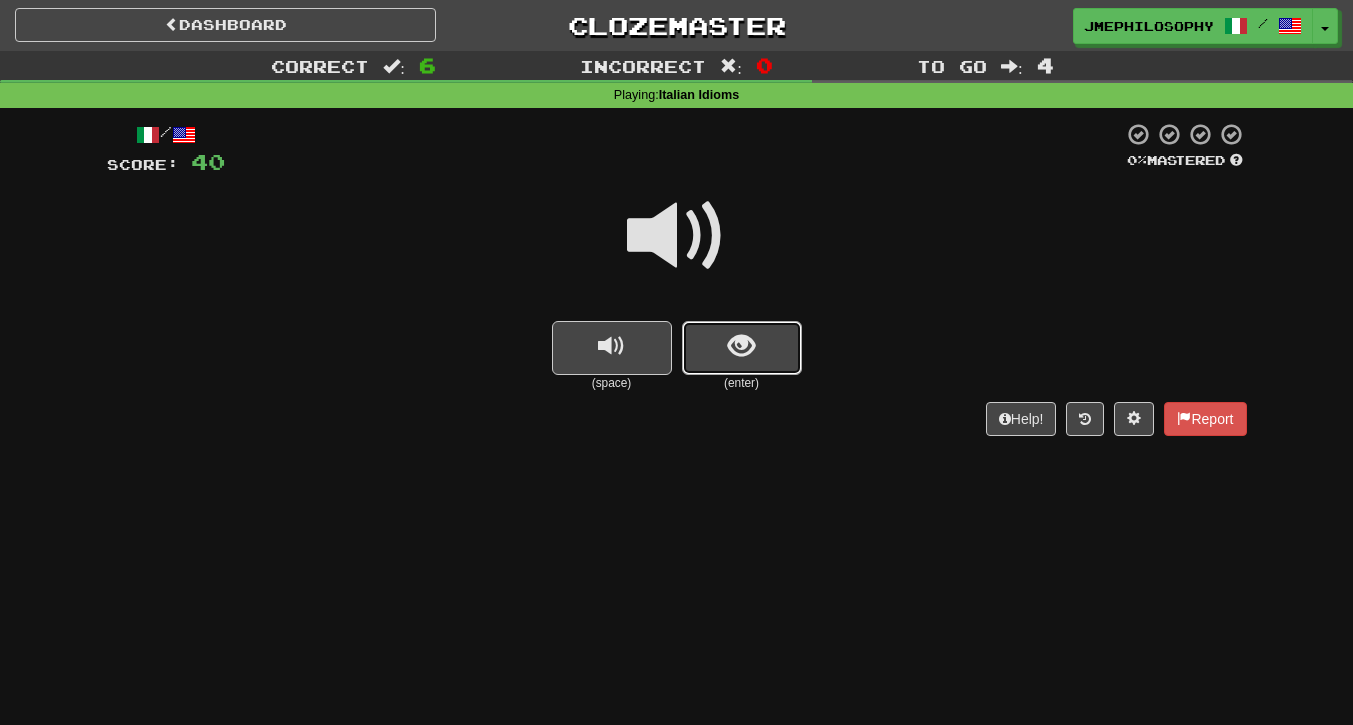 click at bounding box center [742, 348] 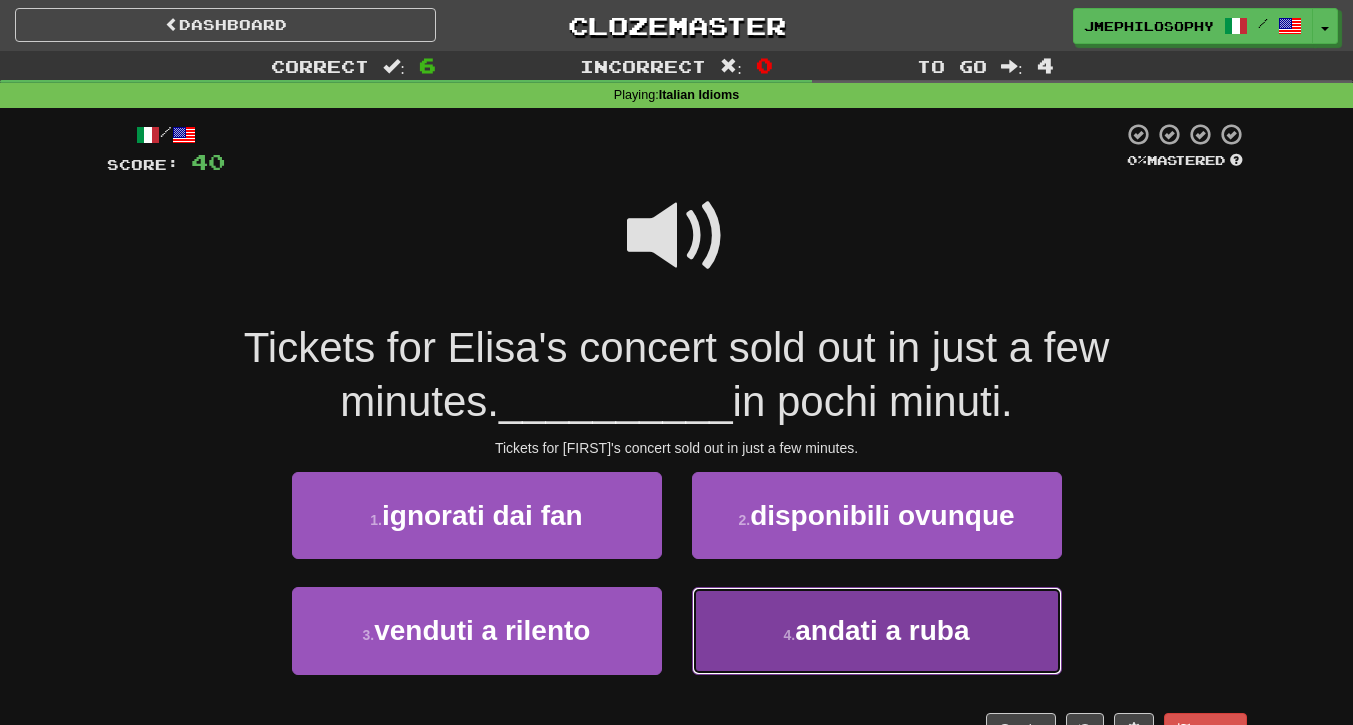 click on "andati a ruba" at bounding box center [882, 630] 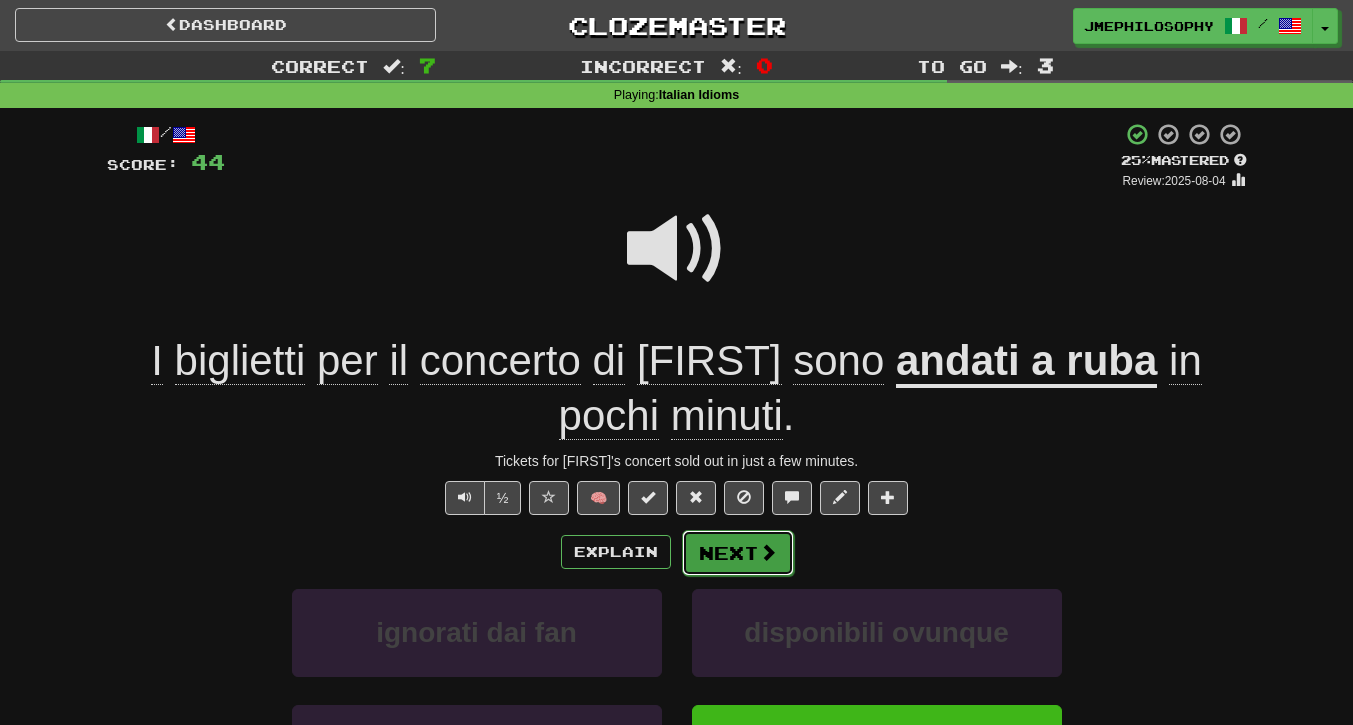 click on "Next" at bounding box center [738, 553] 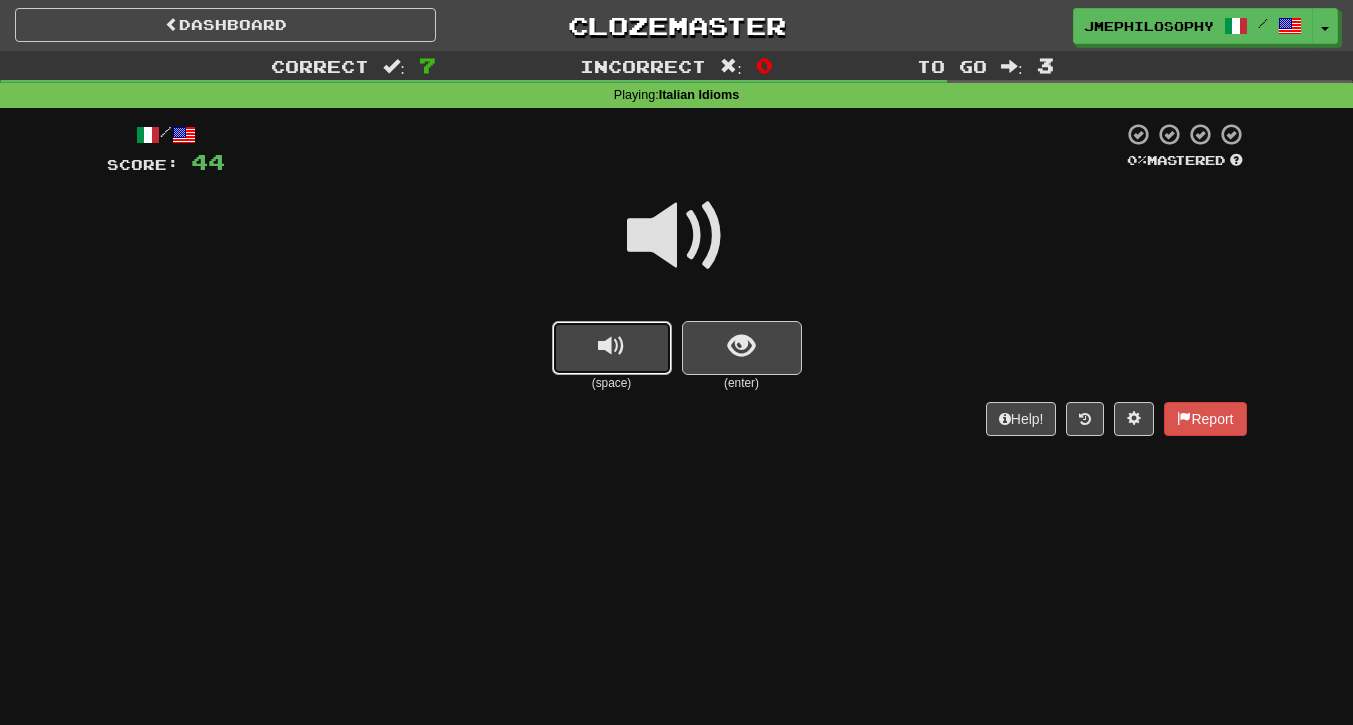 click at bounding box center [611, 346] 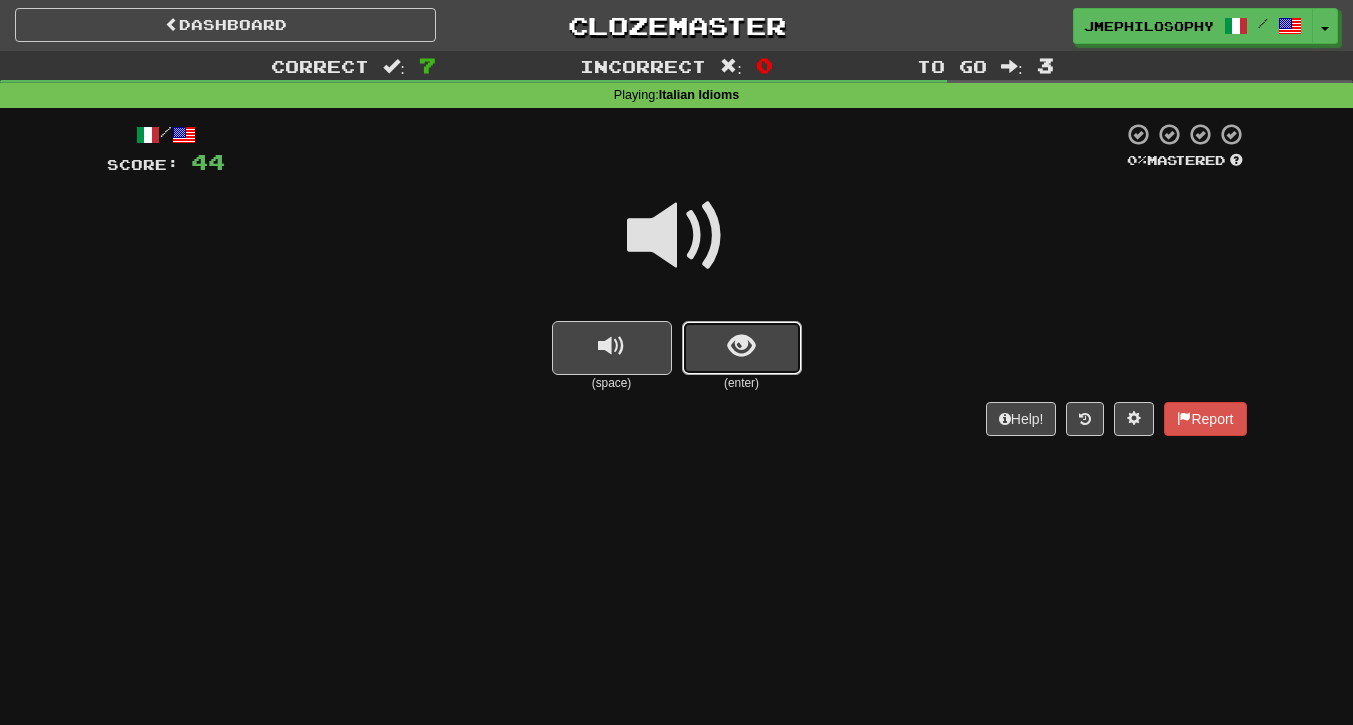 click at bounding box center (741, 346) 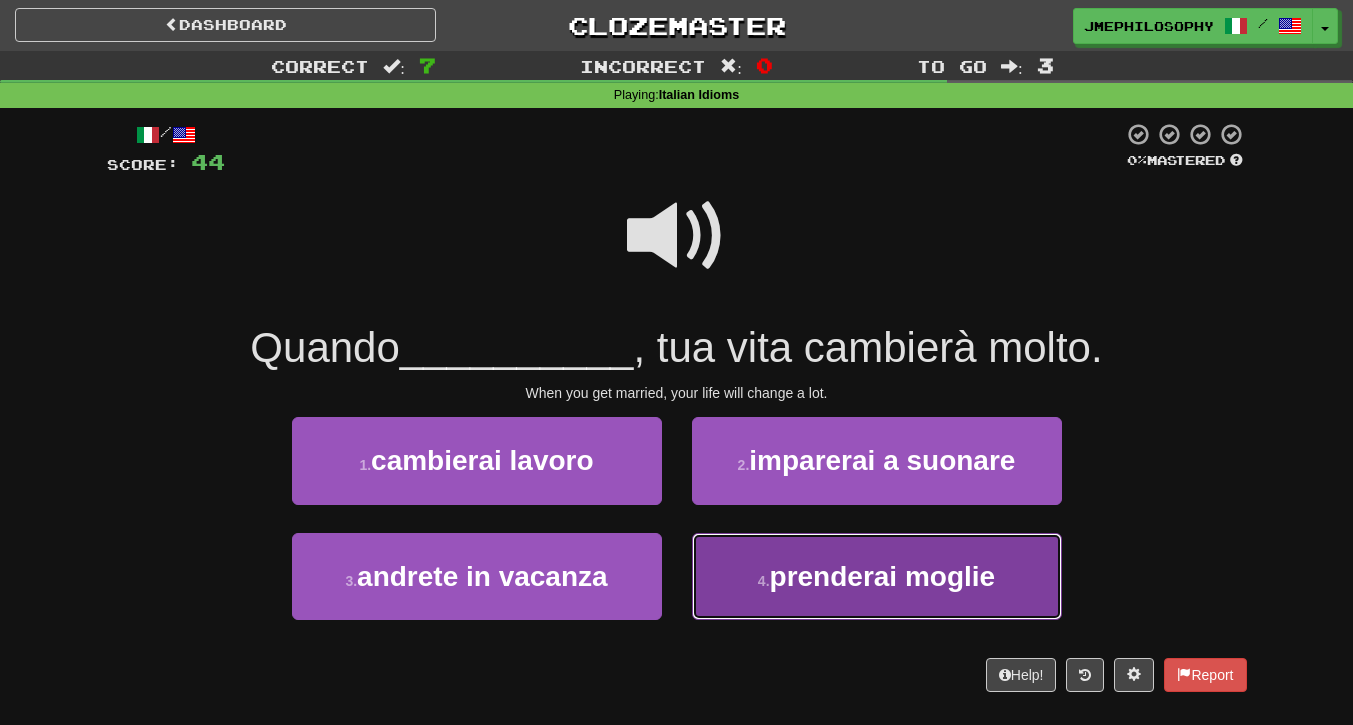 click on "prenderai moglie" at bounding box center (883, 576) 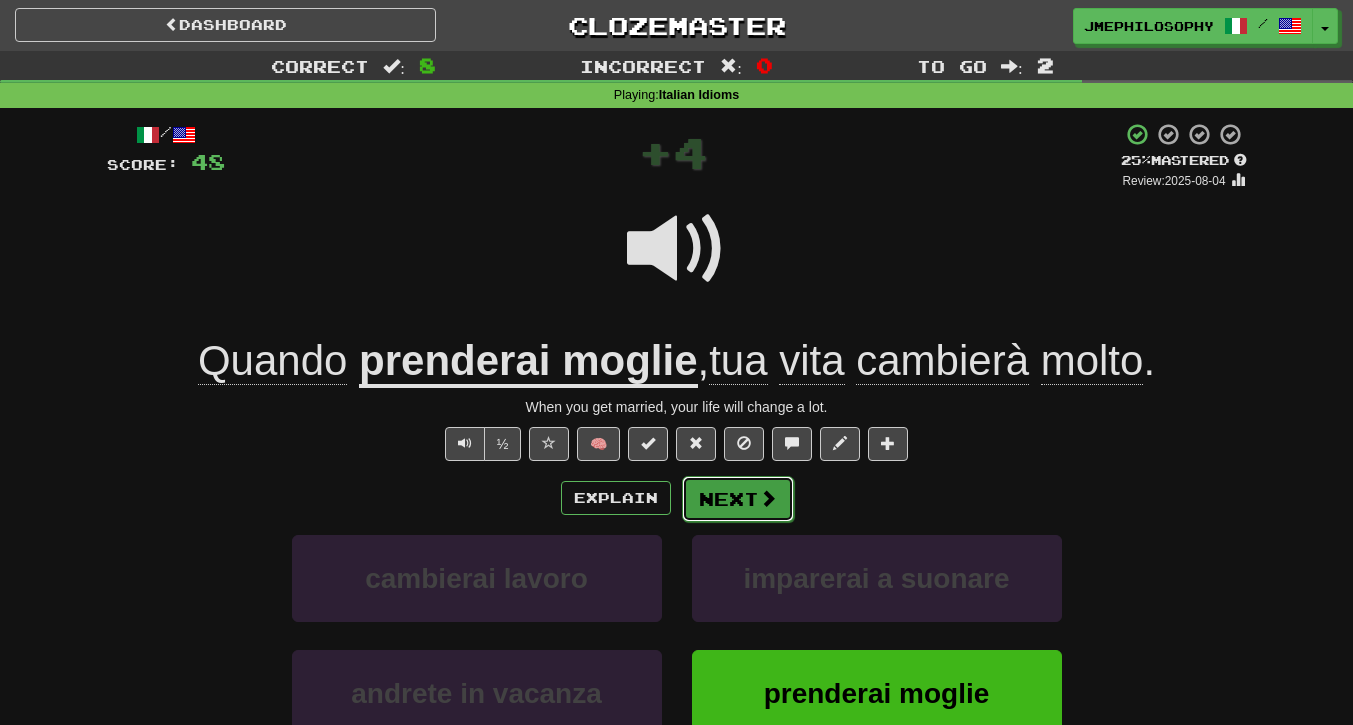 click on "Next" at bounding box center [738, 499] 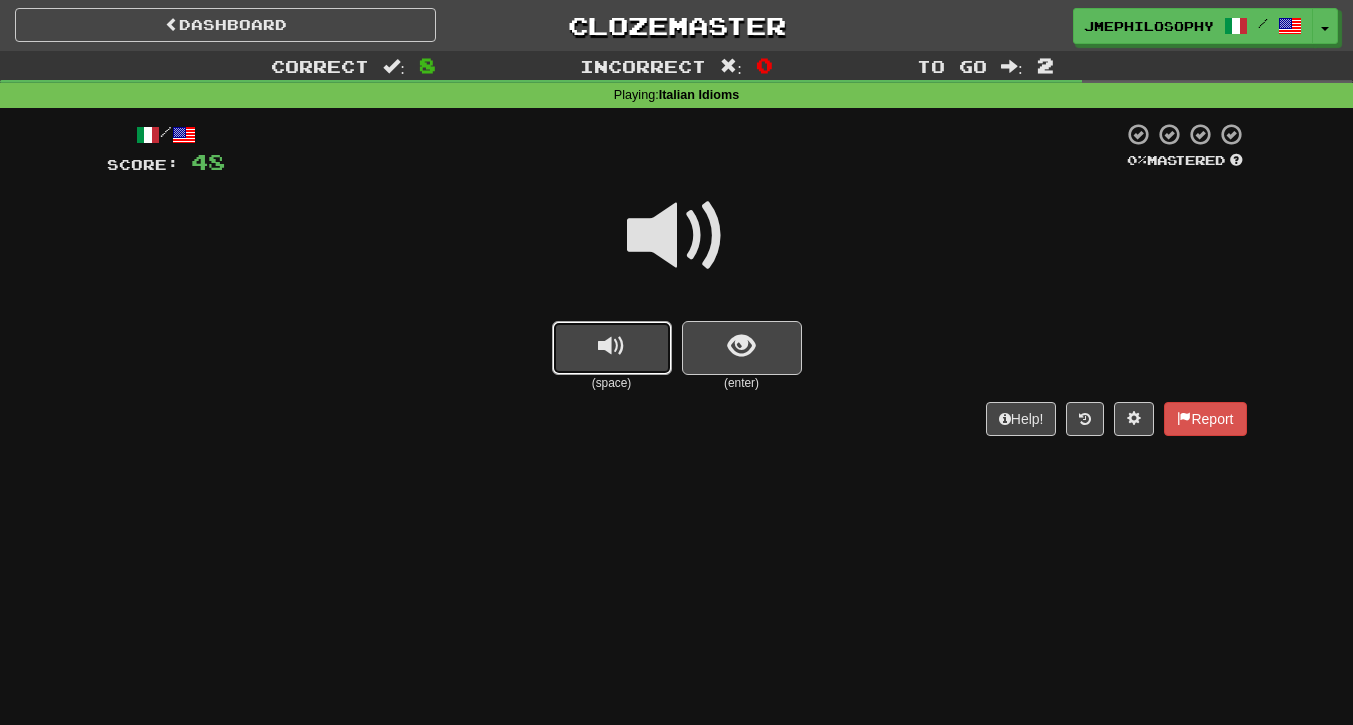 click at bounding box center (611, 346) 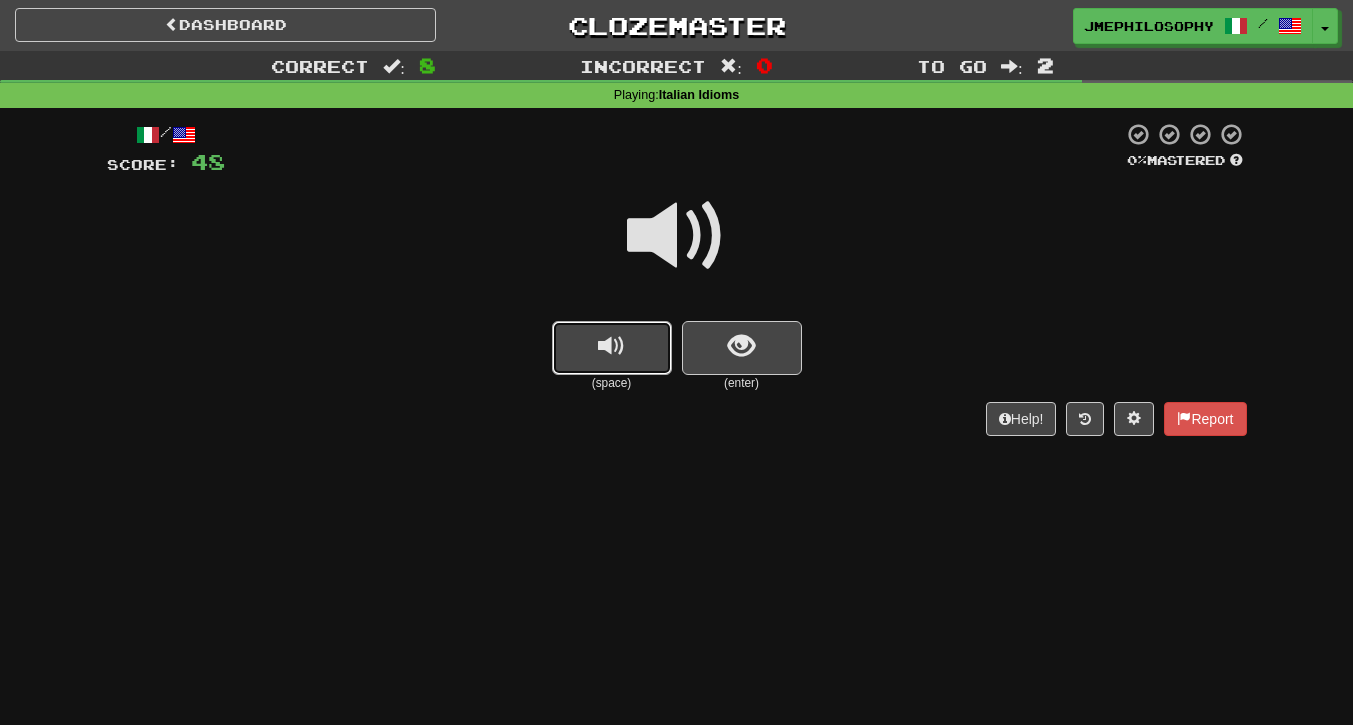 click at bounding box center [611, 346] 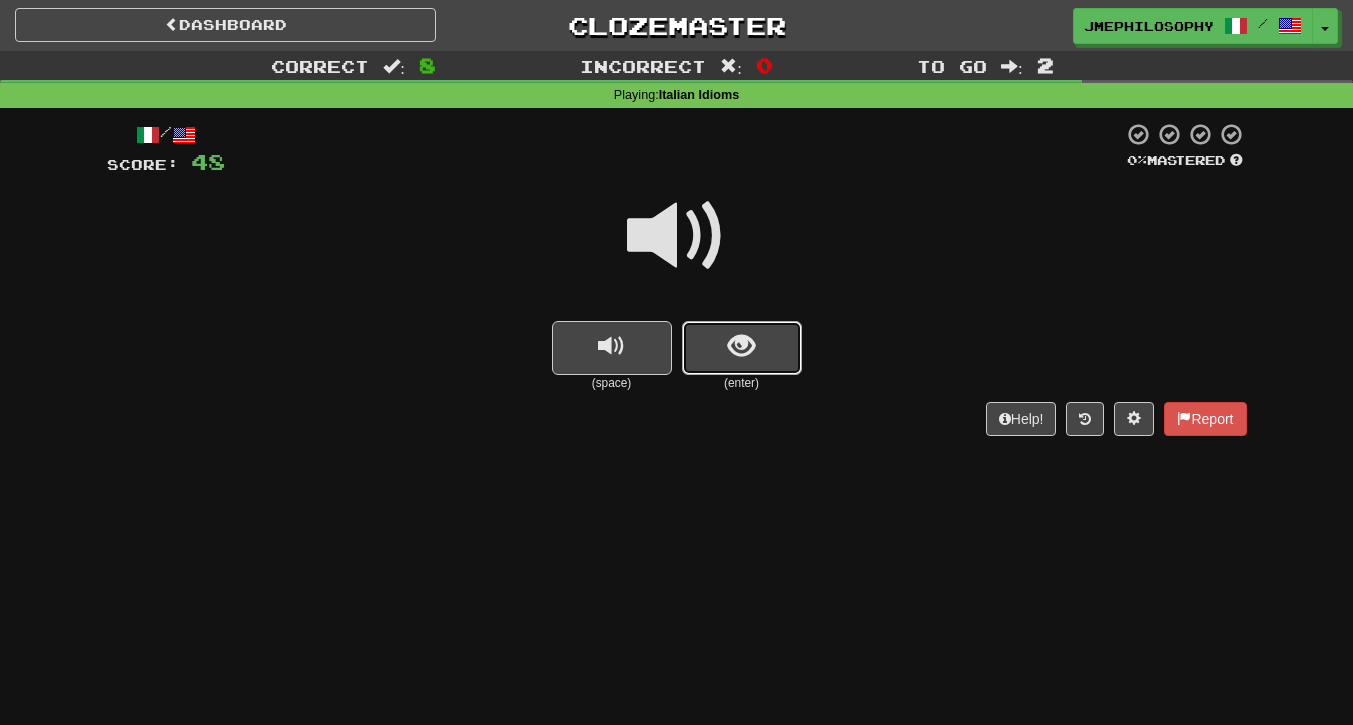 click at bounding box center (742, 348) 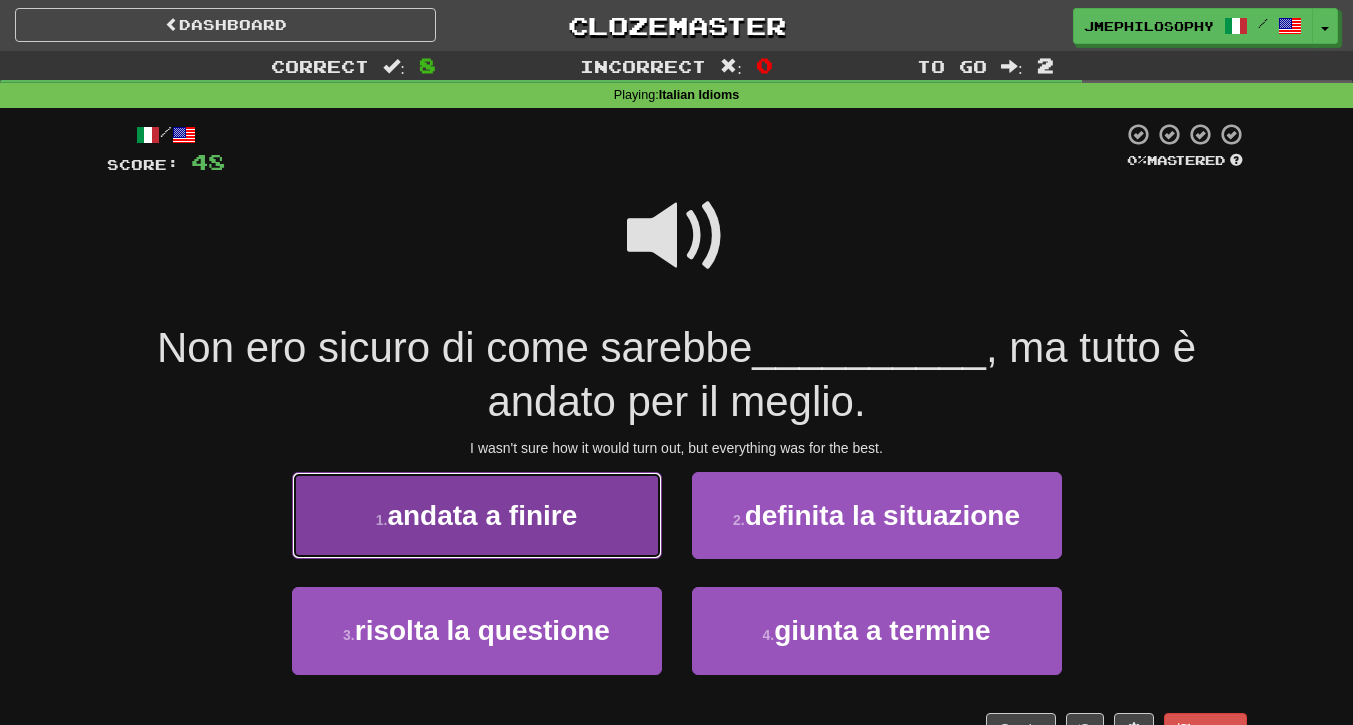 click on "andata a finire" at bounding box center [482, 515] 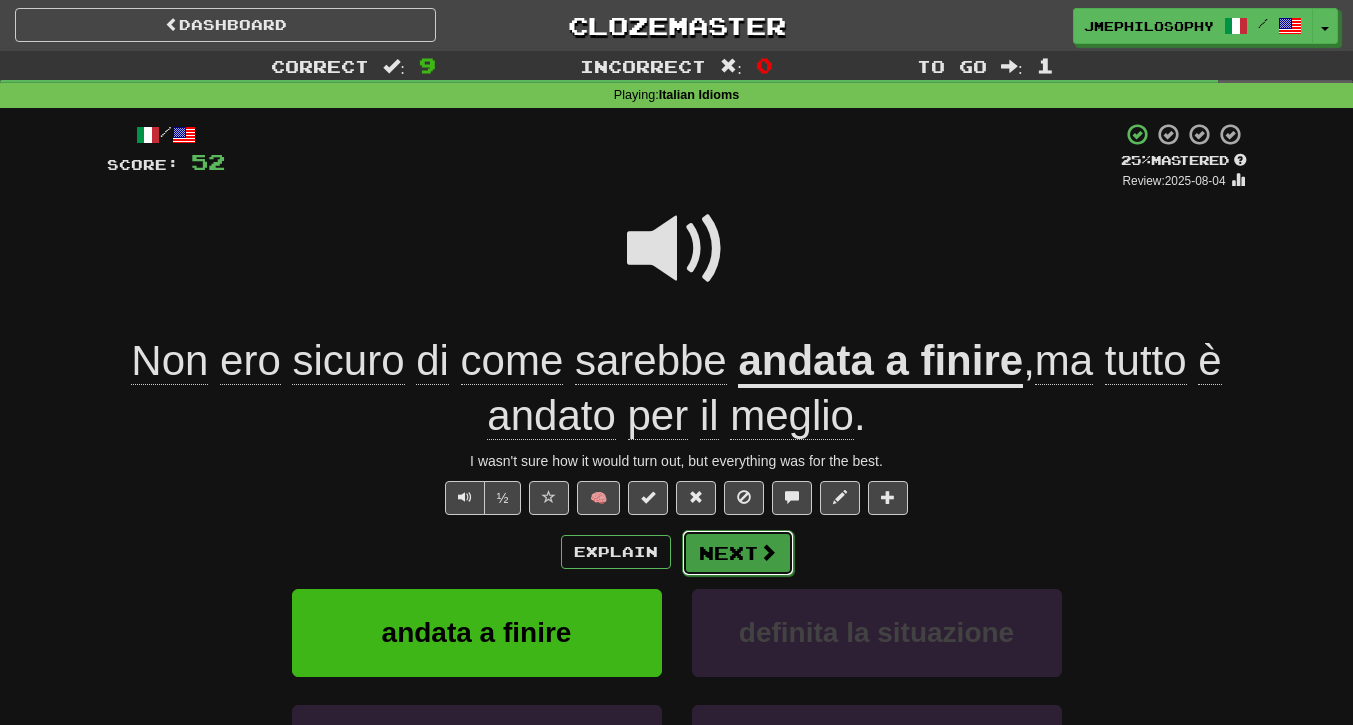 click at bounding box center (768, 552) 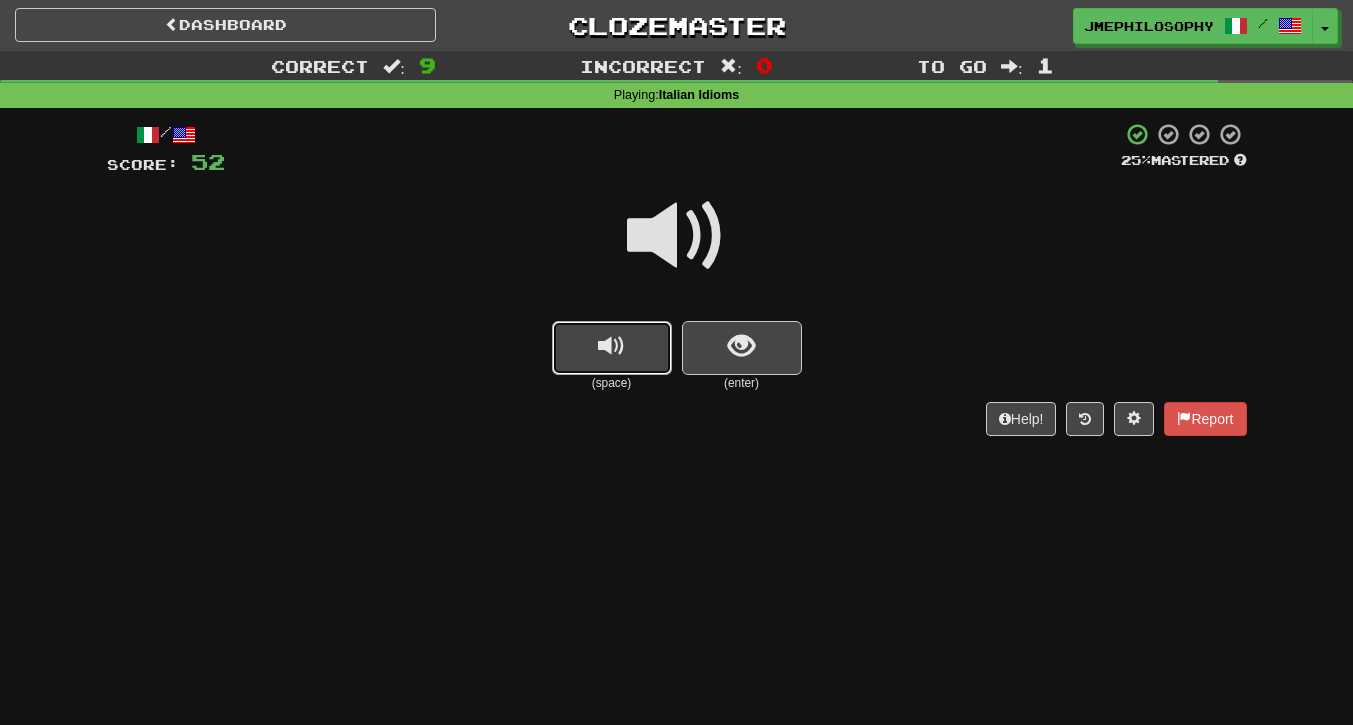 click at bounding box center (612, 348) 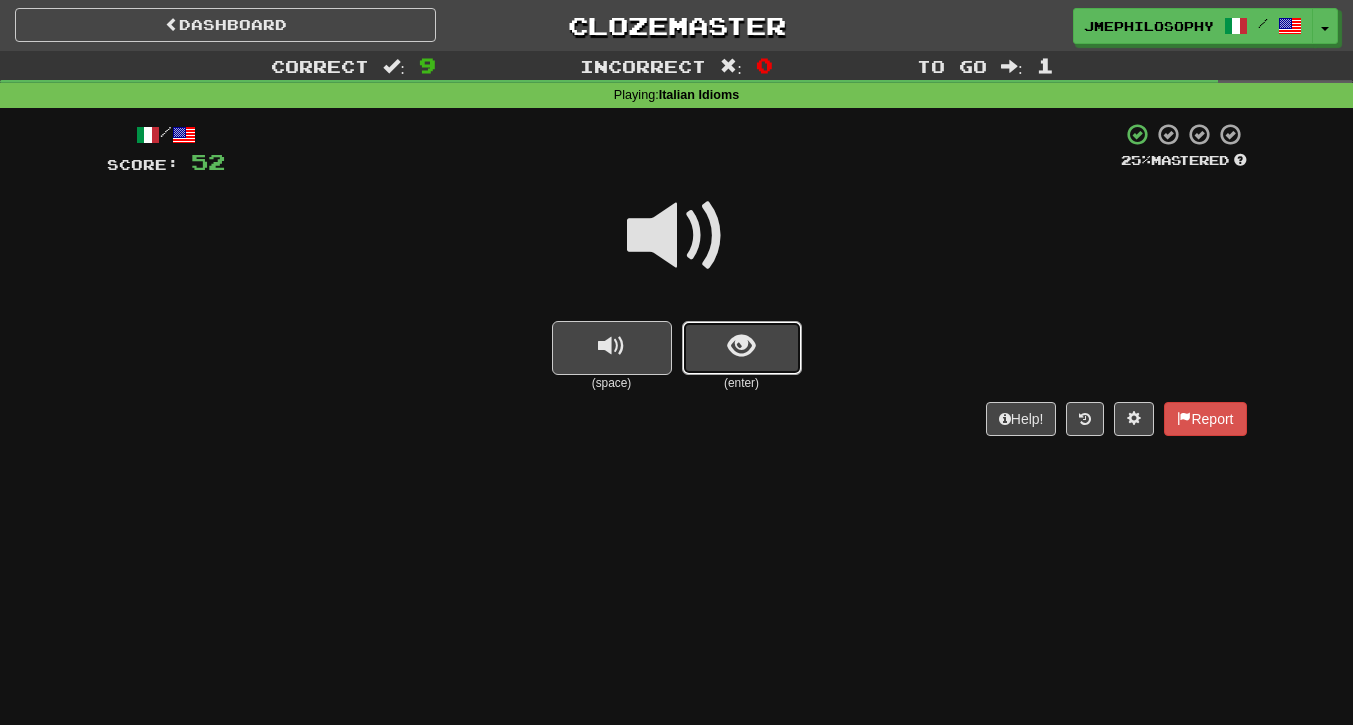 click at bounding box center [741, 346] 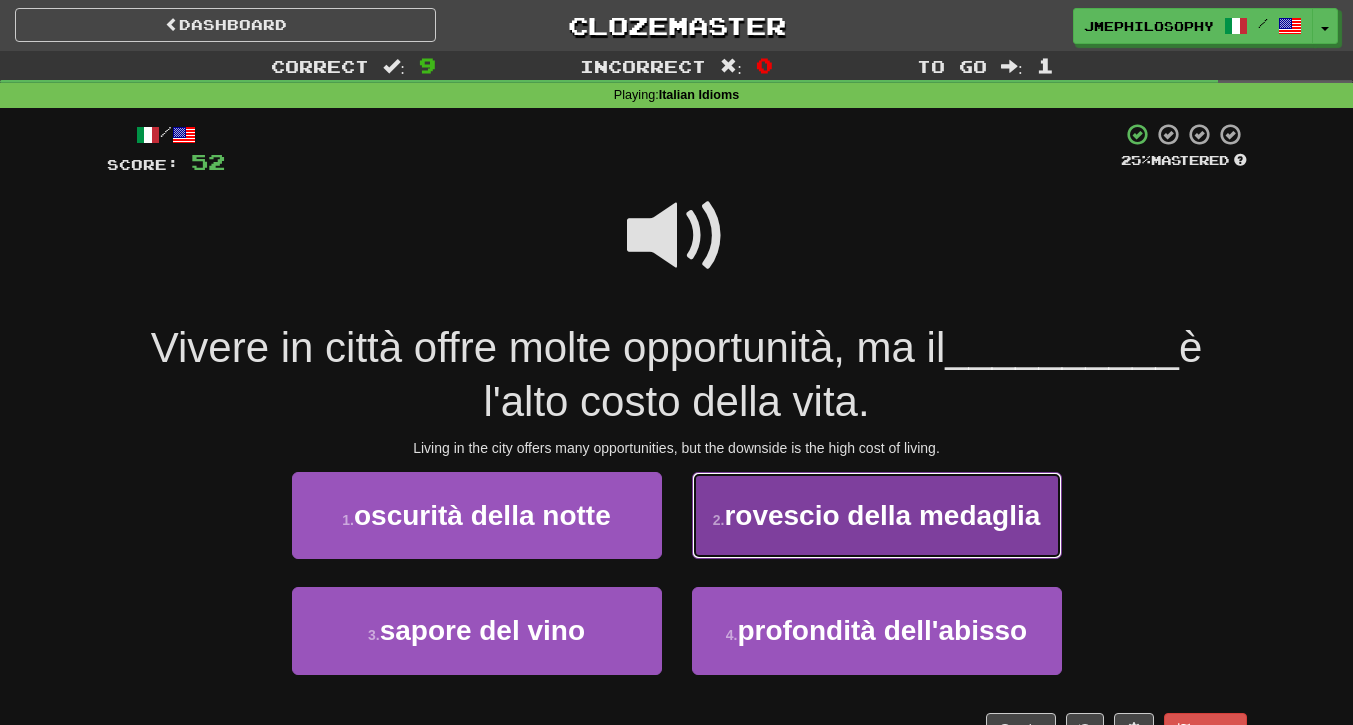 click on "rovescio della medaglia" at bounding box center (882, 515) 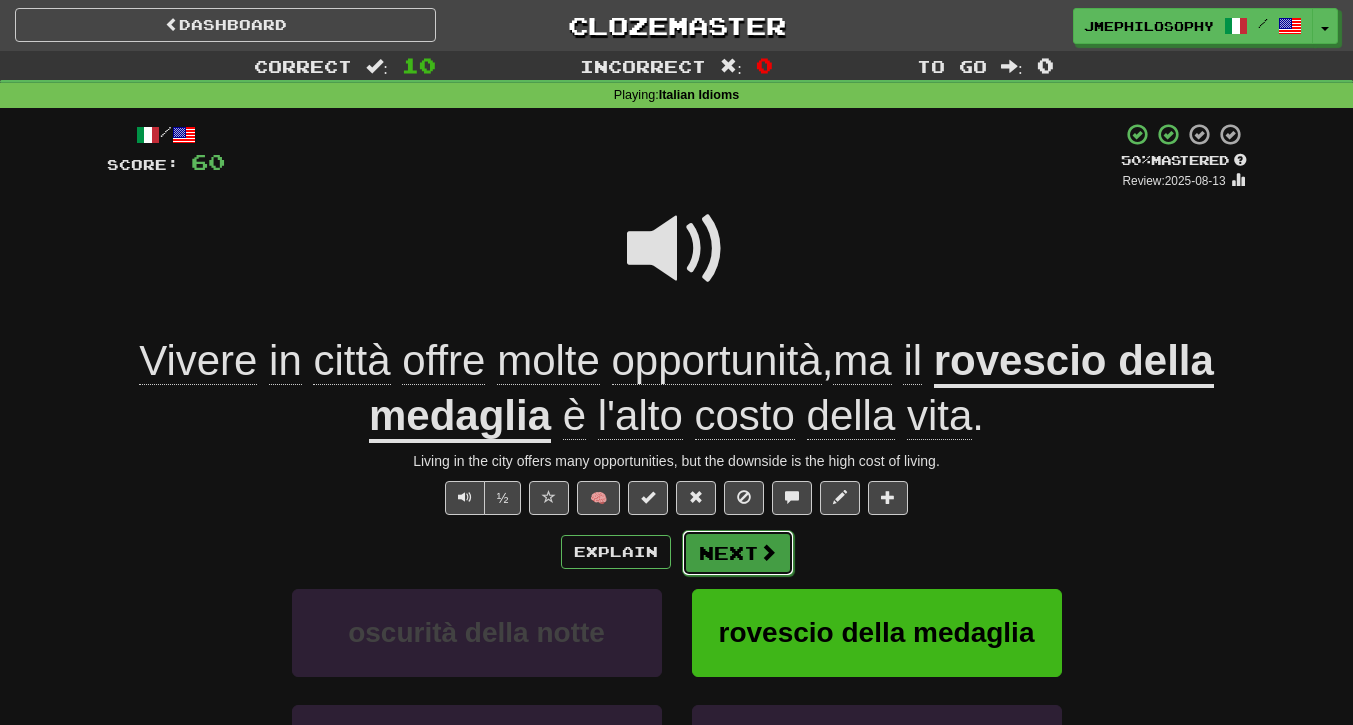 click on "Next" at bounding box center (738, 553) 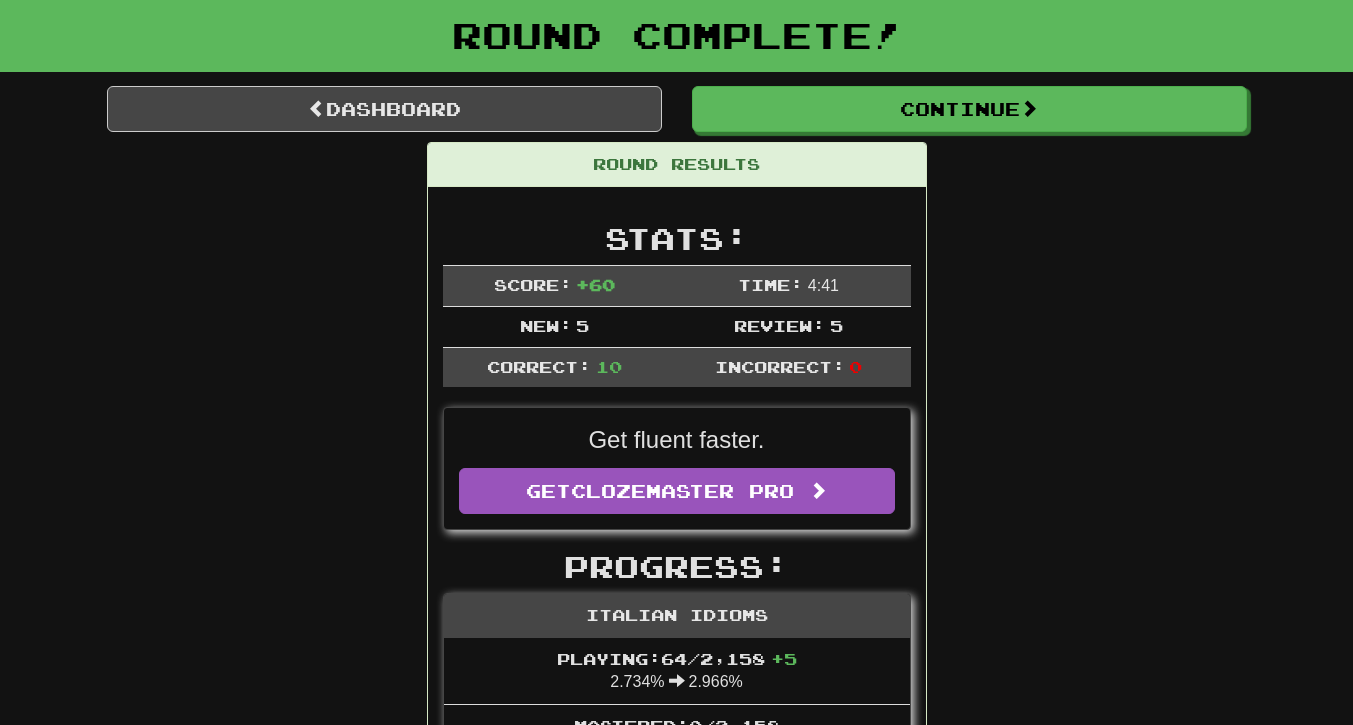 scroll, scrollTop: 0, scrollLeft: 0, axis: both 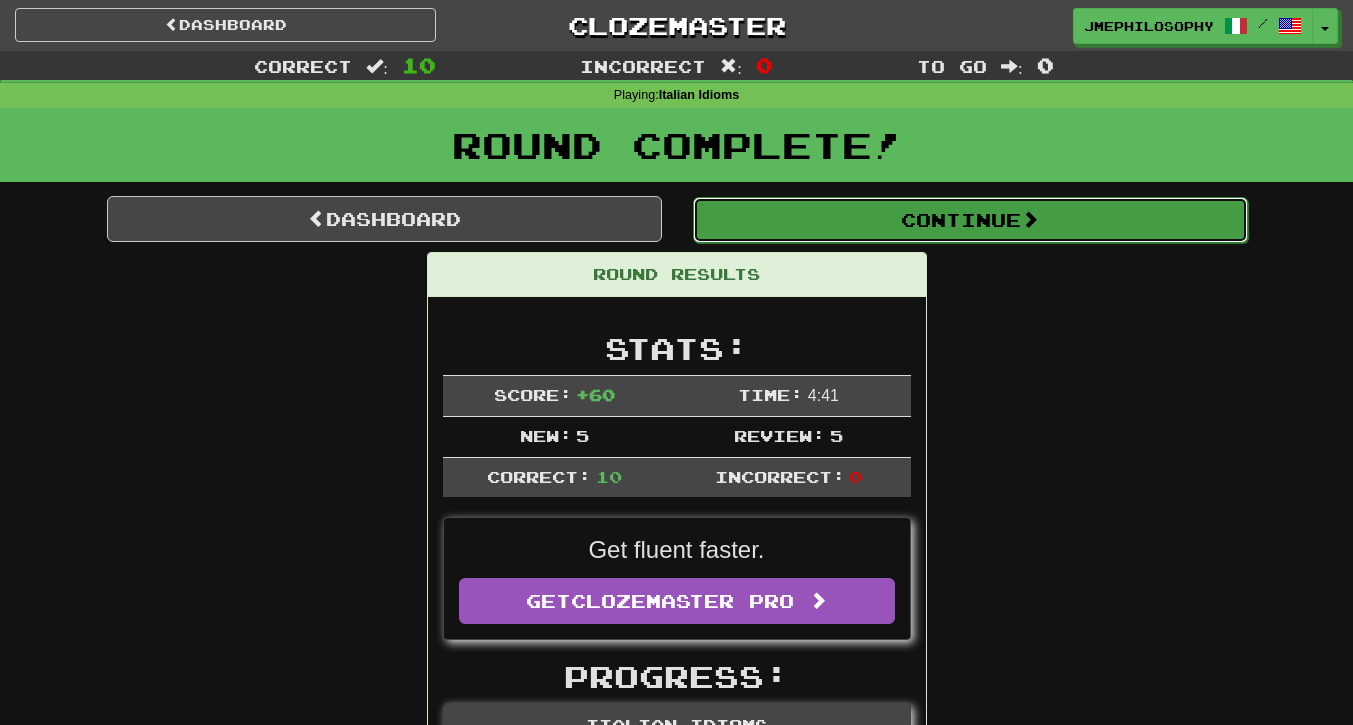 click on "Continue" at bounding box center (970, 220) 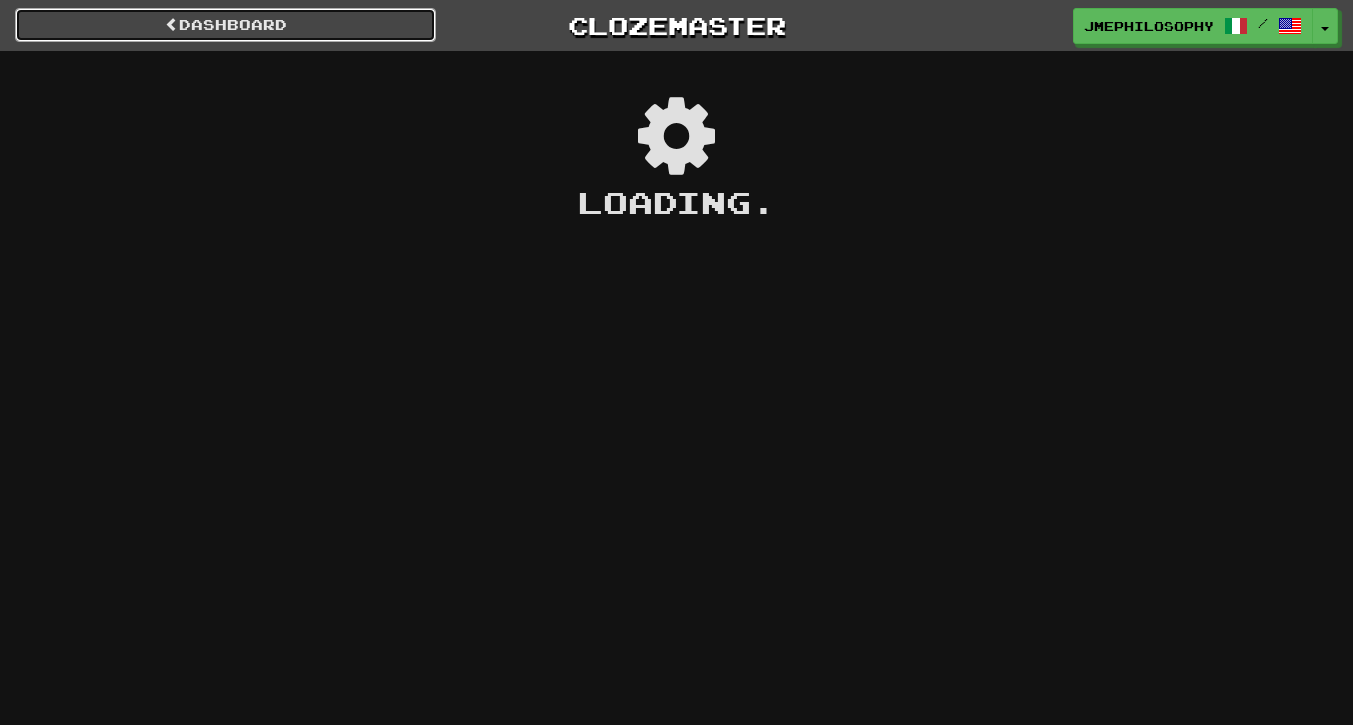 click on "Dashboard" at bounding box center [225, 25] 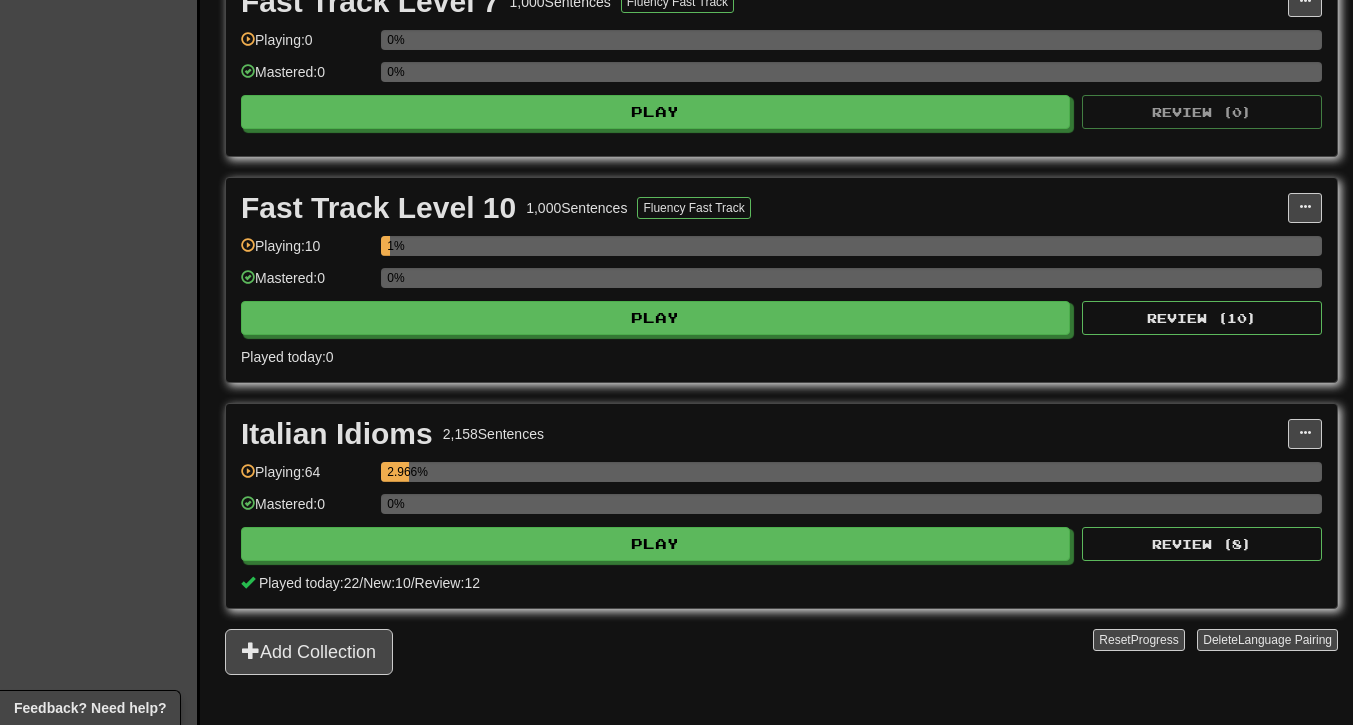 scroll, scrollTop: 1211, scrollLeft: 0, axis: vertical 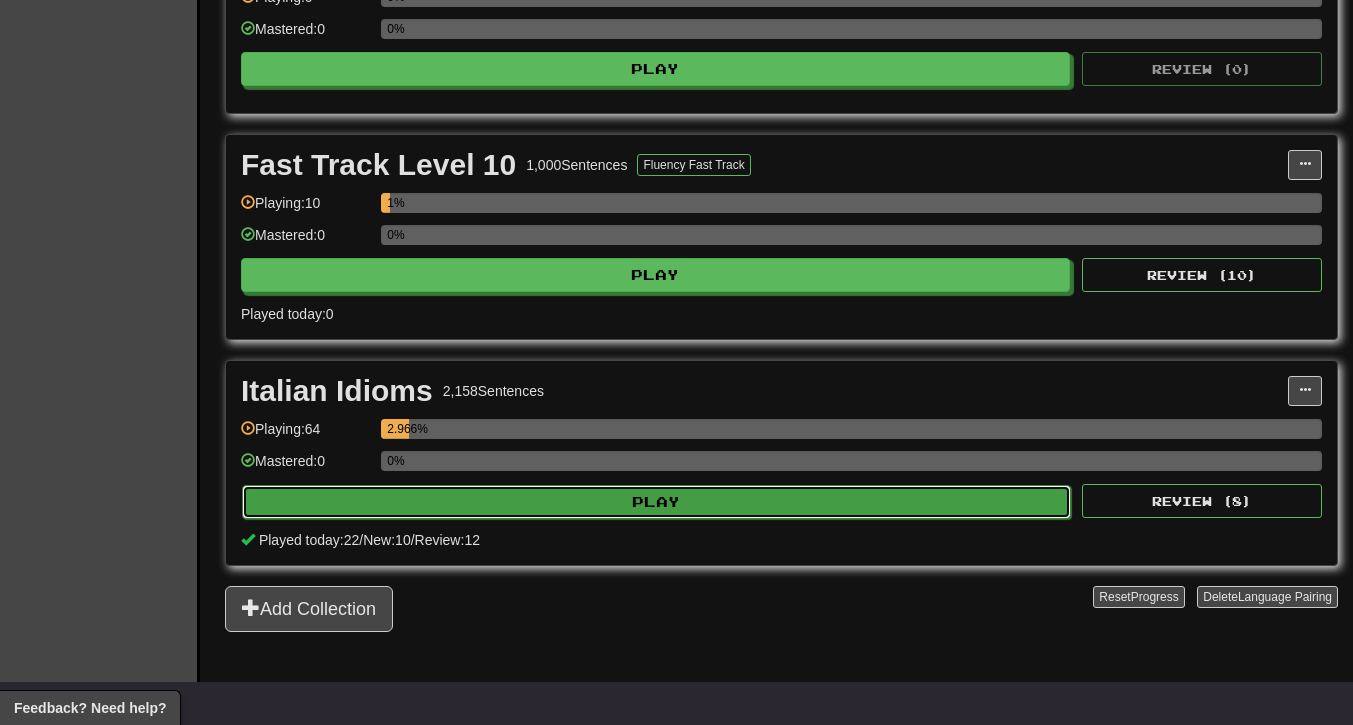 click on "Play" at bounding box center [656, 502] 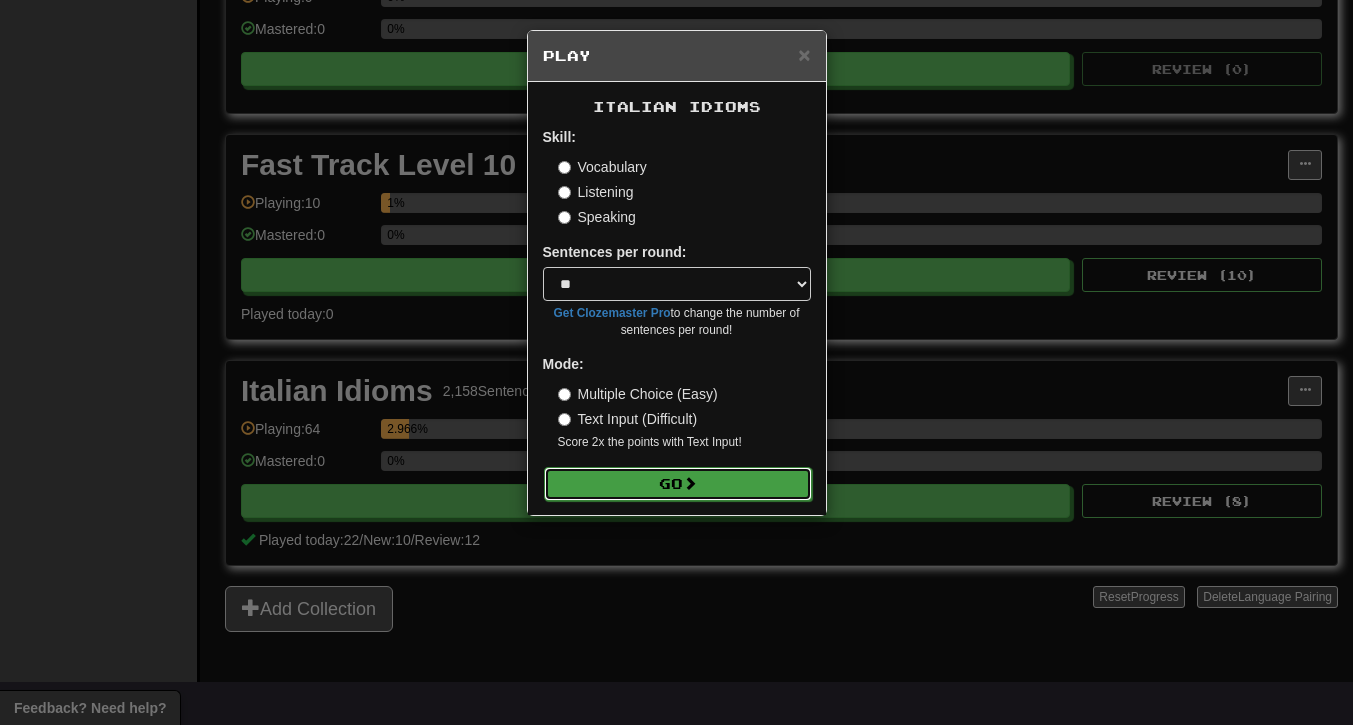 click on "Go" at bounding box center [678, 484] 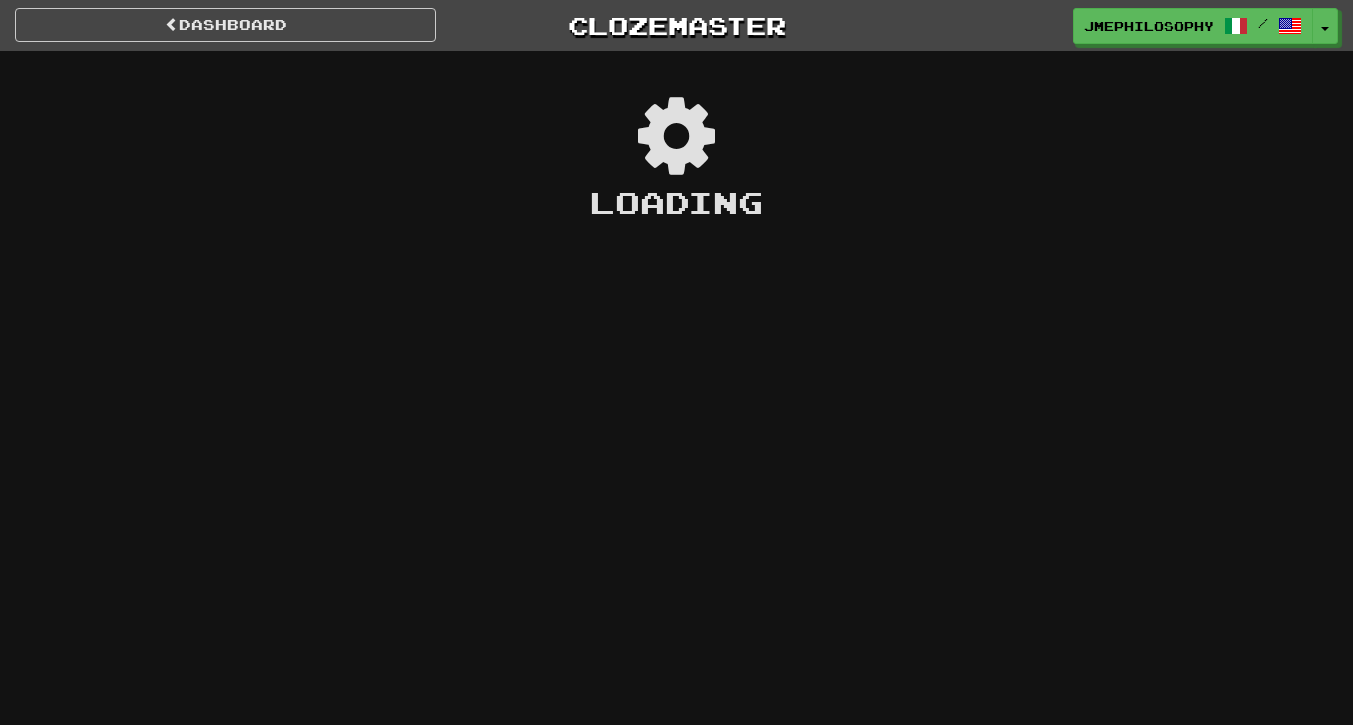 scroll, scrollTop: 0, scrollLeft: 0, axis: both 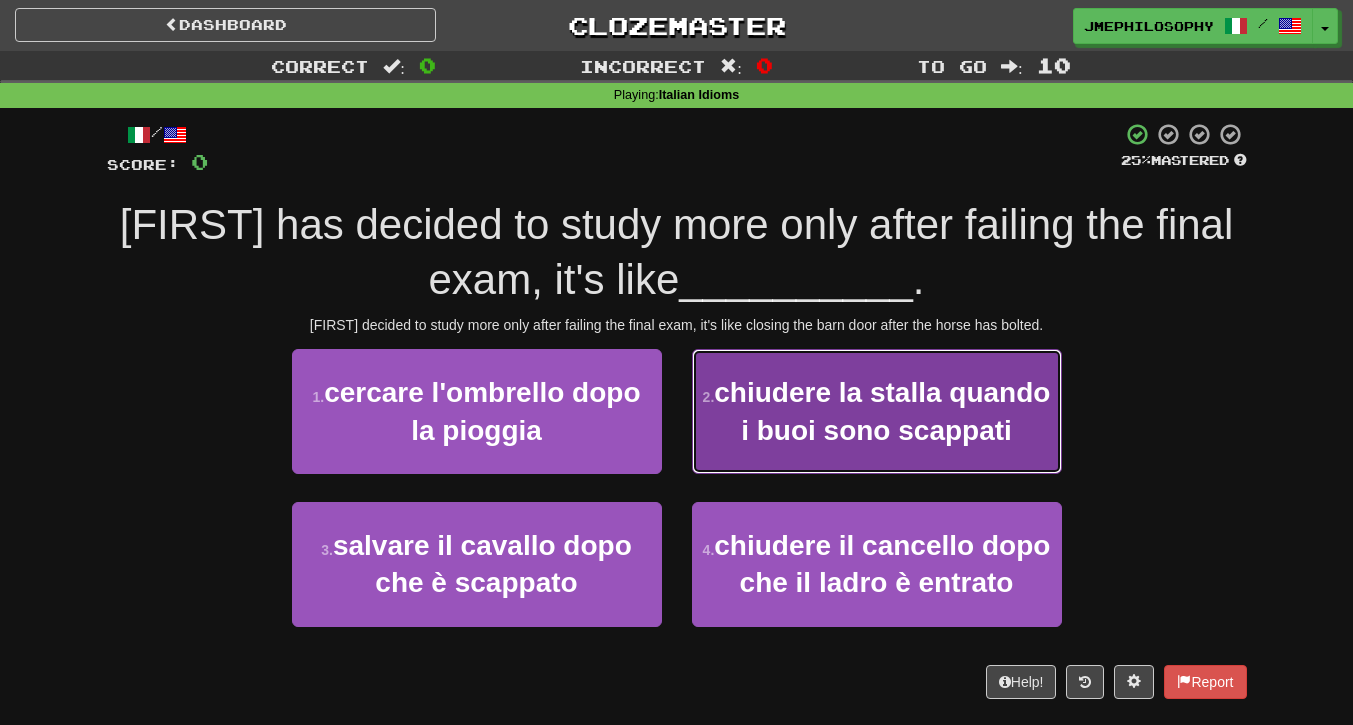 click on "chiudere la stalla quando i buoi sono scappati" at bounding box center [882, 411] 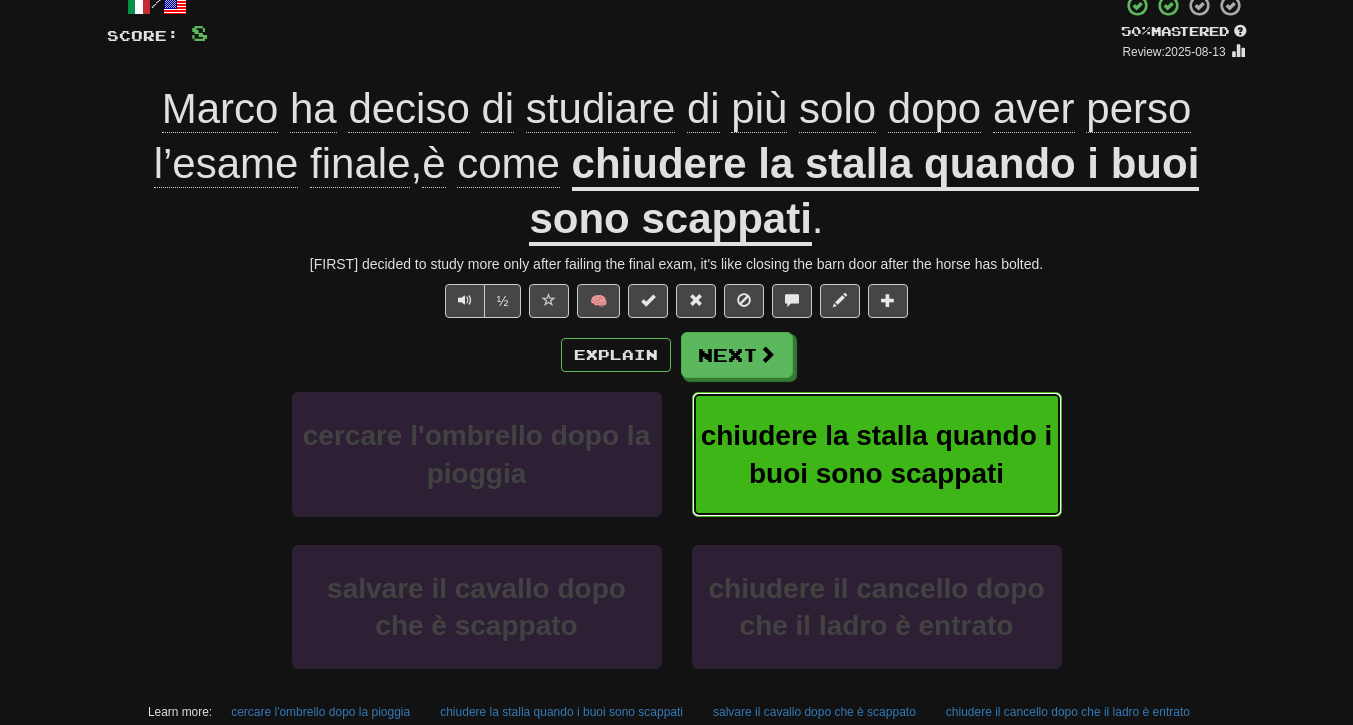 scroll, scrollTop: 159, scrollLeft: 0, axis: vertical 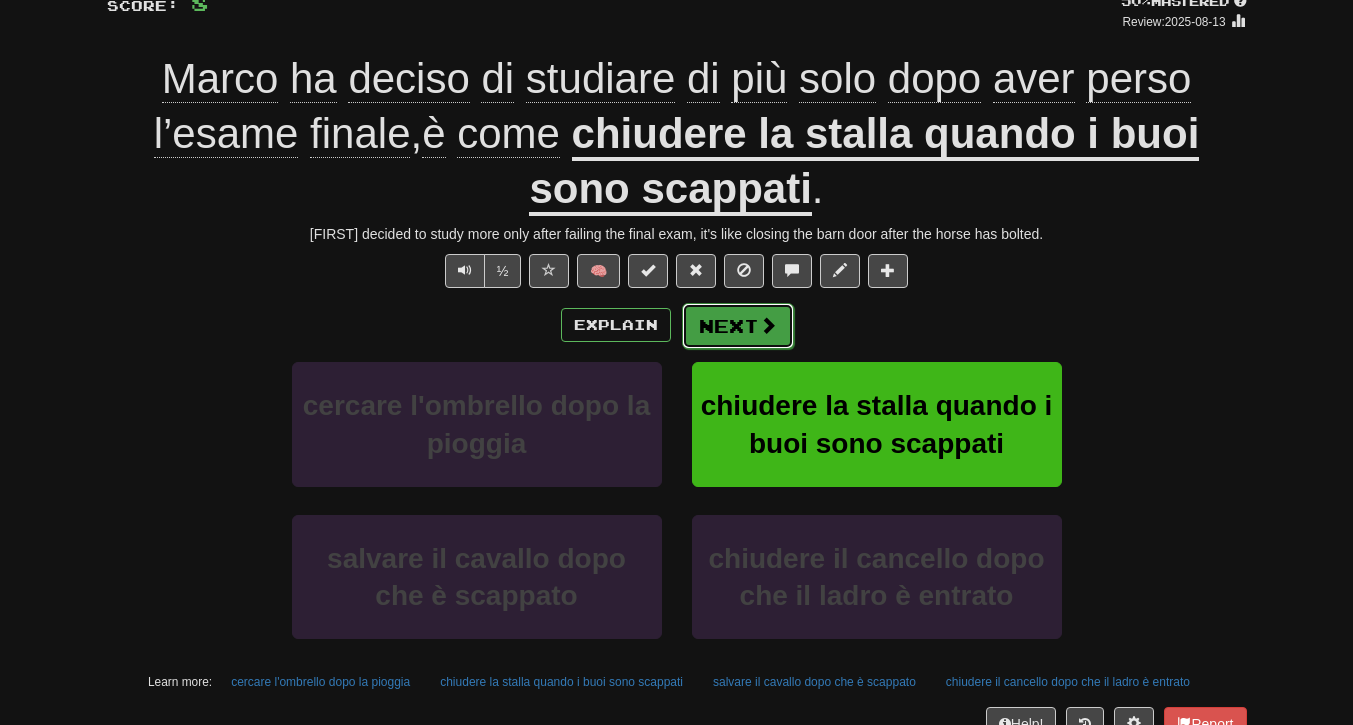 click on "Next" at bounding box center (738, 326) 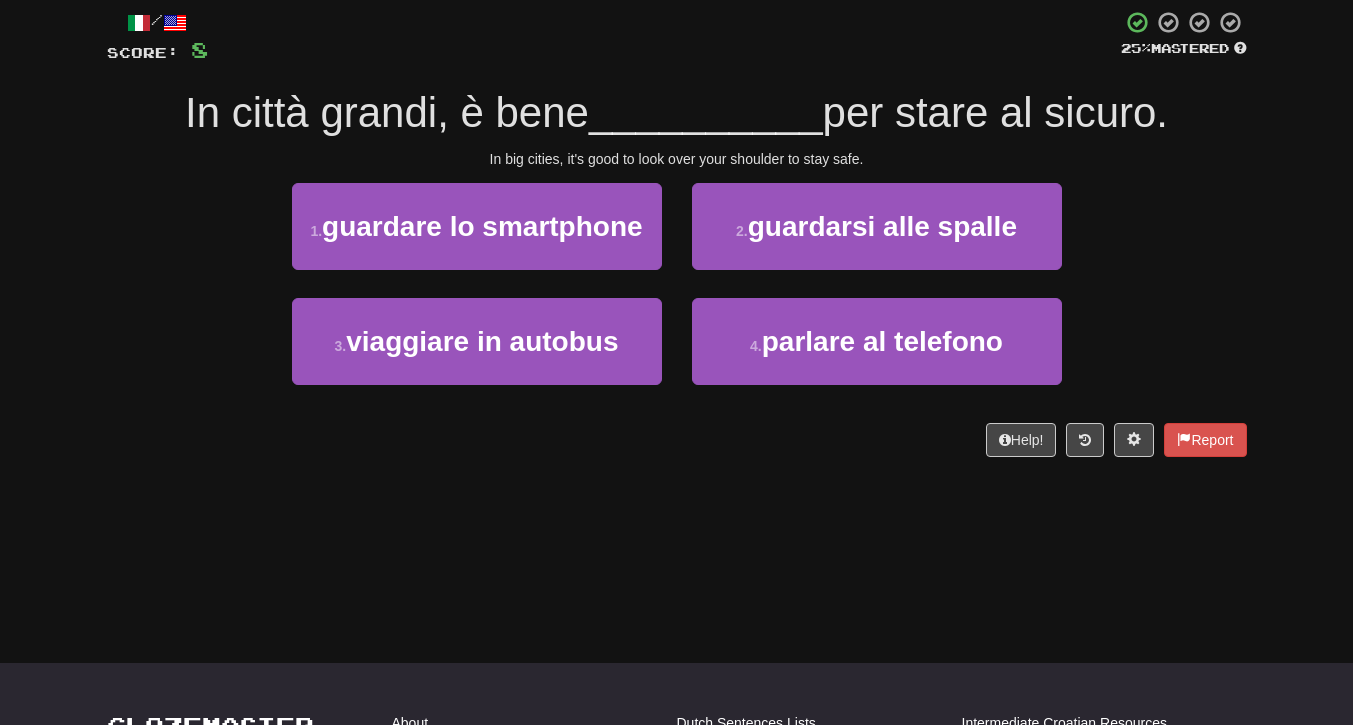 scroll, scrollTop: 109, scrollLeft: 0, axis: vertical 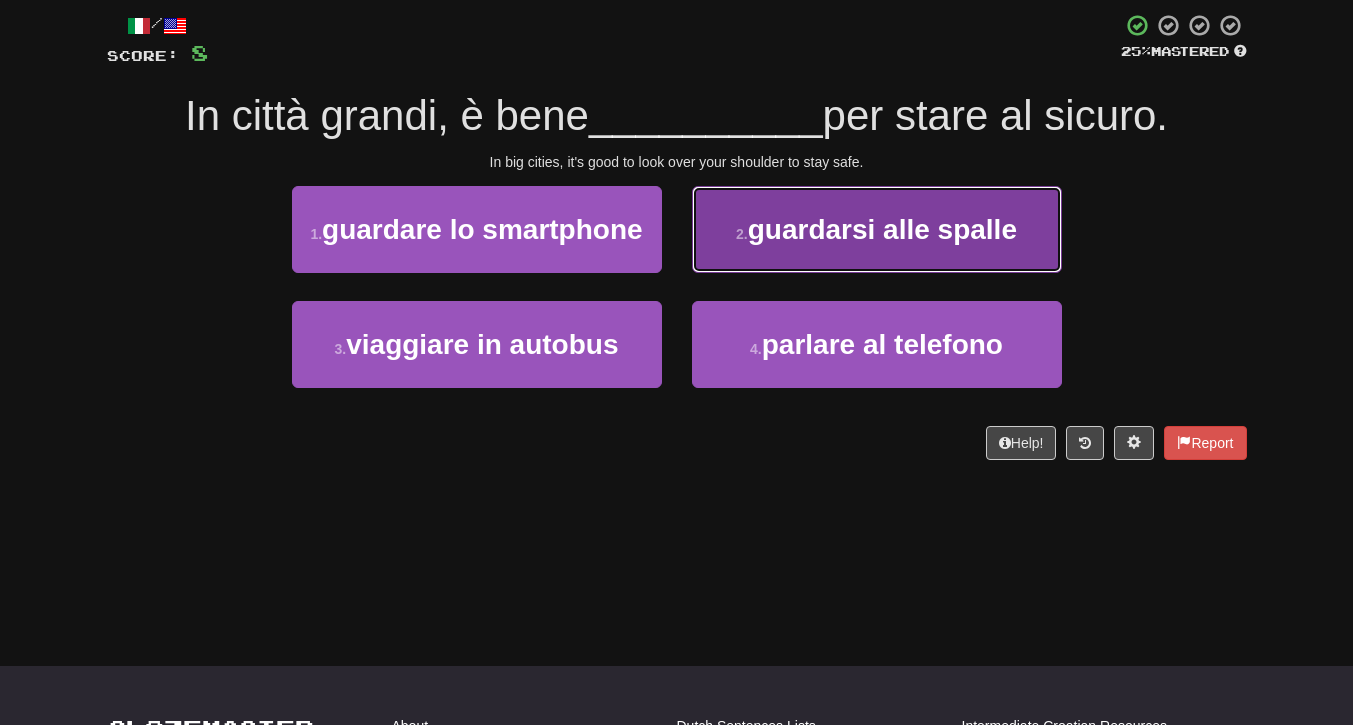 click on "guardarsi alle spalle" at bounding box center (882, 229) 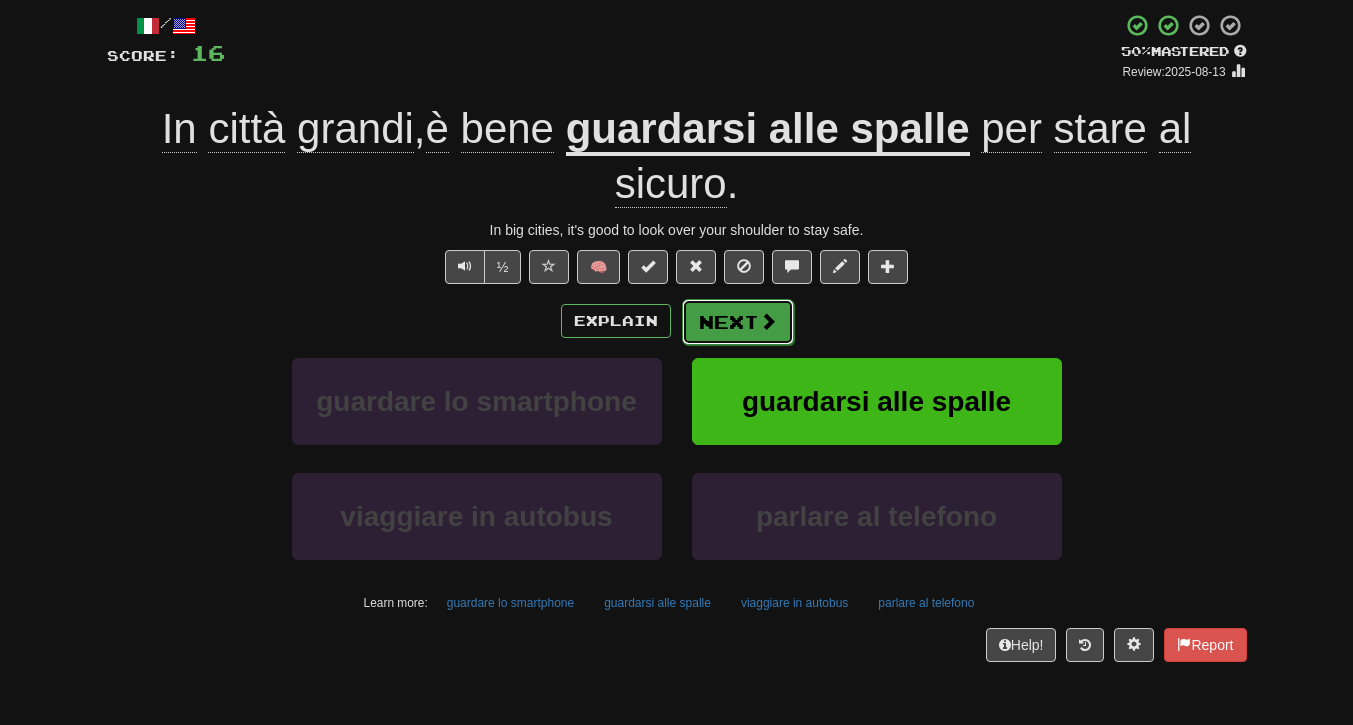 click on "Next" at bounding box center [738, 322] 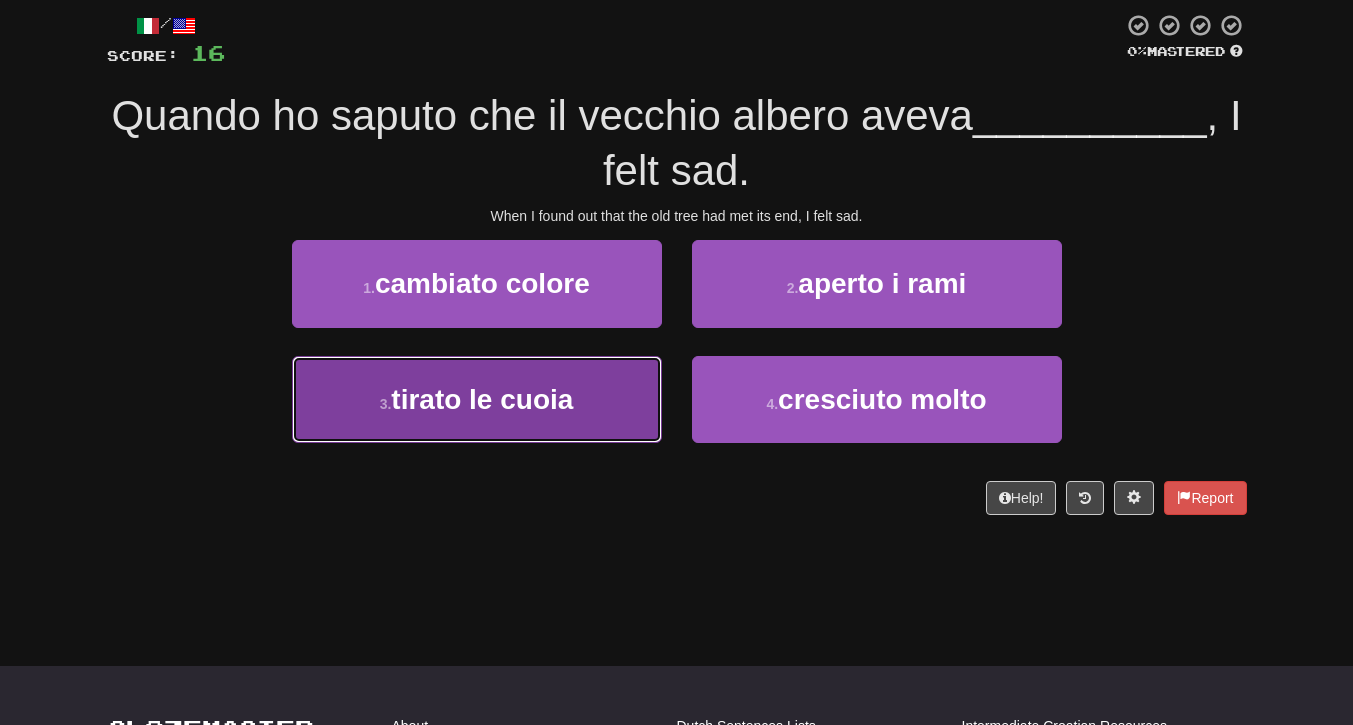 click on "tirato le cuoia" at bounding box center [482, 399] 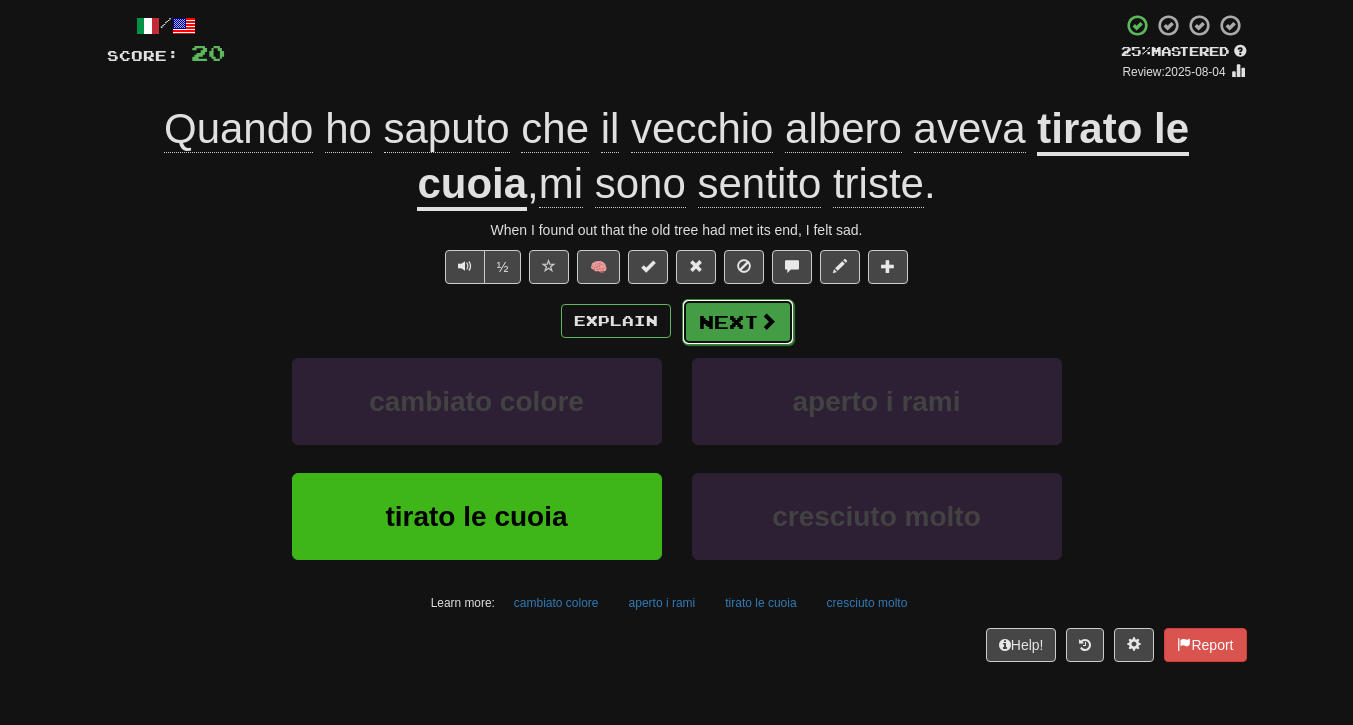 click on "Next" at bounding box center [738, 322] 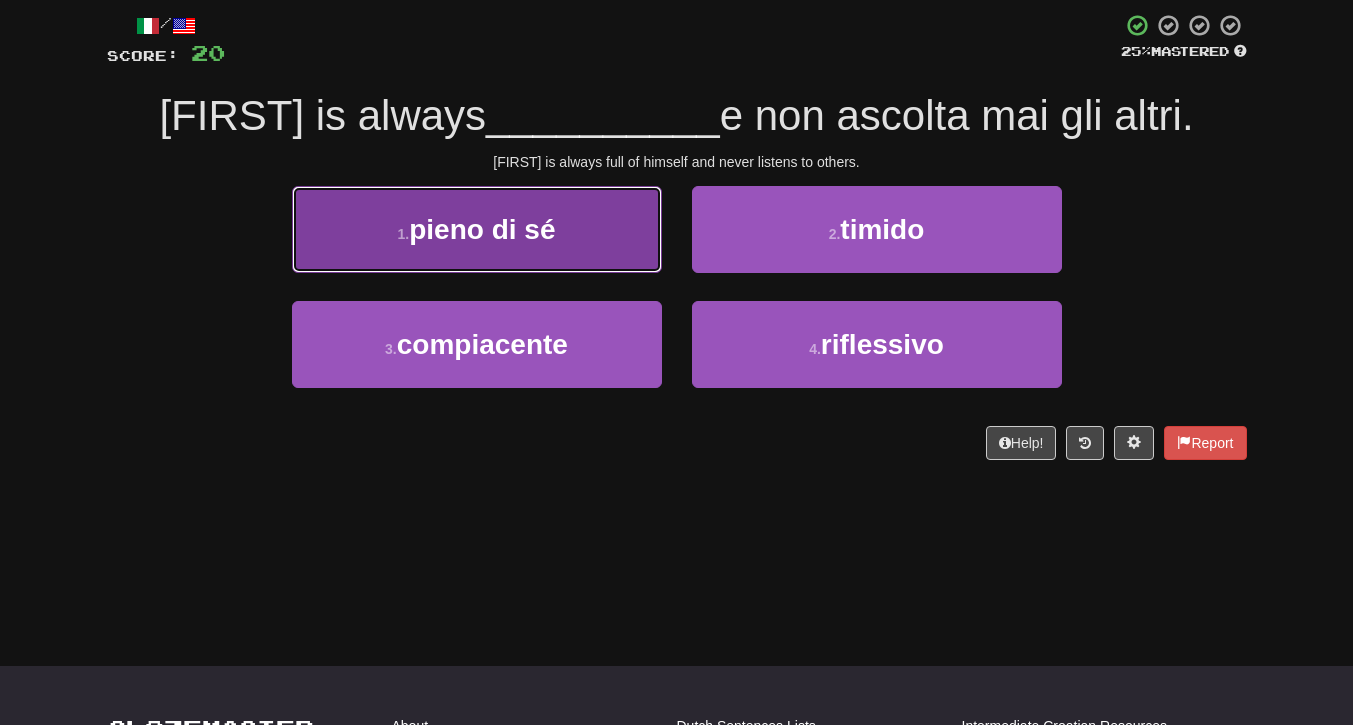 click on "1 .  pieno di sé" at bounding box center (477, 229) 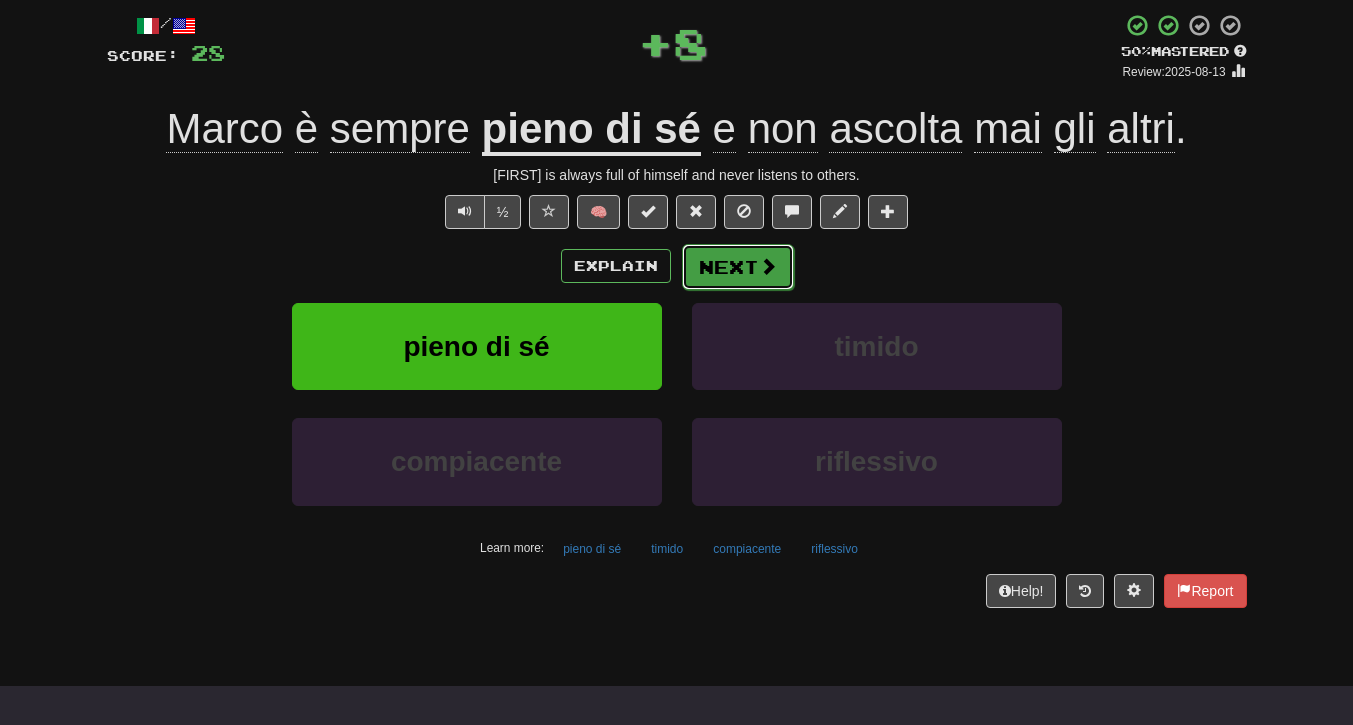 click on "Next" at bounding box center (738, 267) 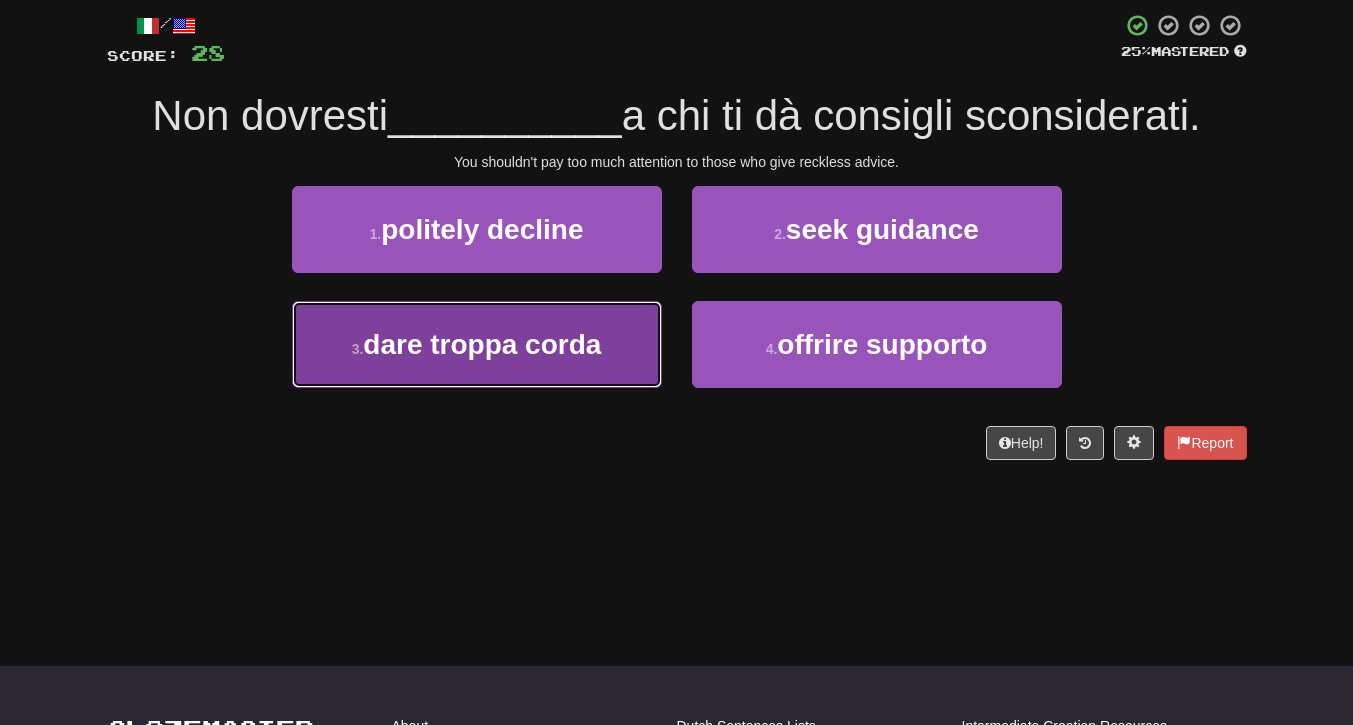 click on "3 .  dare troppa corda" at bounding box center [477, 344] 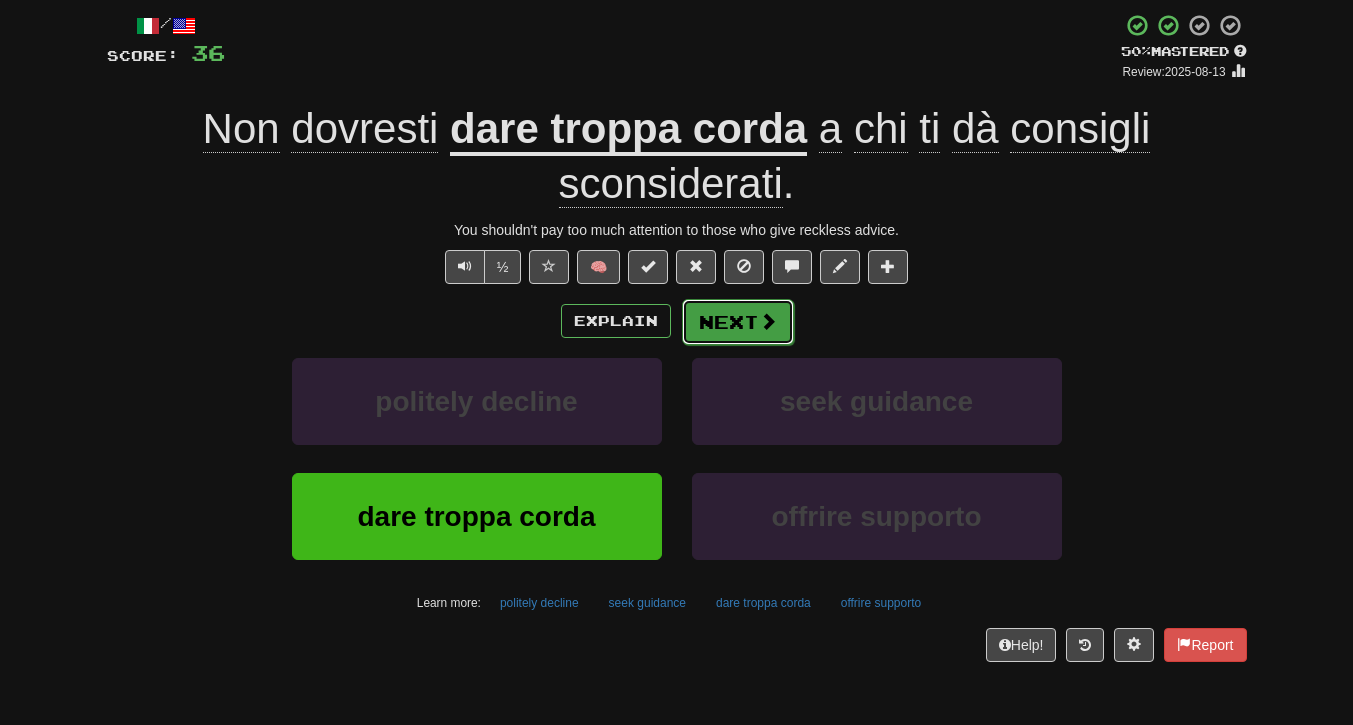 click on "Next" at bounding box center [738, 322] 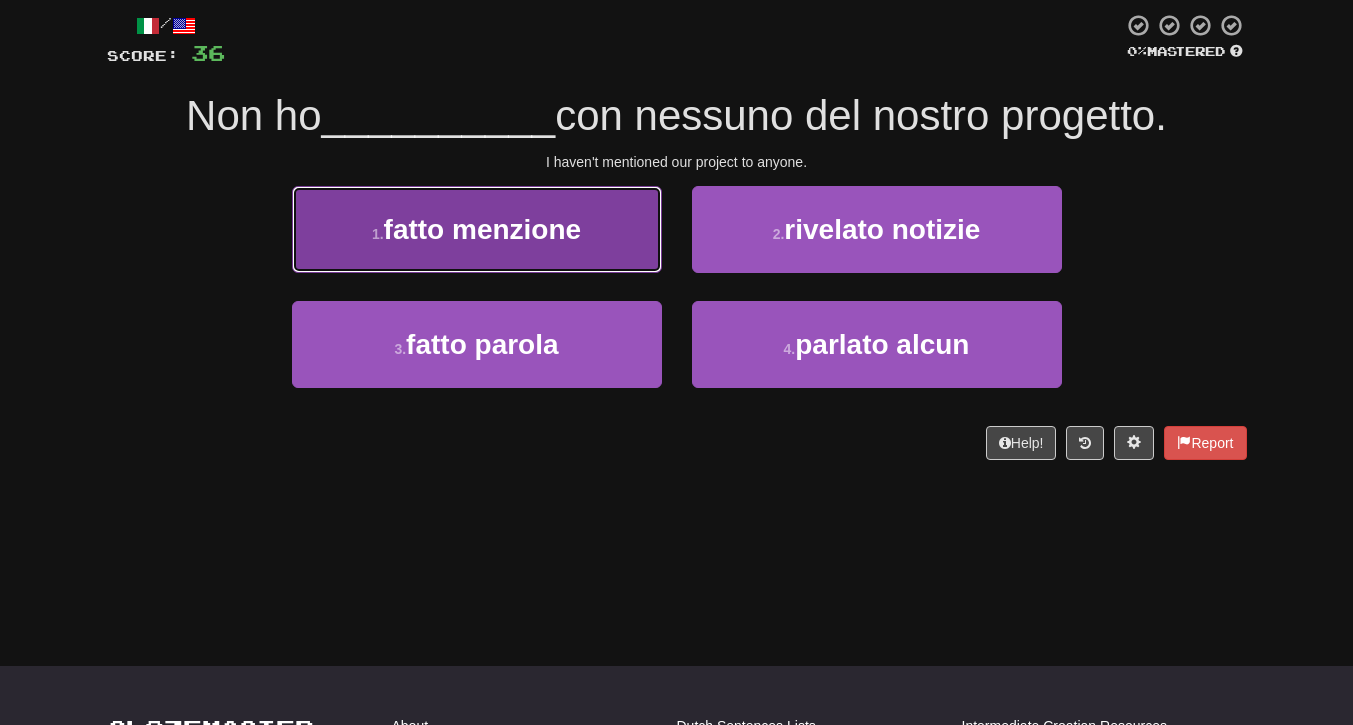click on "fatto menzione" at bounding box center (483, 229) 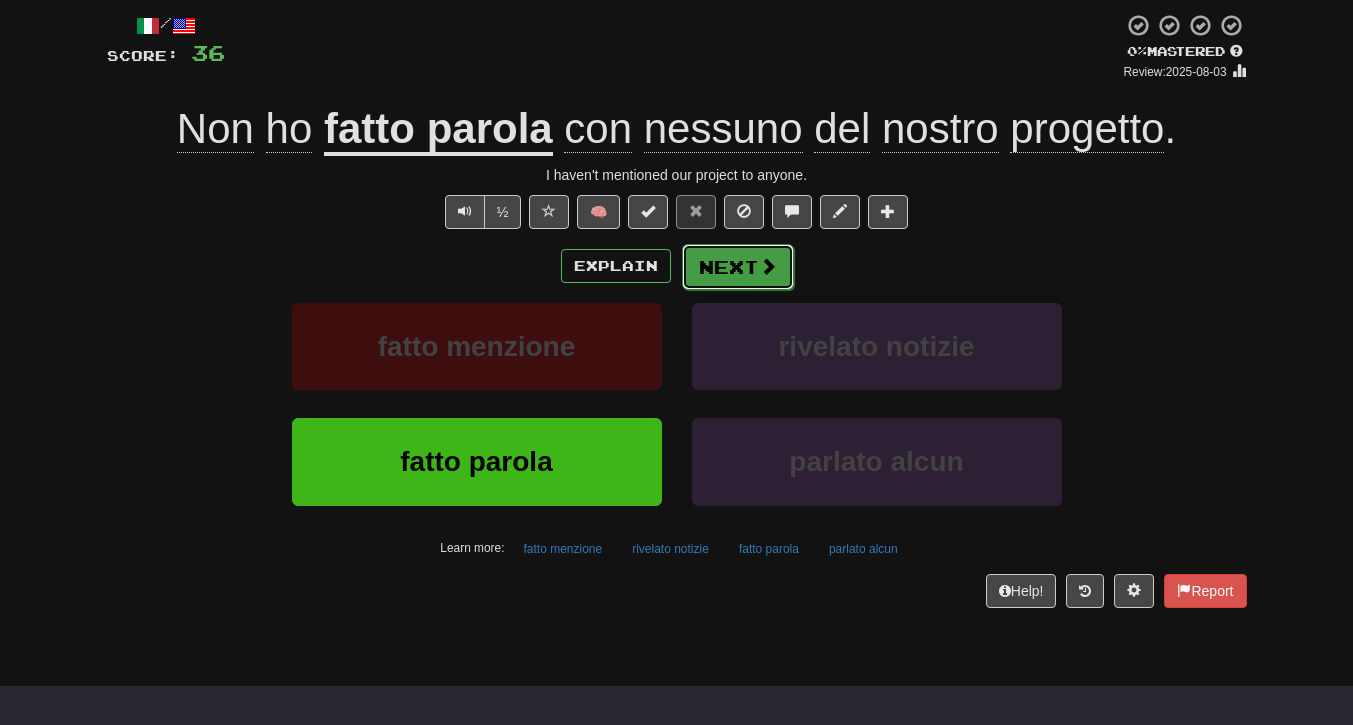click on "Next" at bounding box center (738, 267) 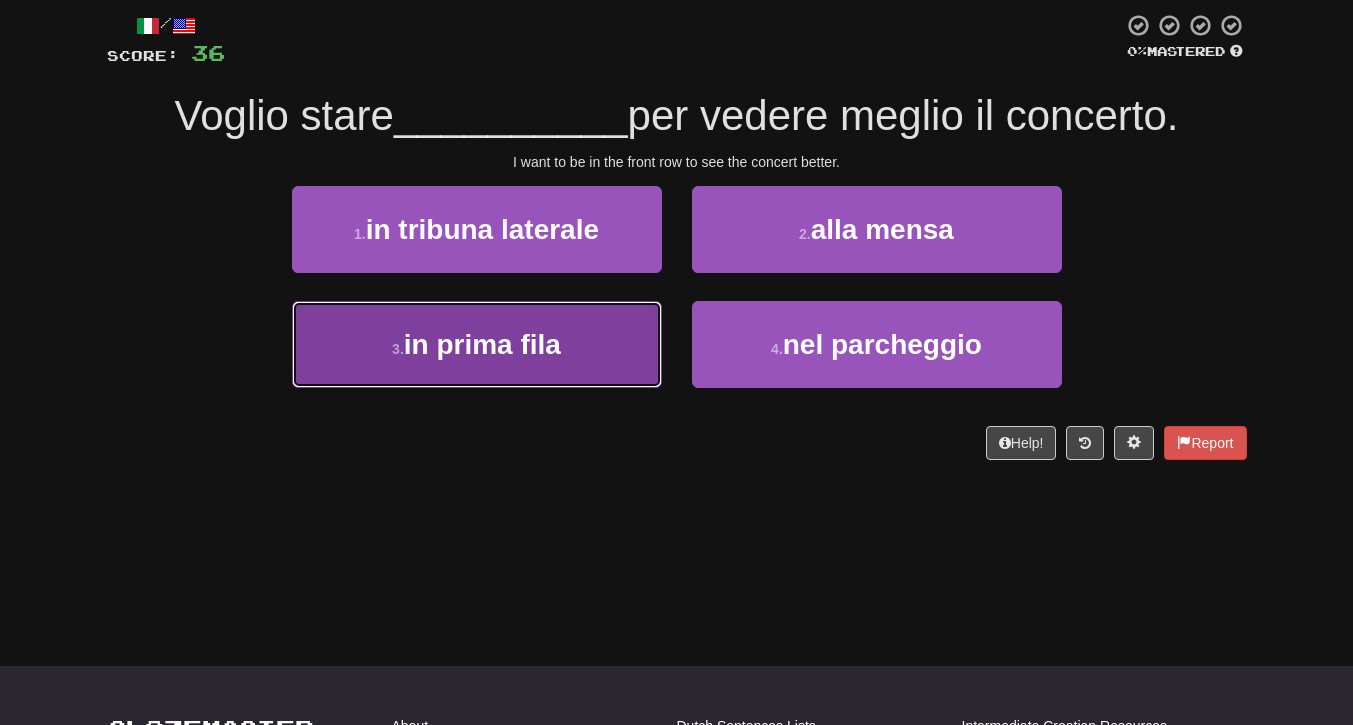 click on "in prima fila" at bounding box center [482, 344] 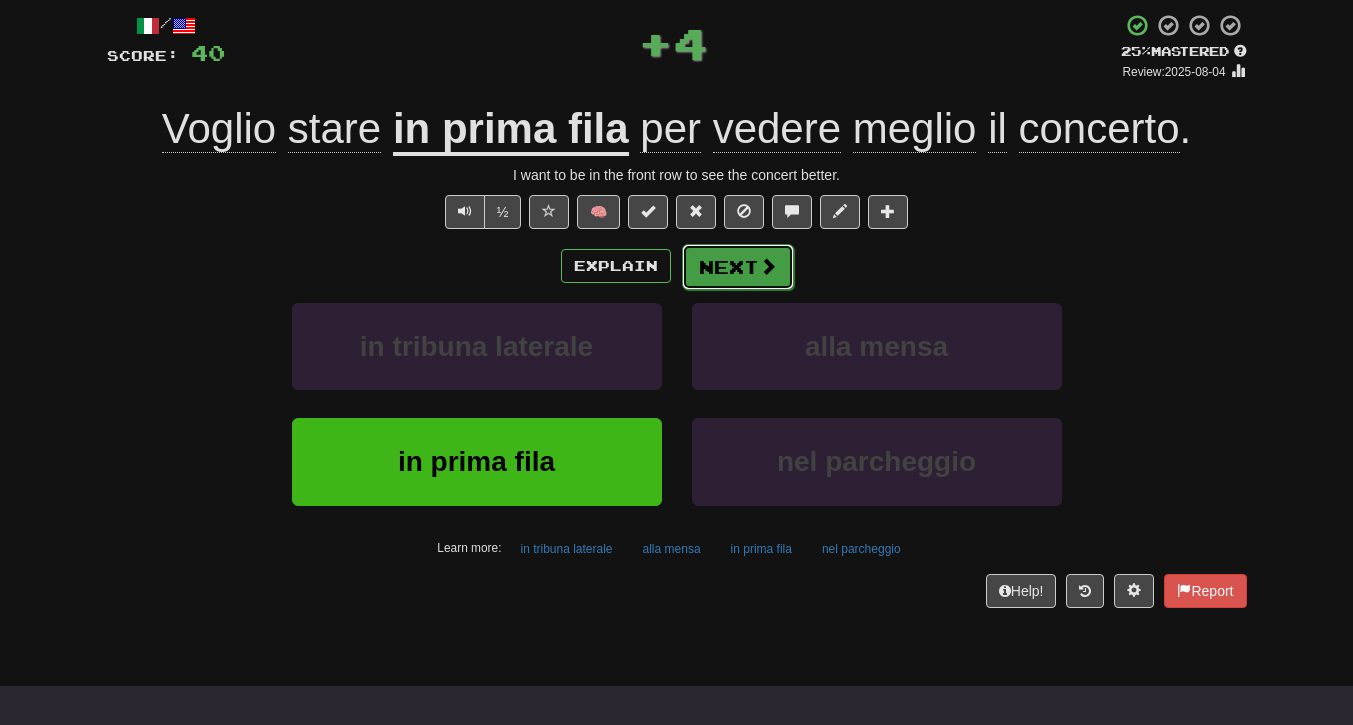 click on "Next" at bounding box center (738, 267) 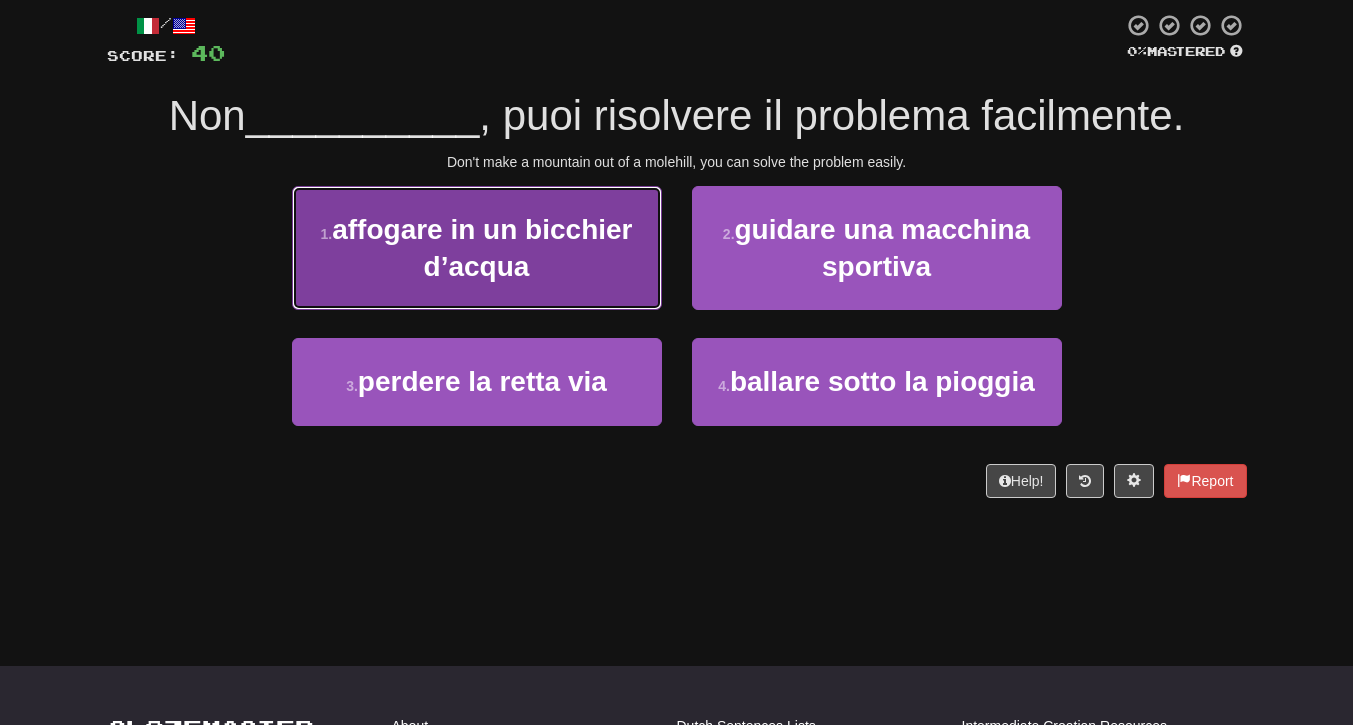 click on "affogare in un bicchier d’acqua" at bounding box center (482, 248) 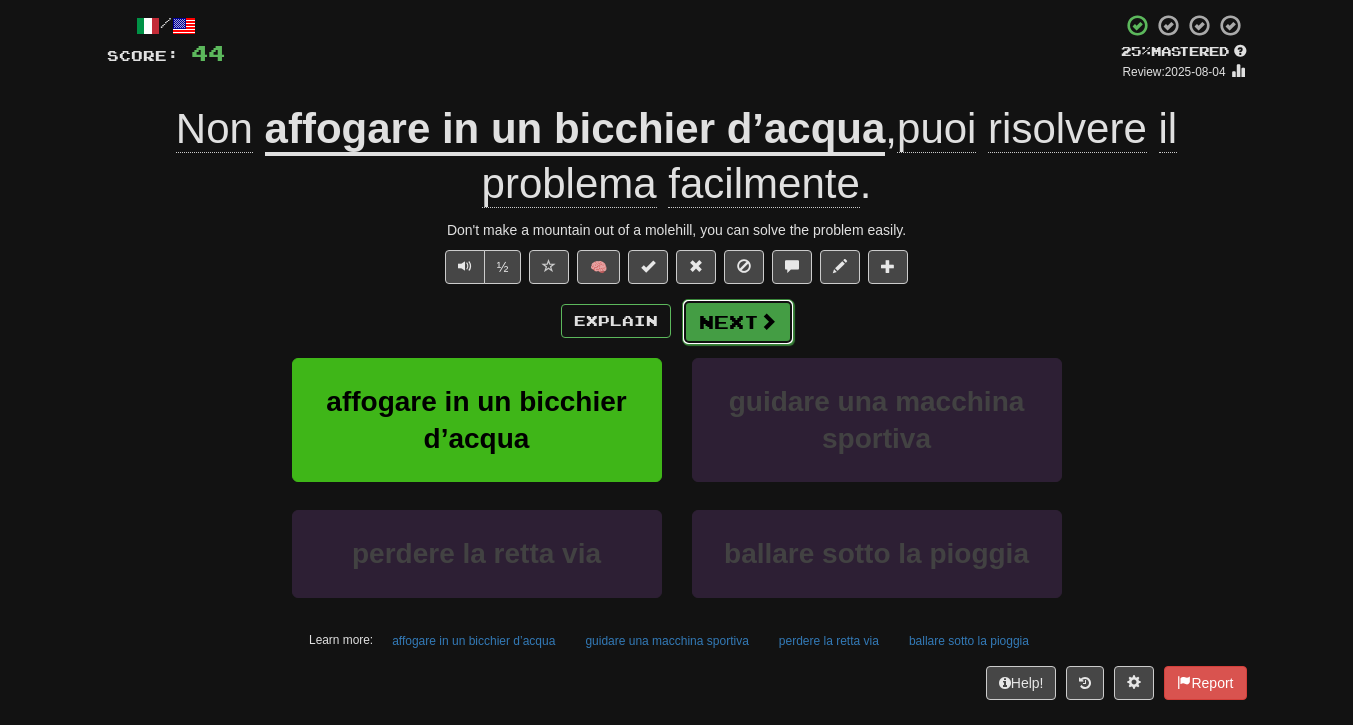 click at bounding box center (768, 321) 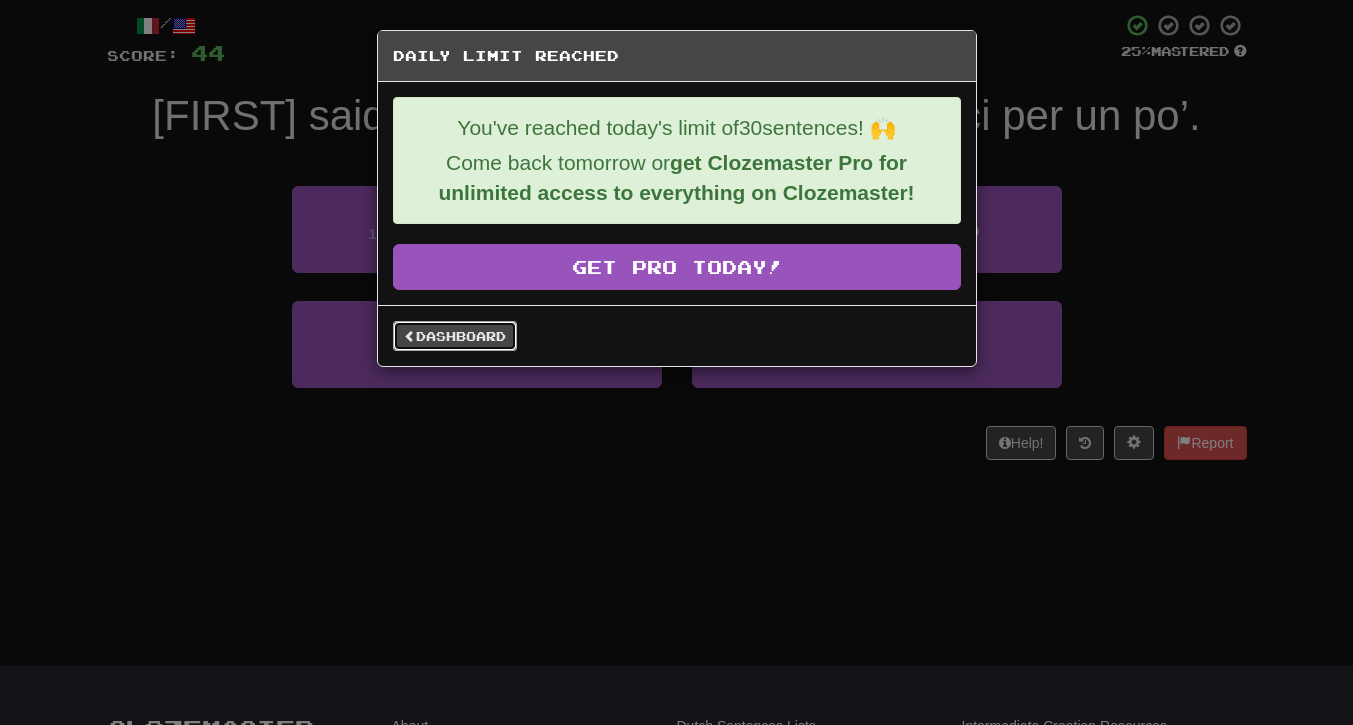 click on "Dashboard" at bounding box center (455, 336) 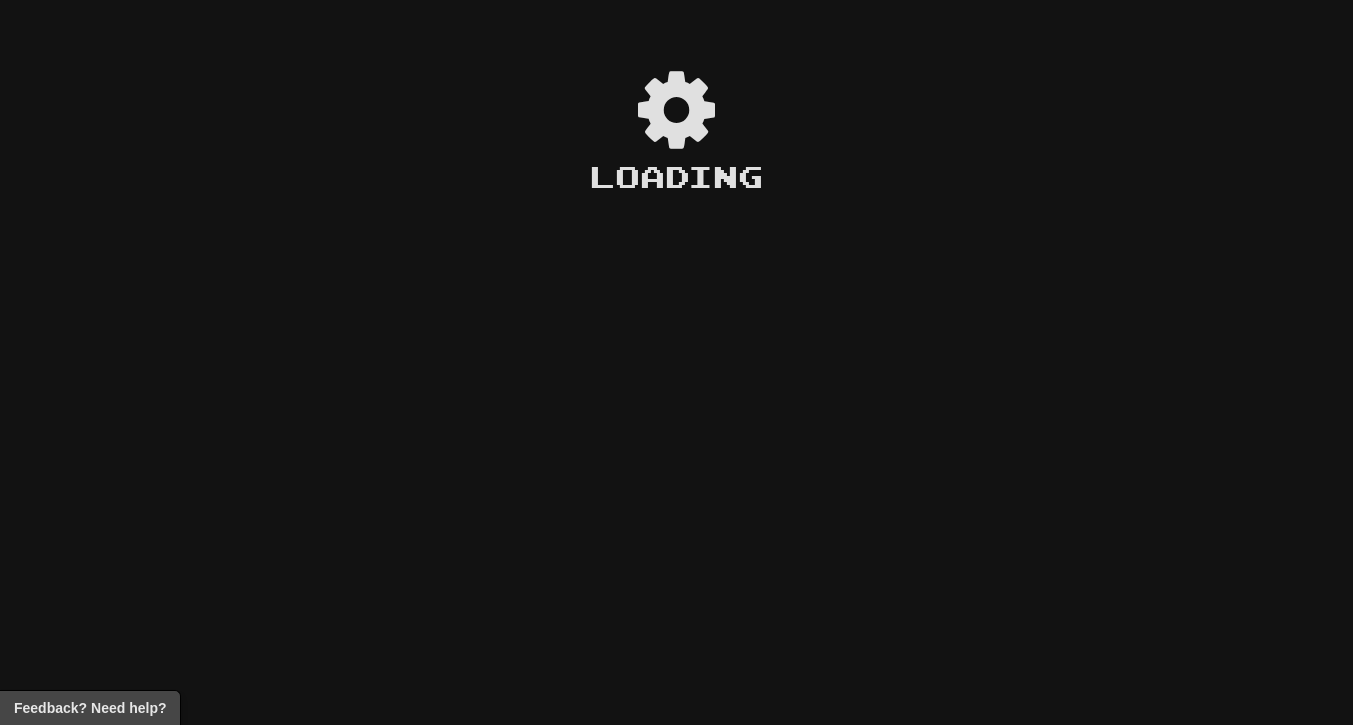 scroll, scrollTop: 0, scrollLeft: 0, axis: both 